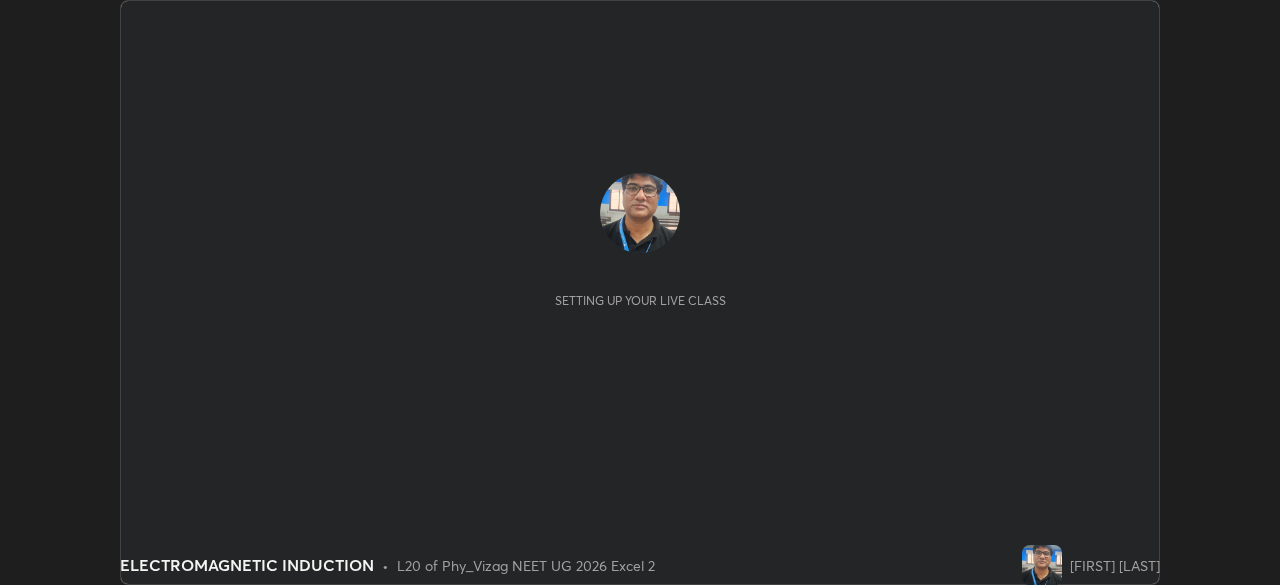 scroll, scrollTop: 0, scrollLeft: 0, axis: both 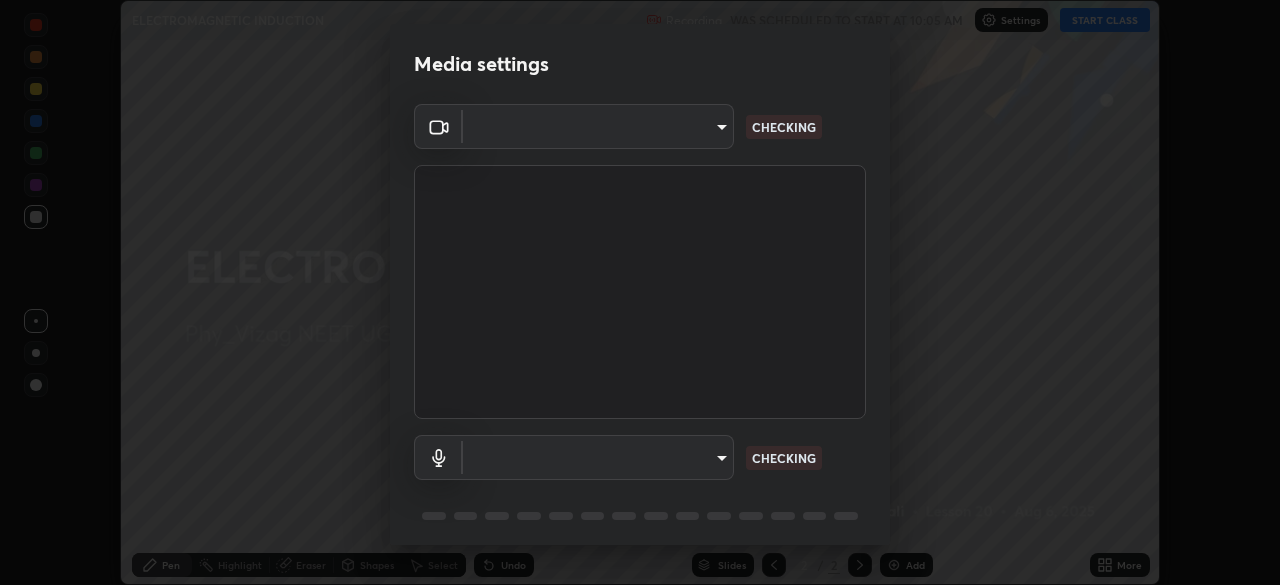 type on "8e594c7cb4e61d712761d83808db4b5c65472abb068a23a1e74ed077e3920d37" 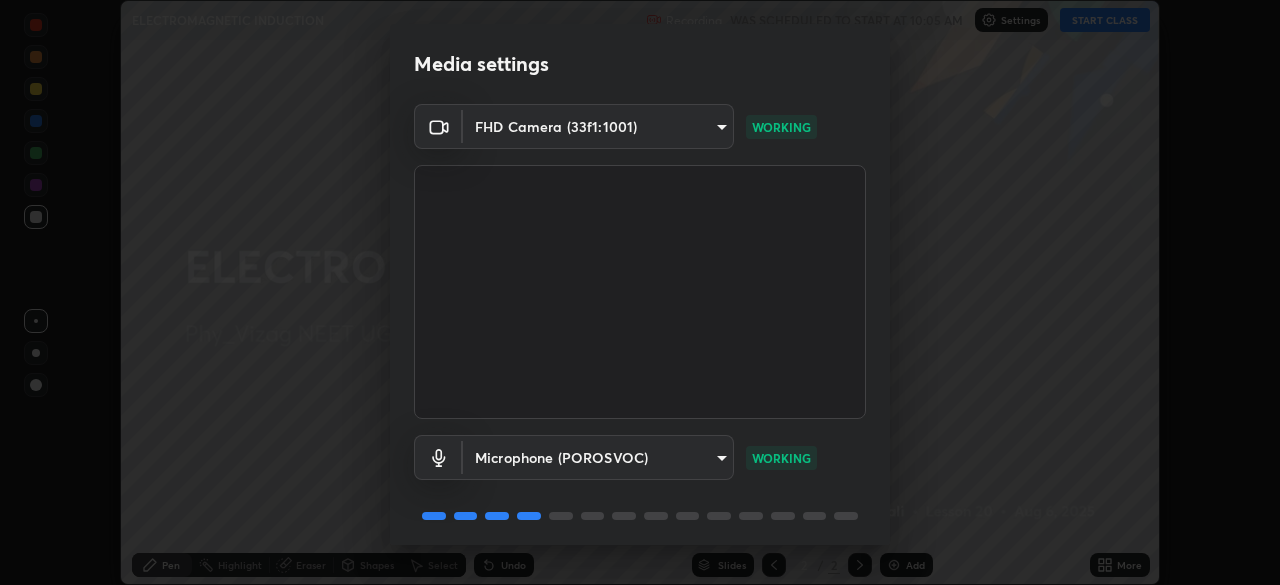 scroll, scrollTop: 71, scrollLeft: 0, axis: vertical 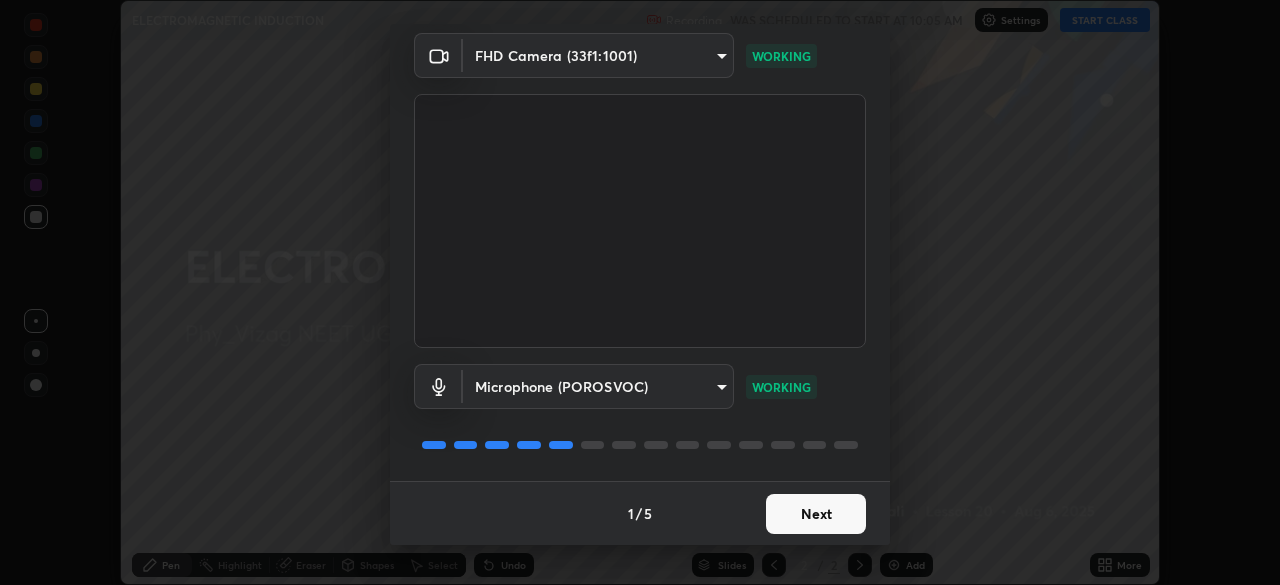 click on "Next" at bounding box center (816, 514) 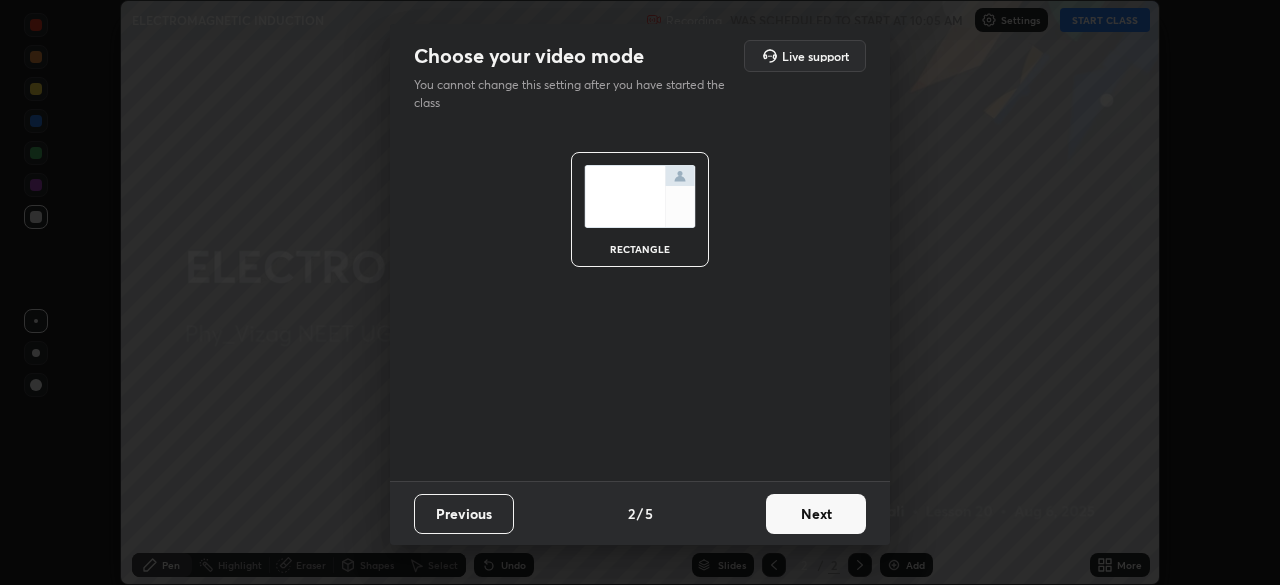 scroll, scrollTop: 0, scrollLeft: 0, axis: both 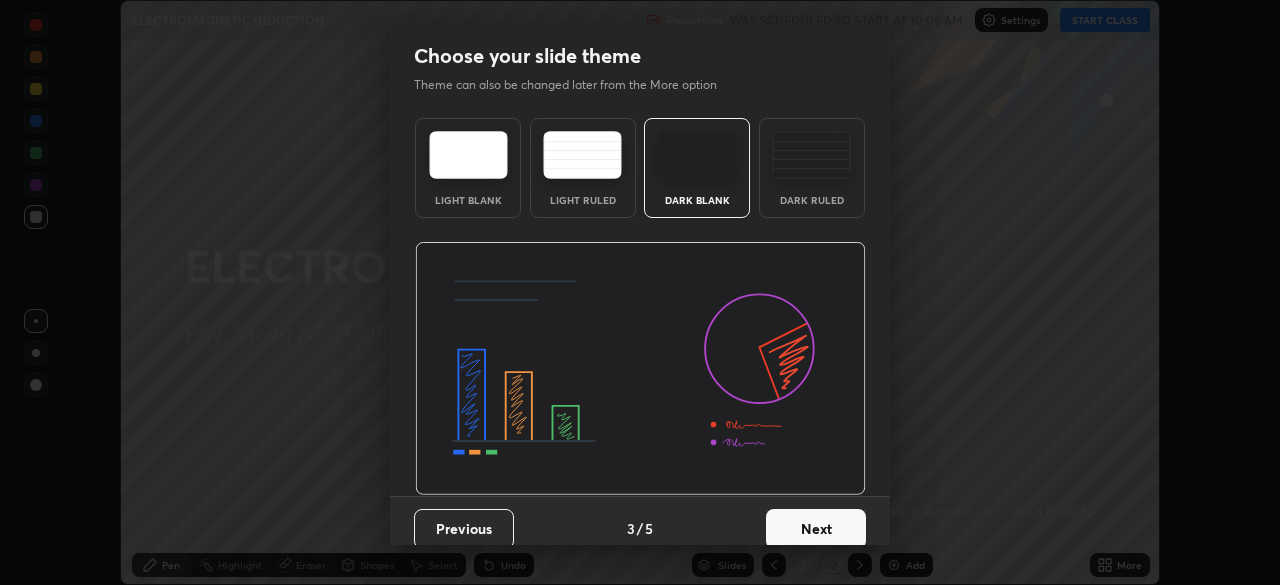 click on "Next" at bounding box center [816, 529] 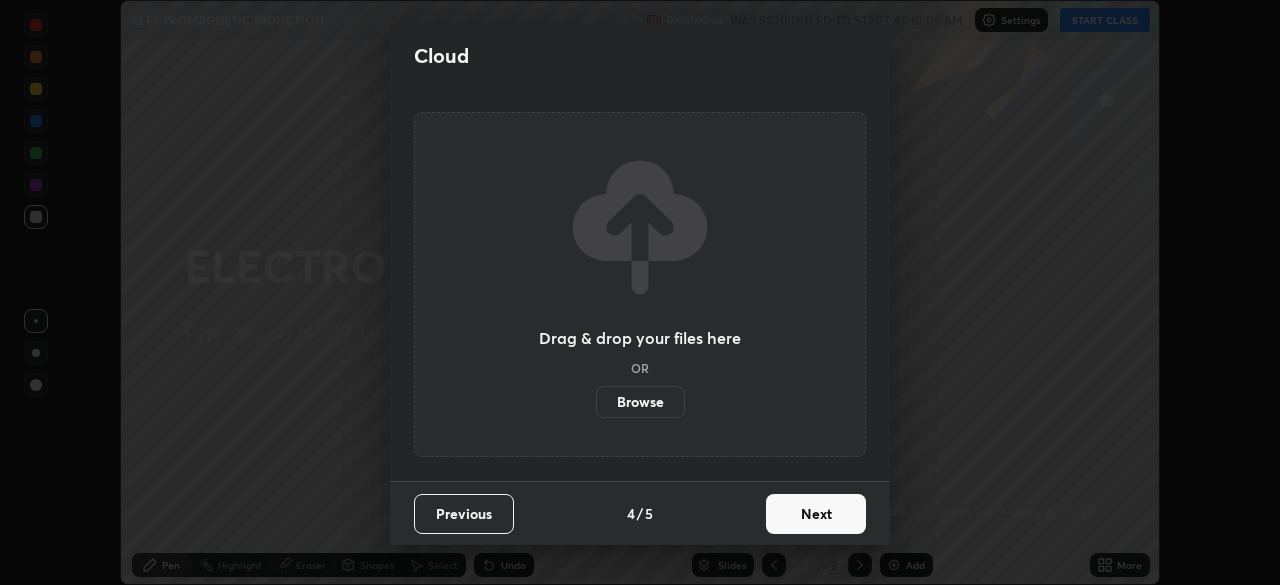 click on "Next" at bounding box center (816, 514) 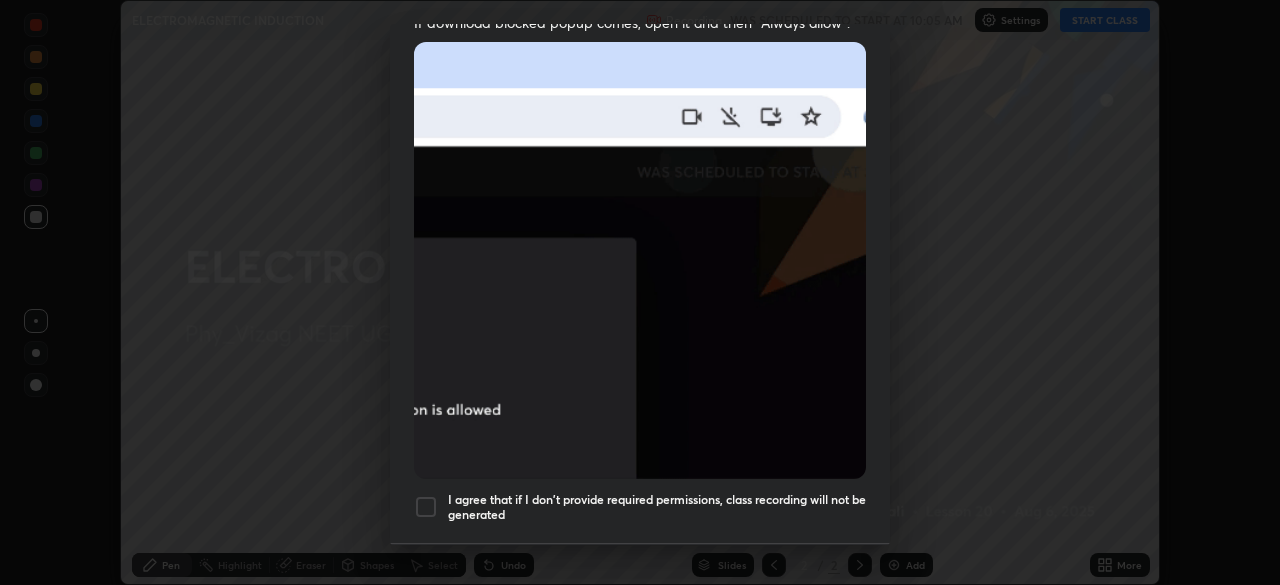scroll, scrollTop: 438, scrollLeft: 0, axis: vertical 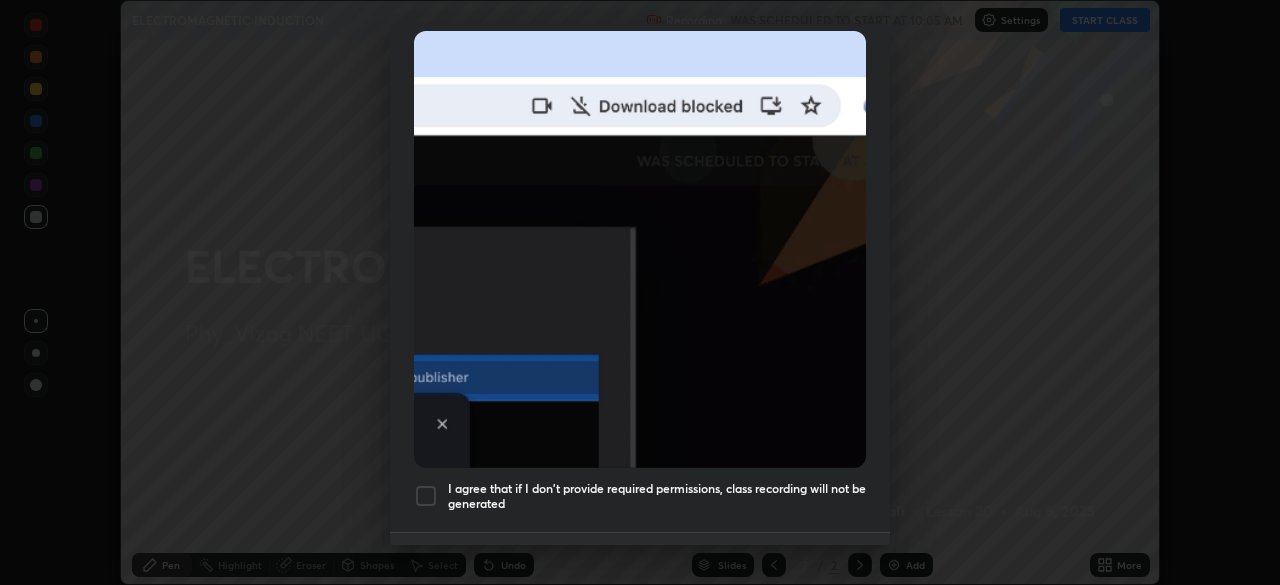 click at bounding box center (426, 496) 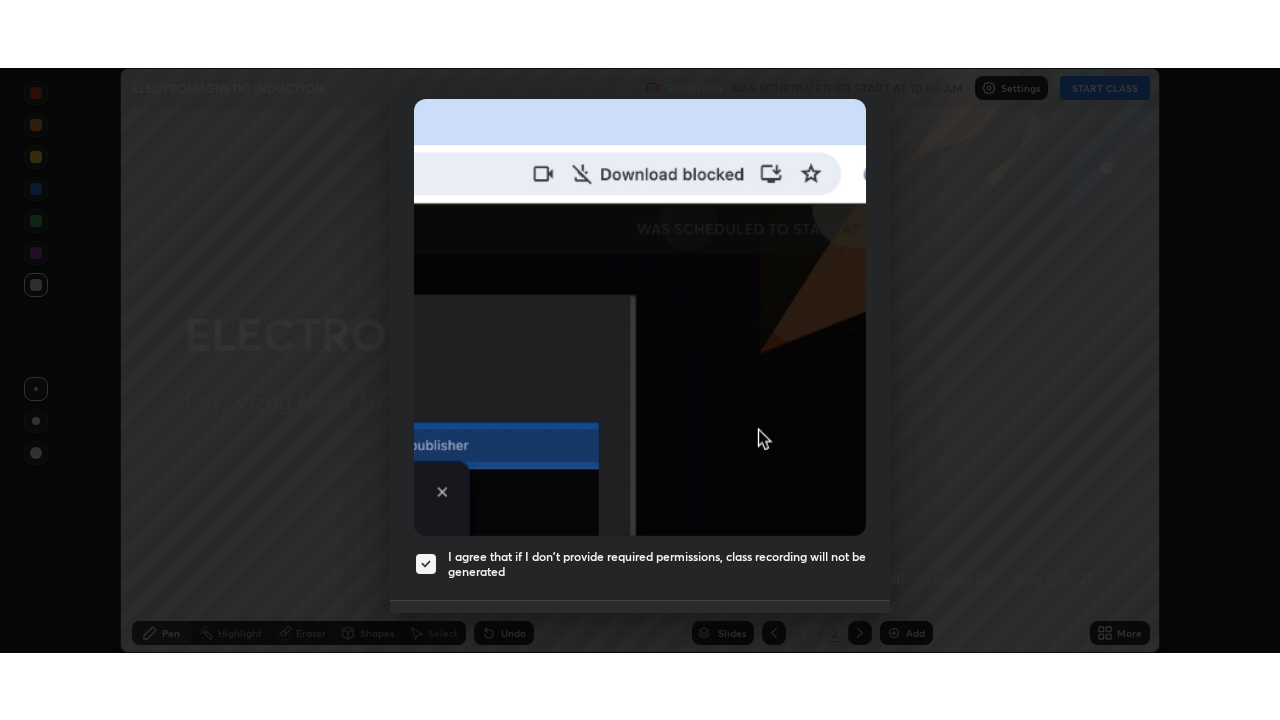 scroll, scrollTop: 479, scrollLeft: 0, axis: vertical 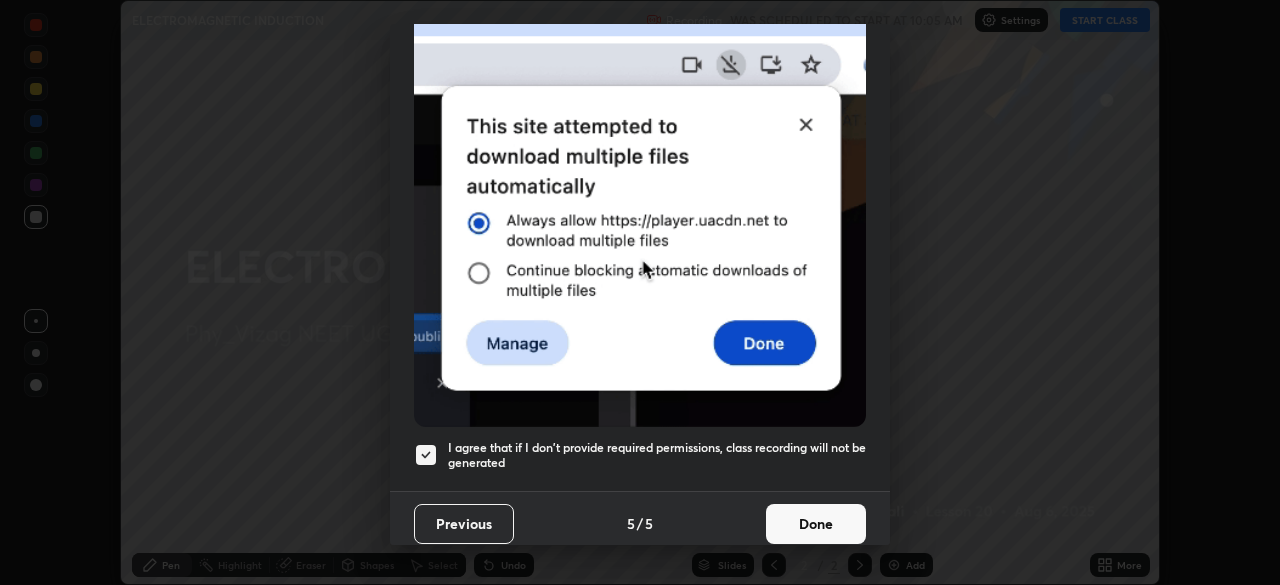 click on "Done" at bounding box center (816, 524) 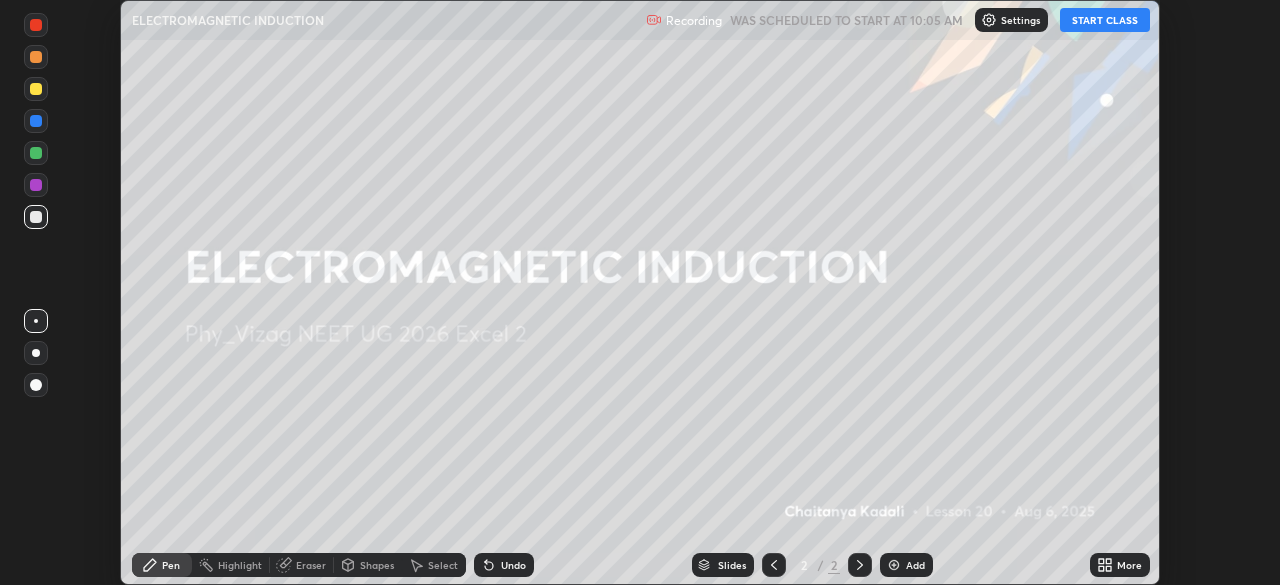 click on "START CLASS" at bounding box center [1105, 20] 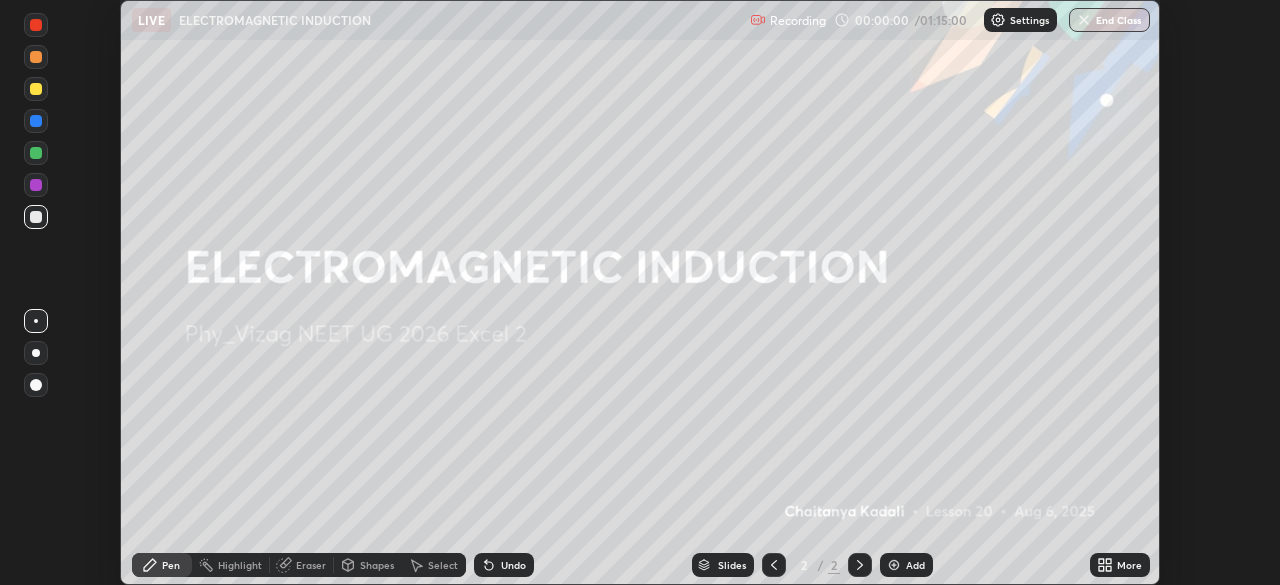 click 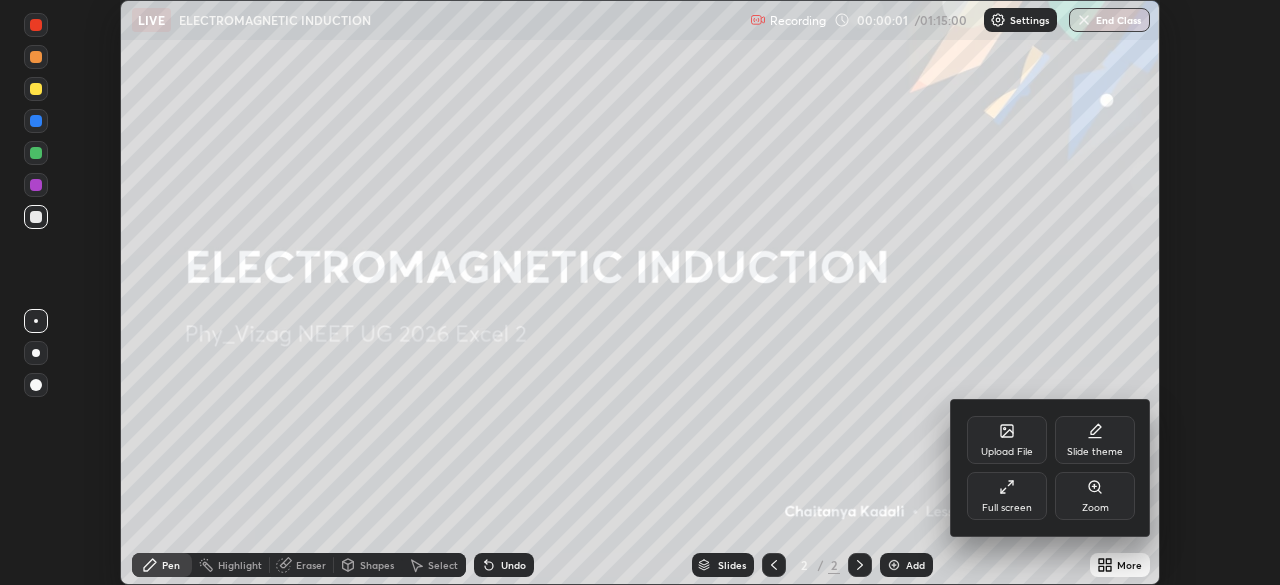 click on "Full screen" at bounding box center (1007, 496) 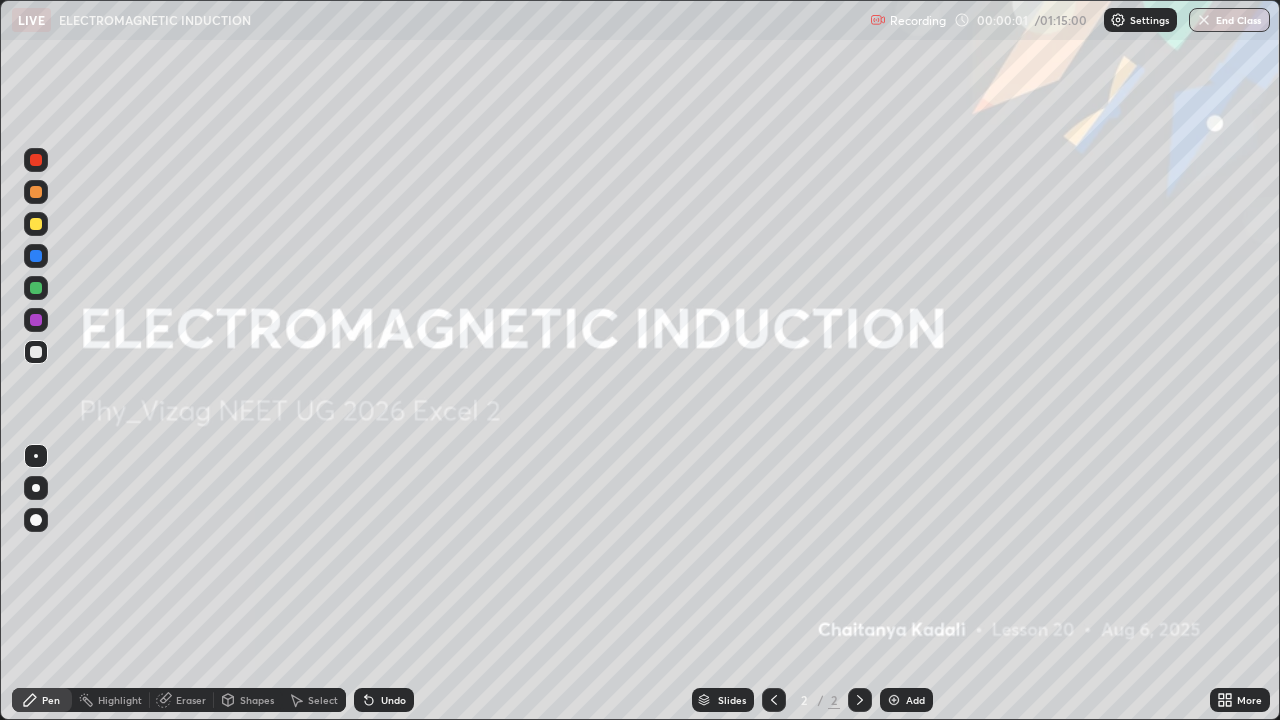 scroll, scrollTop: 99280, scrollLeft: 98720, axis: both 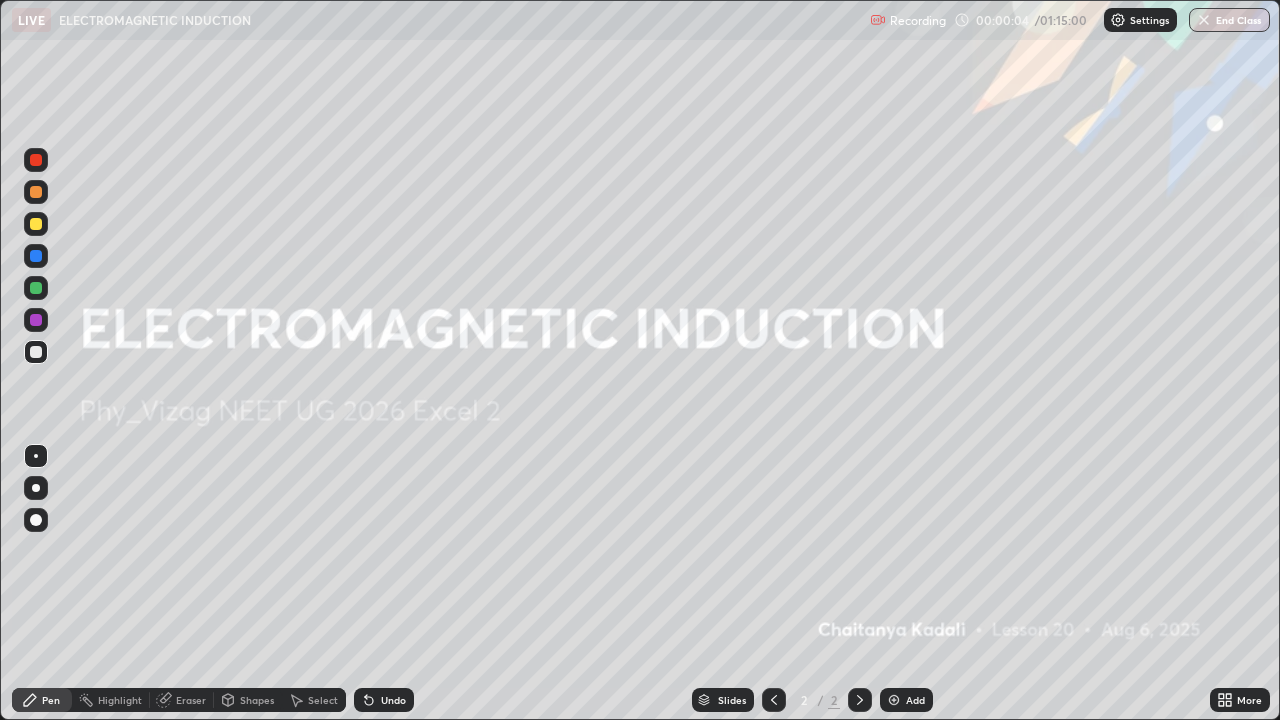 click on "Add" at bounding box center (906, 700) 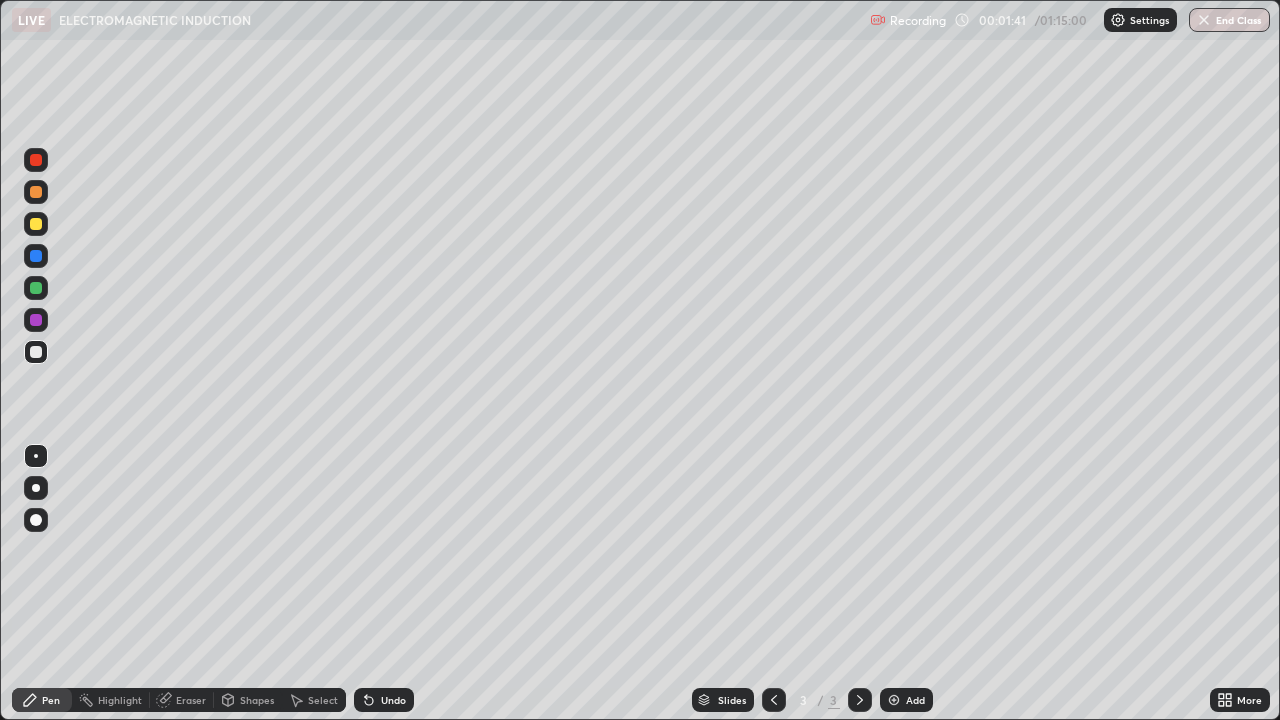click at bounding box center (36, 520) 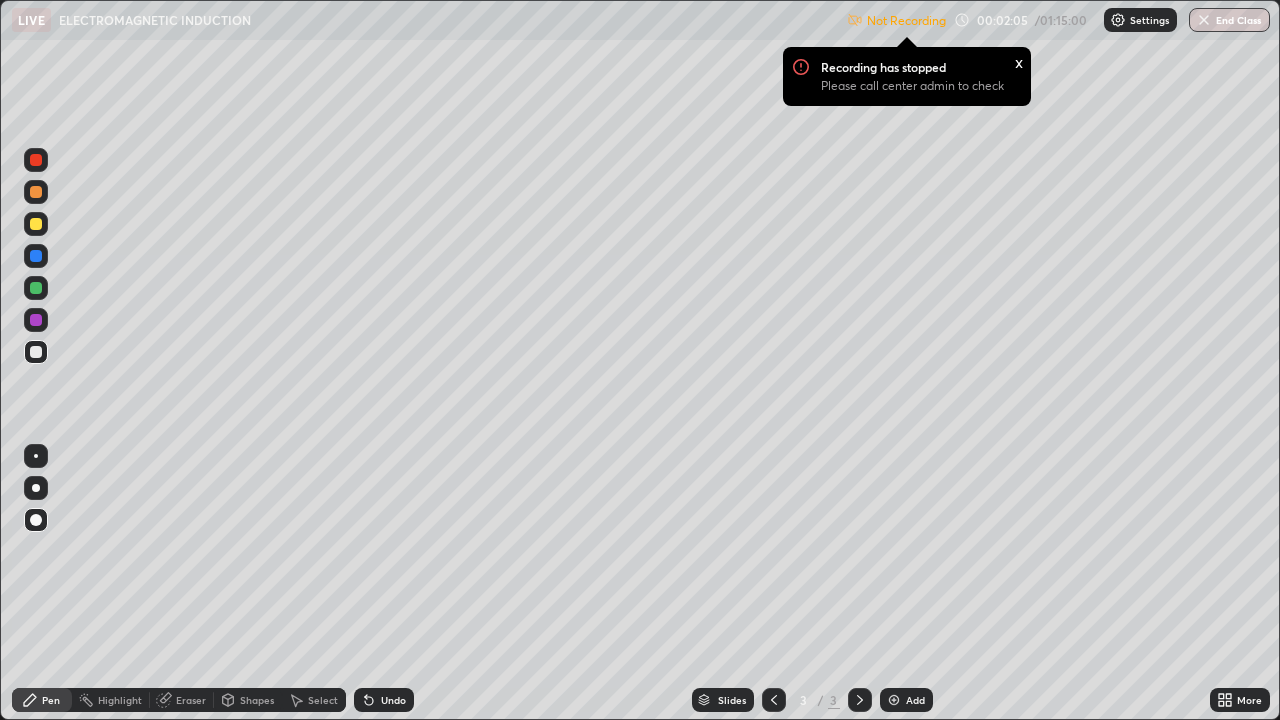 click at bounding box center [36, 224] 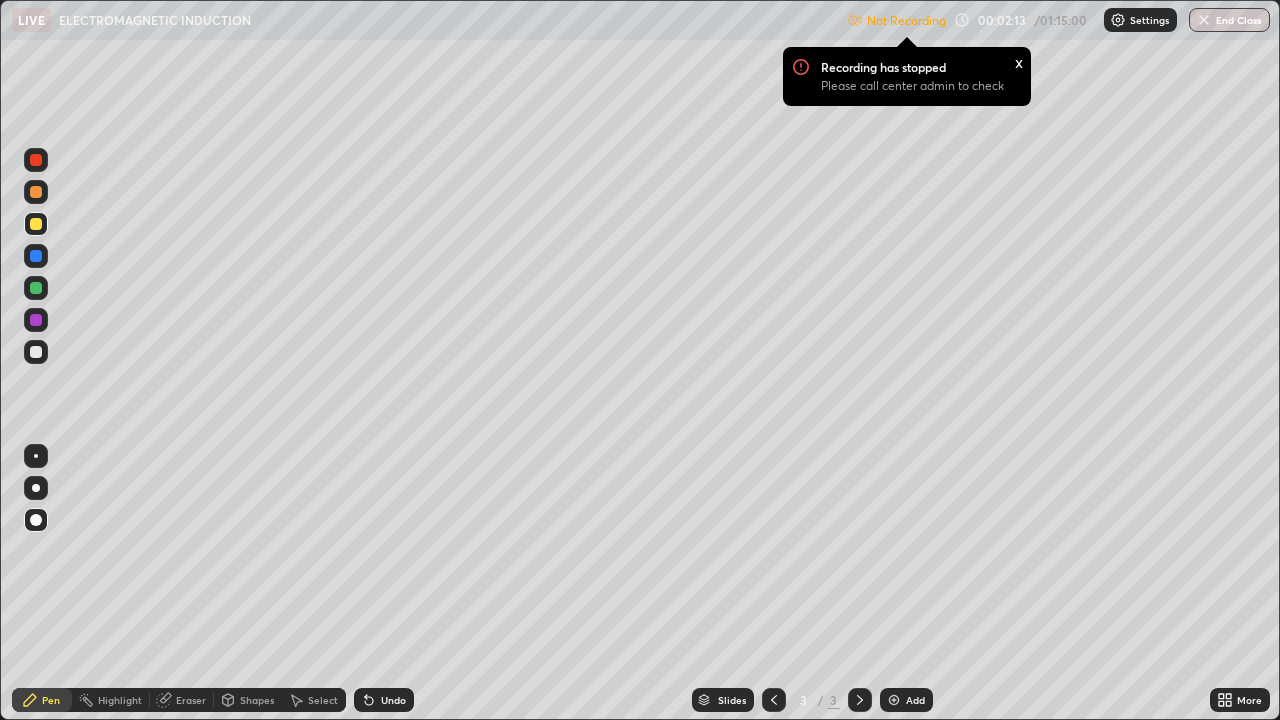 click on "Settings" at bounding box center (1140, 20) 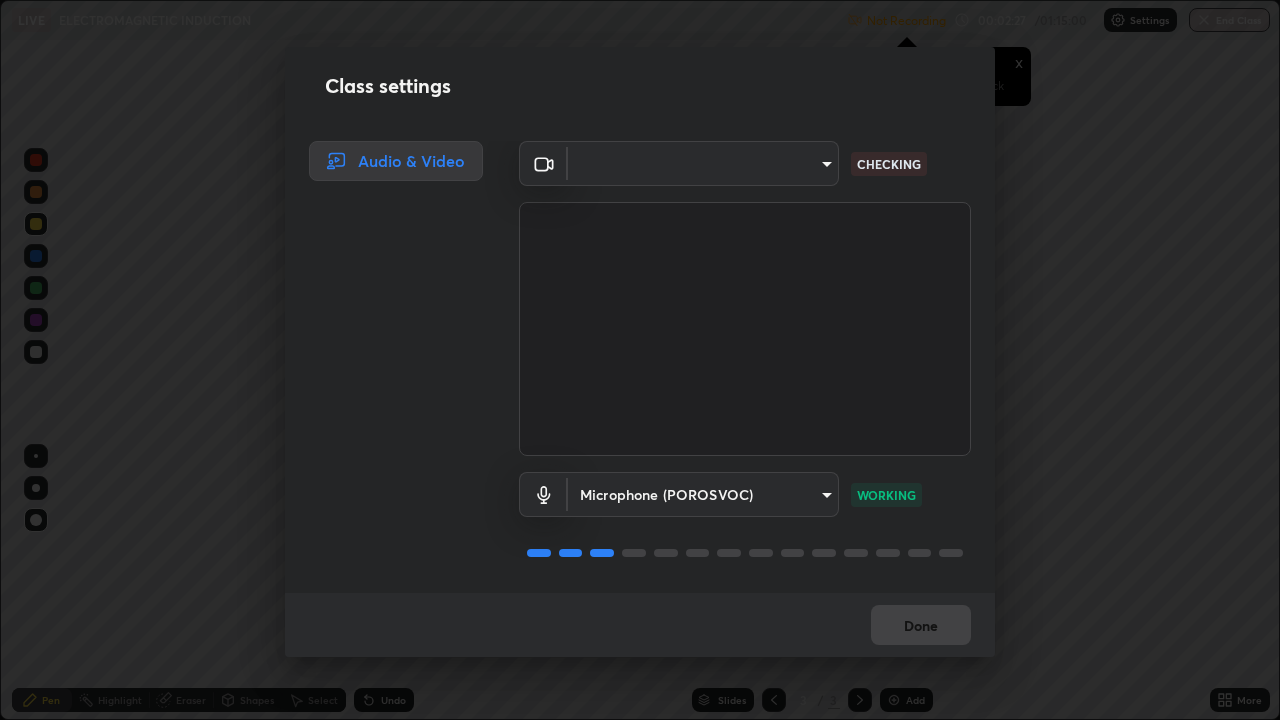 click on "Erase all LIVE ELECTROMAGNETIC INDUCTION Not Recording Recording has stopped Please call center admin to check x 00:02:27 /  01:15:00 Settings End Class Setting up your live class ELECTROMAGNETIC INDUCTION • L20 of Phy_Vizag NEET UG 2026 Excel 2 [FIRST] [LAST] Pen Highlight Eraser Shapes Select Undo Slides 3 / 3 Add More No doubts shared Encourage your learners to ask a doubt for better clarity Report an issue Reason for reporting Buffering Chat not working Audio - Video sync issue Educator video quality low ​ Attach an image Report Class settings Audio & Video ​ [HASH] CHECKING Microphone (POROSVOC) [HASH] WORKING Done" at bounding box center [640, 360] 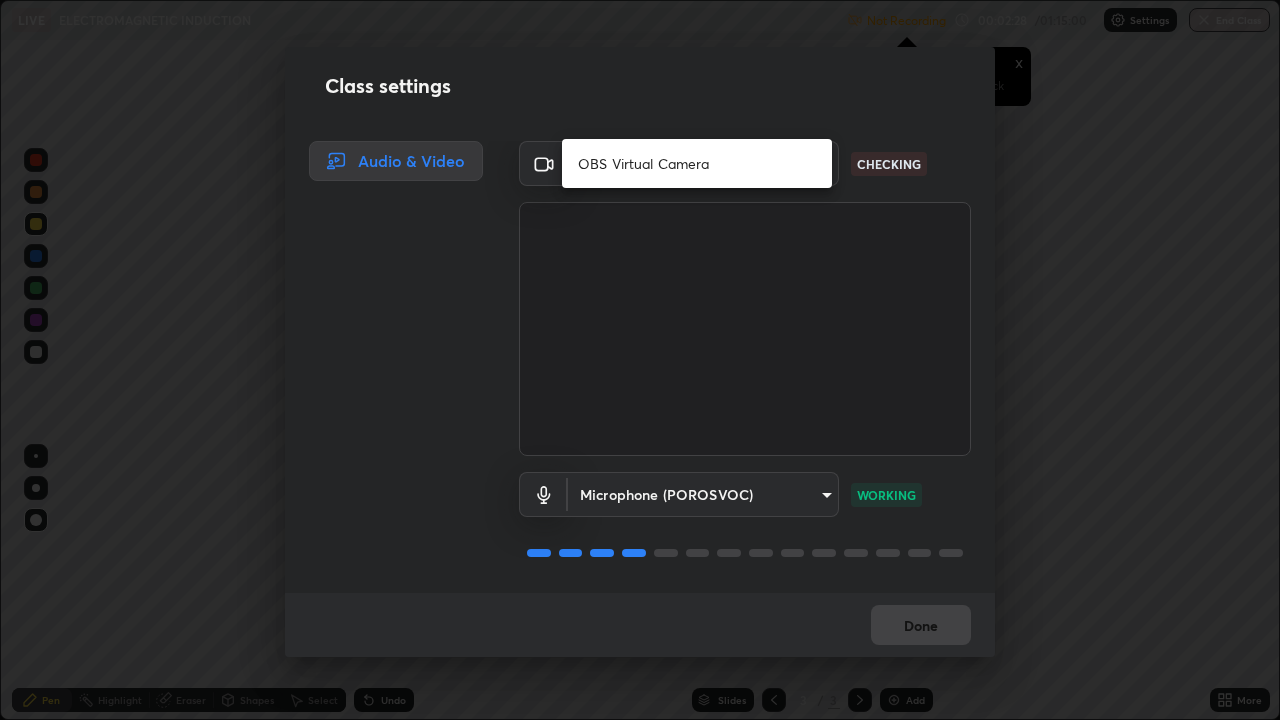 click on "OBS Virtual Camera" at bounding box center [697, 163] 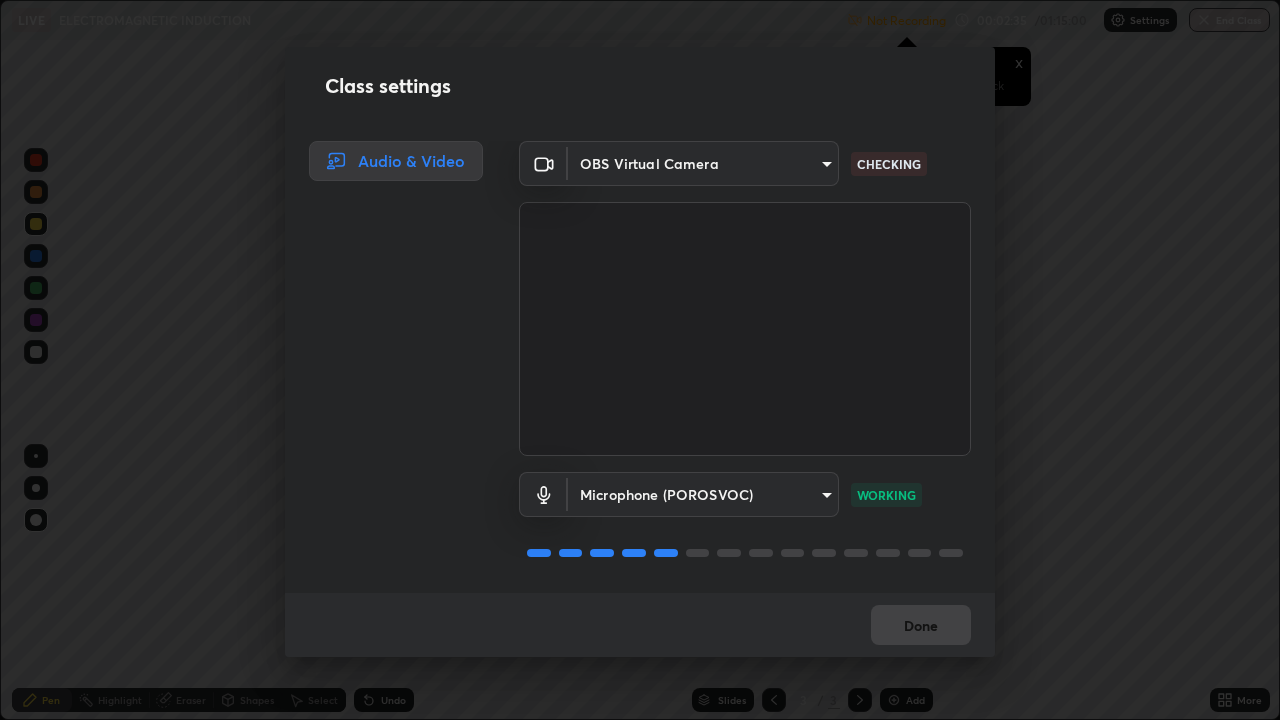 click on "Erase all LIVE ELECTROMAGNETIC INDUCTION Not Recording Recording has stopped Please call center admin to check x 00:02:35 /  01:15:00 Settings End Class Setting up your live class ELECTROMAGNETIC INDUCTION • L20 of Phy_Vizag NEET UG 2026 Excel 2 [FIRST] [LAST] Pen Highlight Eraser Shapes Select Undo Slides 3 / 3 Add More No doubts shared Encourage your learners to ask a doubt for better clarity Report an issue Reason for reporting Buffering Chat not working Audio - Video sync issue Educator video quality low ​ Attach an image Report Class settings Audio & Video OBS Virtual Camera [HASH] CHECKING Microphone (POROSVOC) [HASH] WORKING Done" at bounding box center (640, 360) 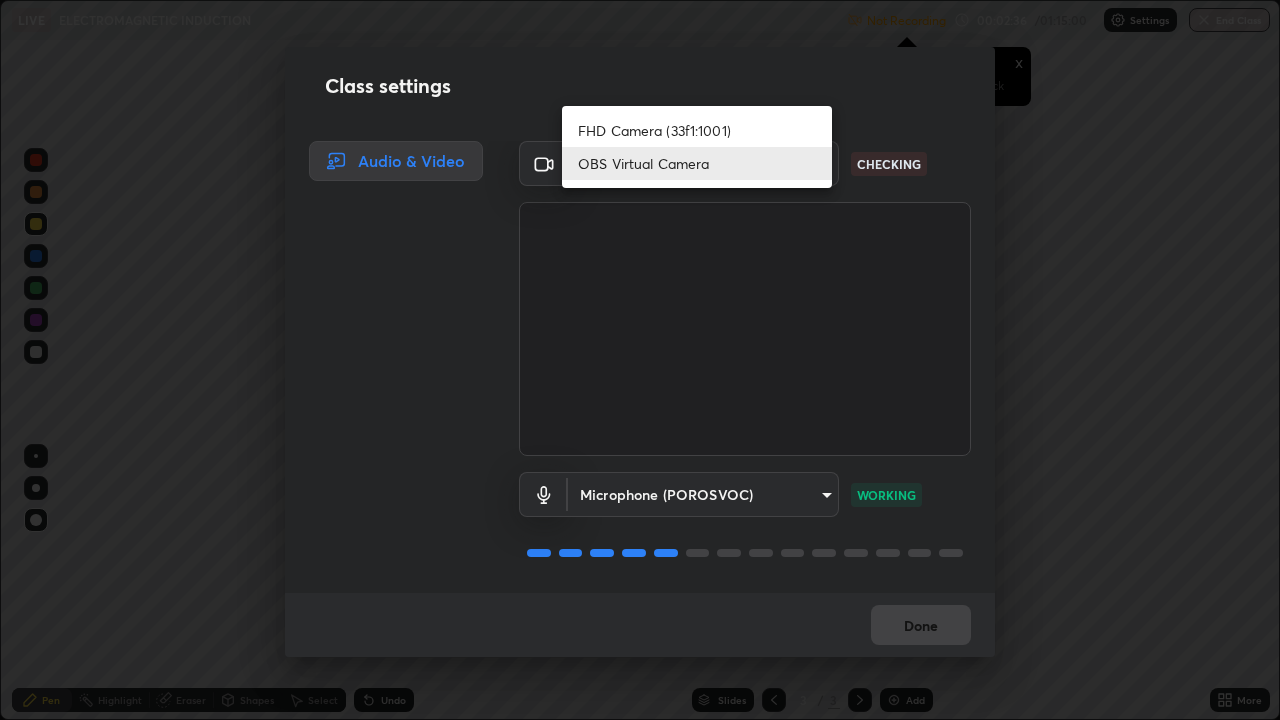 click on "FHD Camera (33f1:1001)" at bounding box center [697, 130] 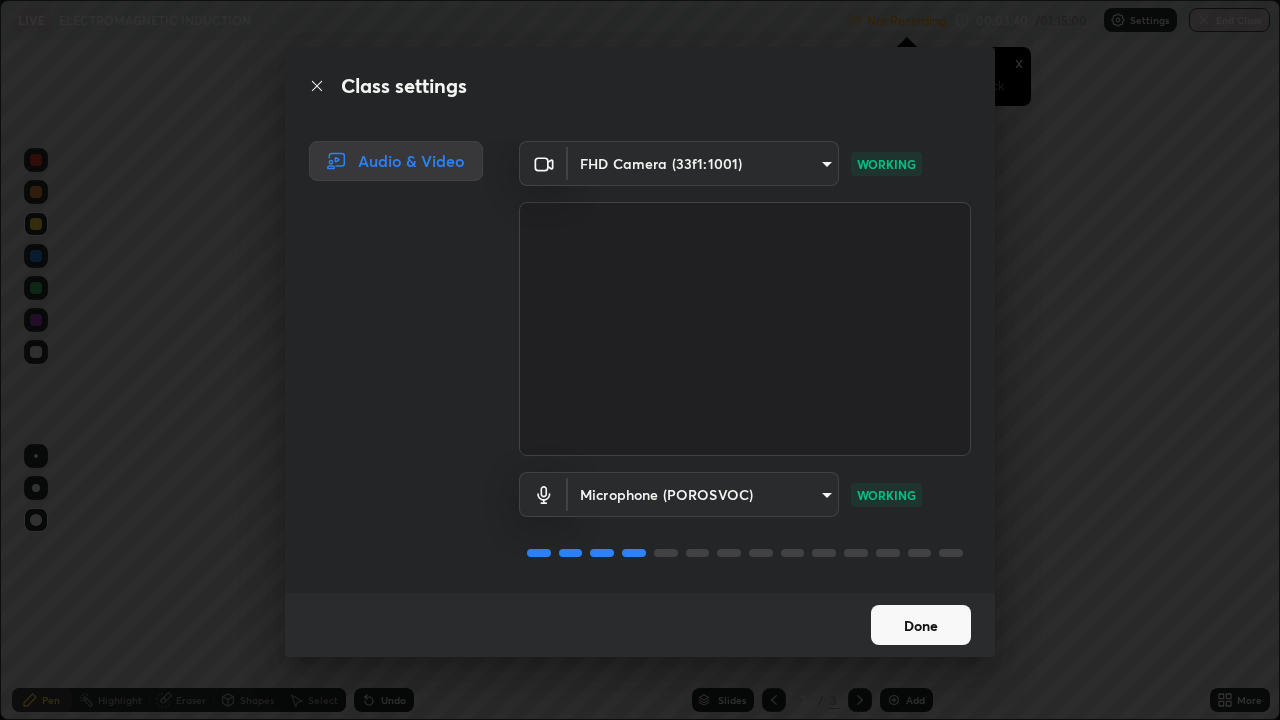 click on "Done" at bounding box center (921, 625) 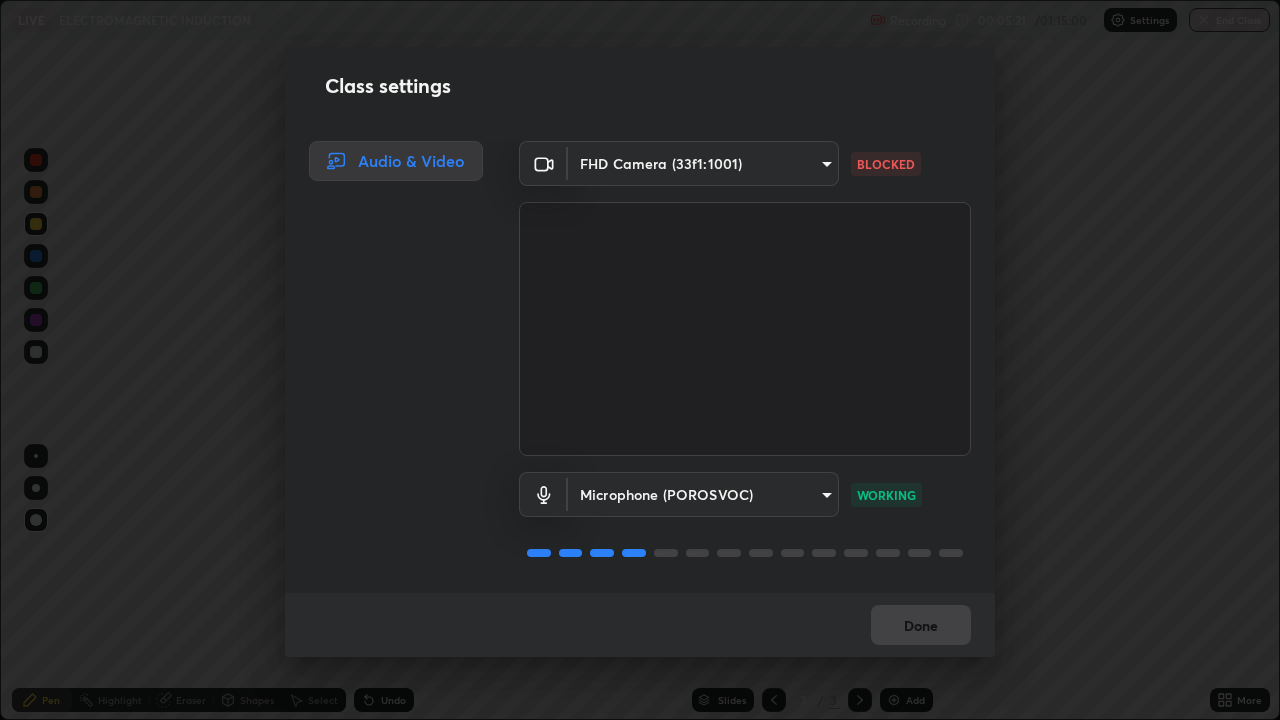 click on "Erase all LIVE ELECTROMAGNETIC INDUCTION Recording 00:05:21 /  01:15:00 Settings End Class Setting up your live class ELECTROMAGNETIC INDUCTION • L20 of Phy_Vizag NEET UG 2026 Excel 2 [FIRST] [LAST] Pen Highlight Eraser Shapes Select Undo Slides 3 / 3 Add More No doubts shared Encourage your learners to ask a doubt for better clarity Report an issue Reason for reporting Buffering Chat not working Audio - Video sync issue Educator video quality low ​ Attach an image Report Class settings Audio & Video FHD Camera (33f1:1001) [HASH] BLOCKED Microphone (POROSVOC) [HASH] WORKING Done" at bounding box center [640, 360] 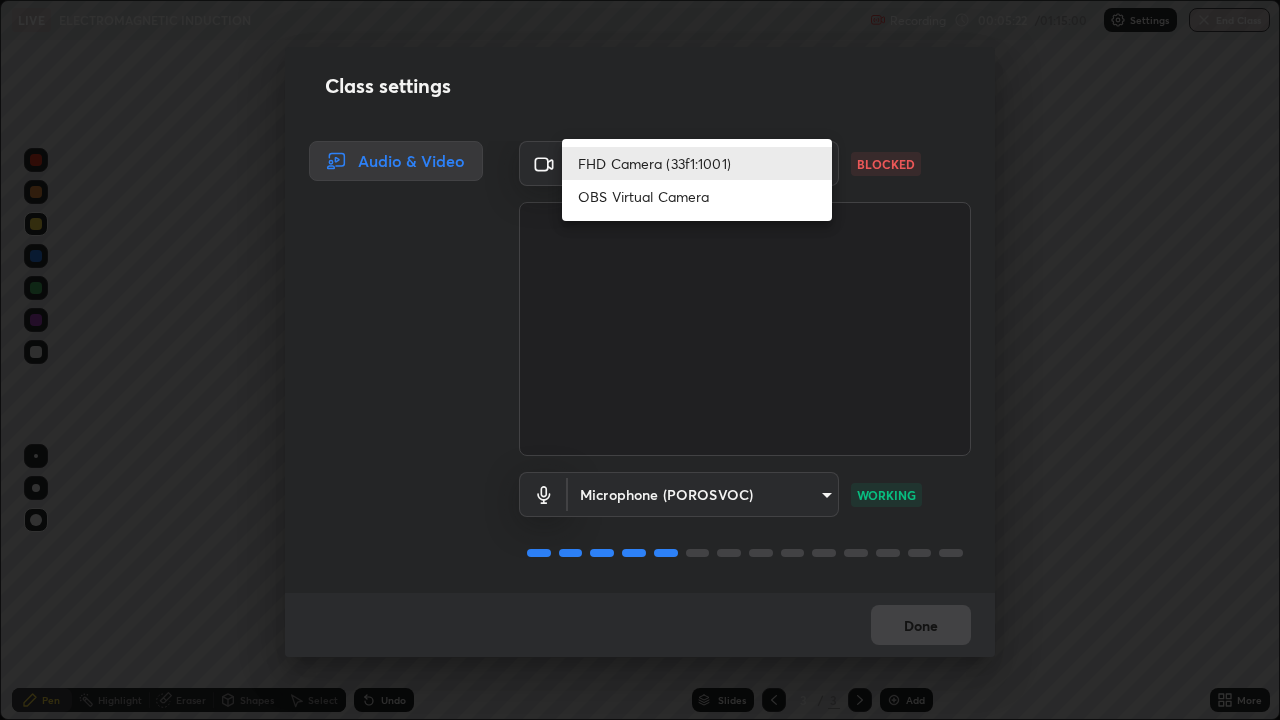 click on "OBS Virtual Camera" at bounding box center (697, 196) 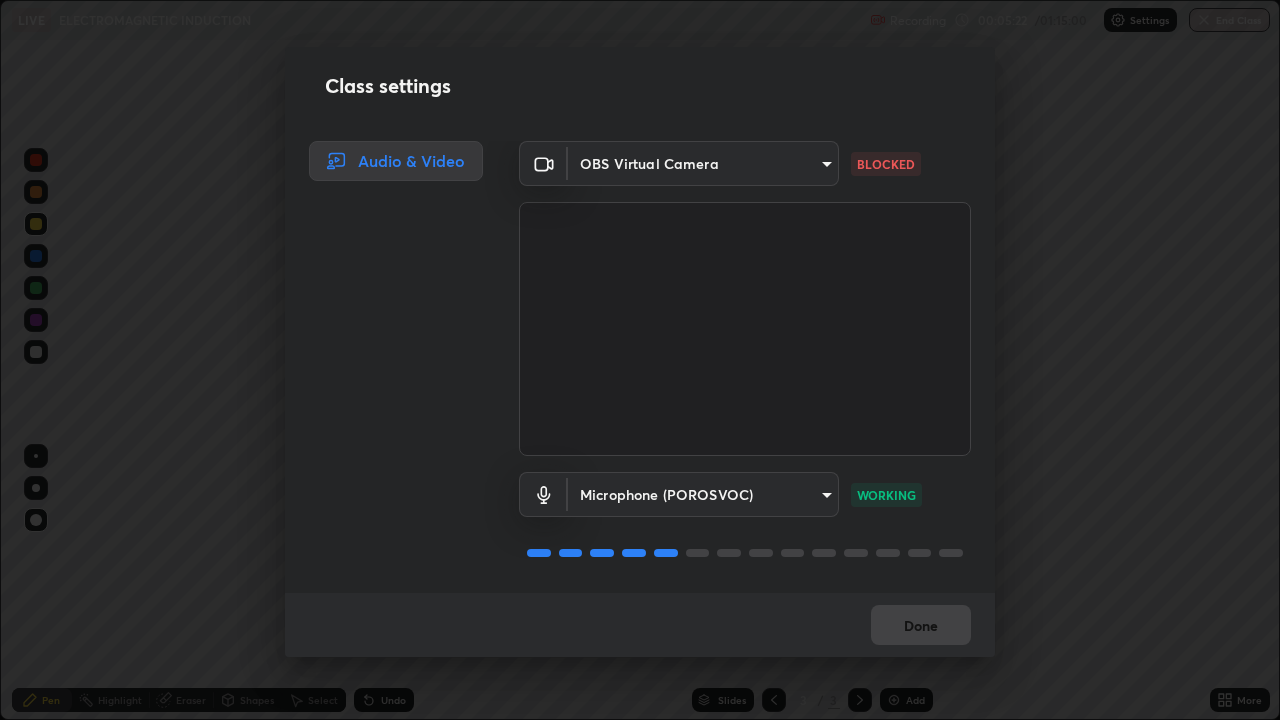 click on "Erase all LIVE ELECTROMAGNETIC INDUCTION Recording 00:05:22 /  01:15:00 Settings End Class Setting up your live class ELECTROMAGNETIC INDUCTION • L20 of Phy_Vizag NEET UG 2026 Excel 2 [FIRST] [LAST] Pen Highlight Eraser Shapes Select Undo Slides 3 / 3 Add More No doubts shared Encourage your learners to ask a doubt for better clarity Report an issue Reason for reporting Buffering Chat not working Audio - Video sync issue Educator video quality low ​ Attach an image Report Class settings Audio & Video OBS Virtual Camera [HASH] BLOCKED Microphone (POROSVOC) [HASH] WORKING Done" at bounding box center [640, 360] 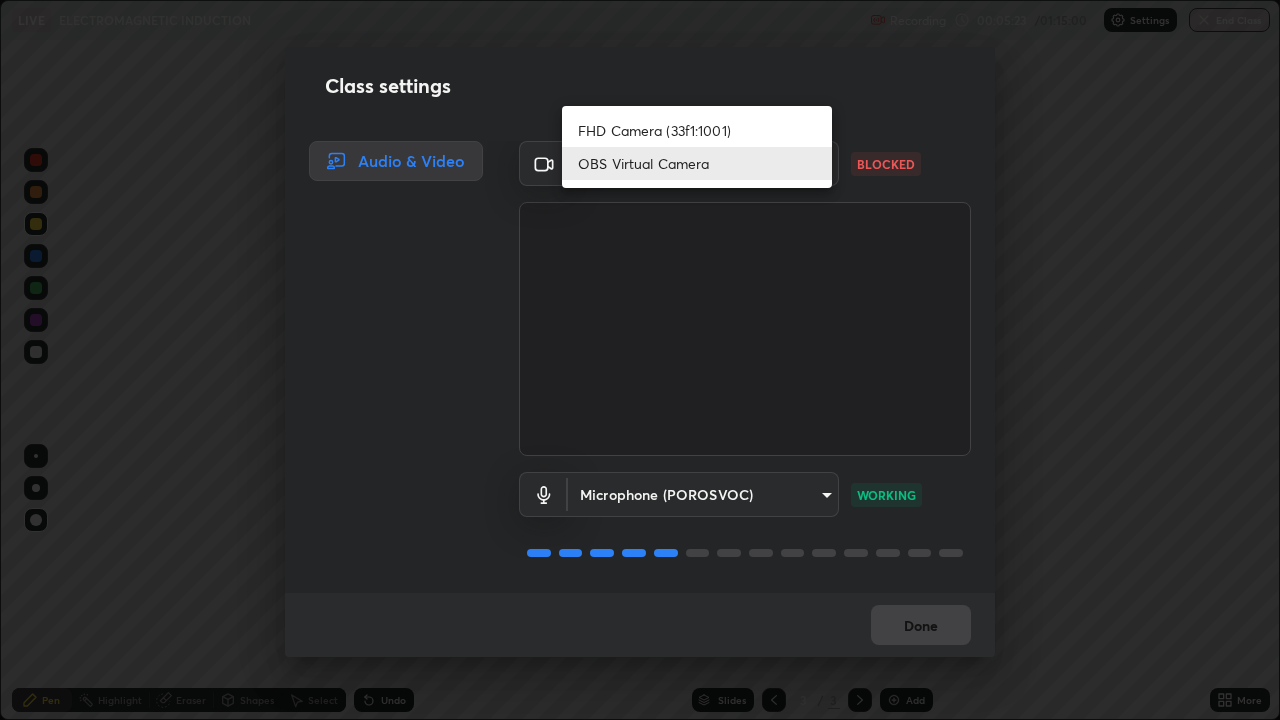 click on "FHD Camera (33f1:1001)" at bounding box center [697, 130] 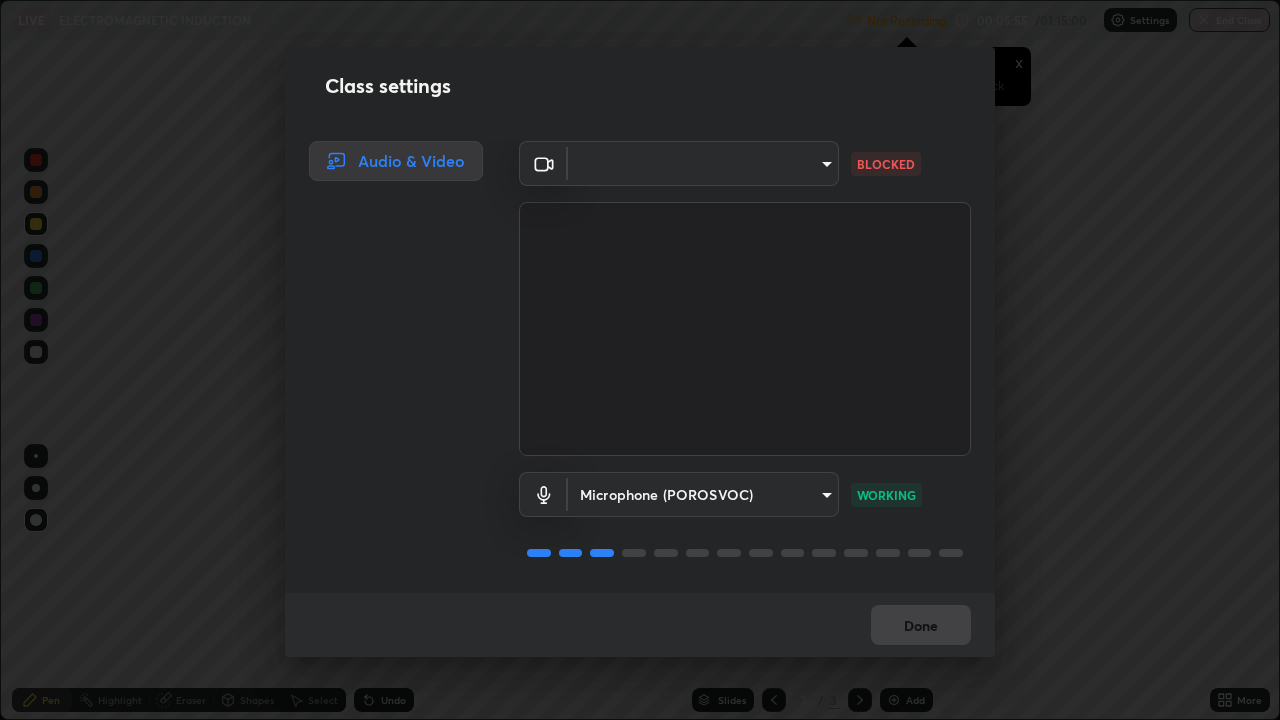 click on "Erase all LIVE ELECTROMAGNETIC INDUCTION Not Recording Recording has stopped Please call center admin to check x 00:05:55 /  01:15:00 Settings End Class Setting up your live class ELECTROMAGNETIC INDUCTION • L20 of Phy_Vizag NEET UG 2026 Excel 2 [FIRST] [LAST] Pen Highlight Eraser Shapes Select Undo Slides 3 / 3 Add More No doubts shared Encourage your learners to ask a doubt for better clarity Report an issue Reason for reporting Buffering Chat not working Audio - Video sync issue Educator video quality low ​ Attach an image Report Class settings Audio & Video ​ [HASH] BLOCKED Microphone (POROSVOC) [HASH] WORKING Done" at bounding box center (640, 360) 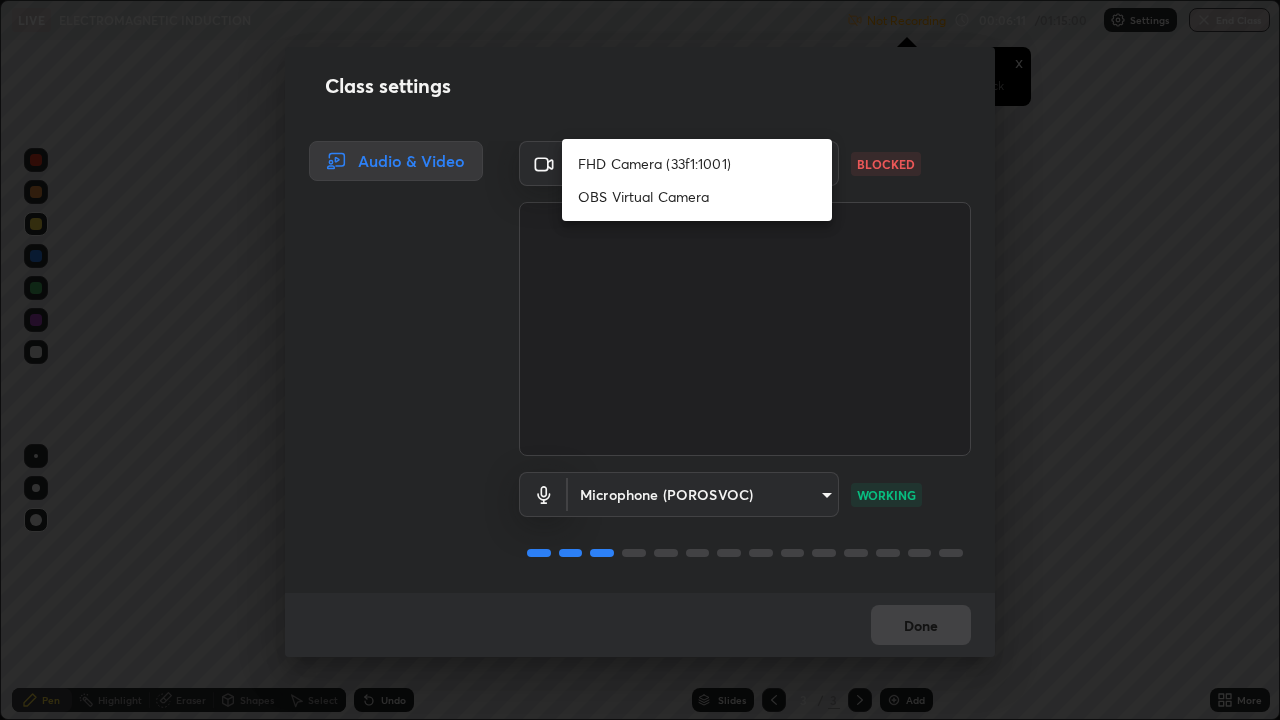 click on "FHD Camera (33f1:1001)" at bounding box center (697, 163) 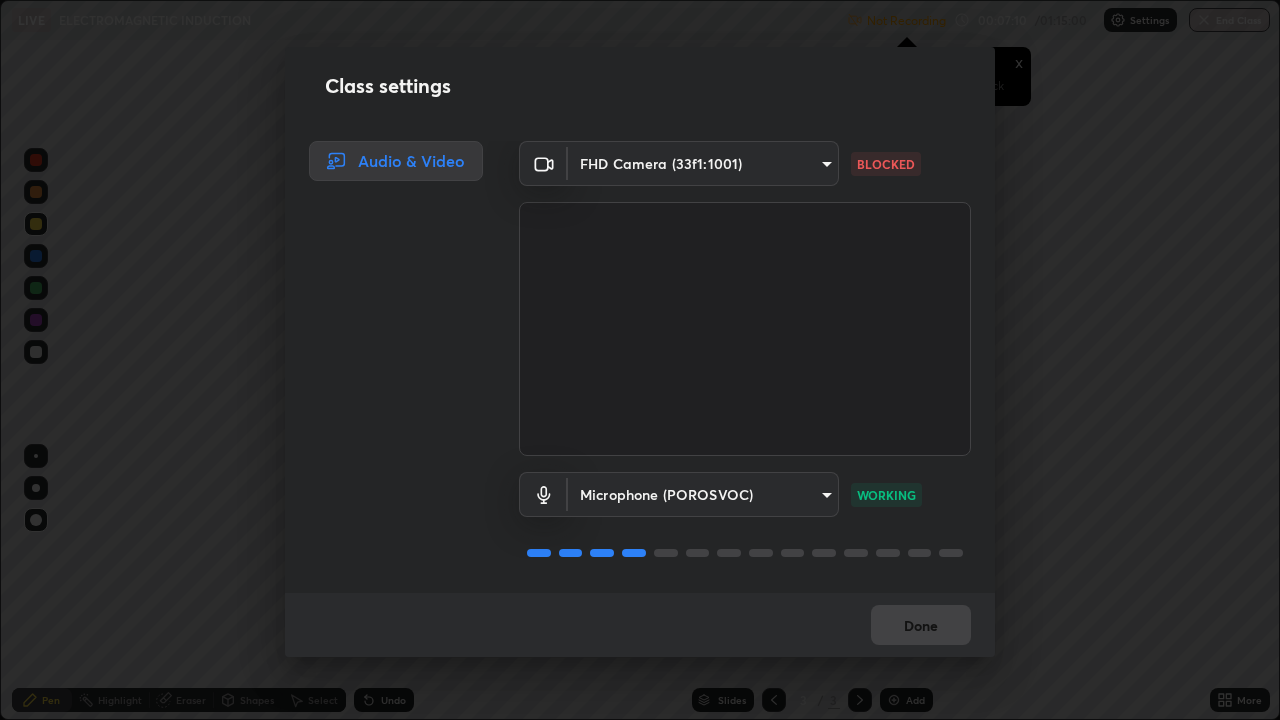 click on "Erase all LIVE ELECTROMAGNETIC INDUCTION Not Recording Recording has stopped Please call center admin to check x 00:07:10 /  01:15:00 Settings End Class Setting up your live class ELECTROMAGNETIC INDUCTION • L20 of Phy_Vizag NEET UG 2026 Excel 2 [FIRST] [LAST] Pen Highlight Eraser Shapes Select Undo Slides 3 / 3 Add More No doubts shared Encourage your learners to ask a doubt for better clarity Report an issue Reason for reporting Buffering Chat not working Audio - Video sync issue Educator video quality low ​ Attach an image Report Class settings Audio & Video FHD Camera (33f1:1001) [HASH] BLOCKED Microphone (POROSVOC) [HASH] WORKING Done" at bounding box center (640, 360) 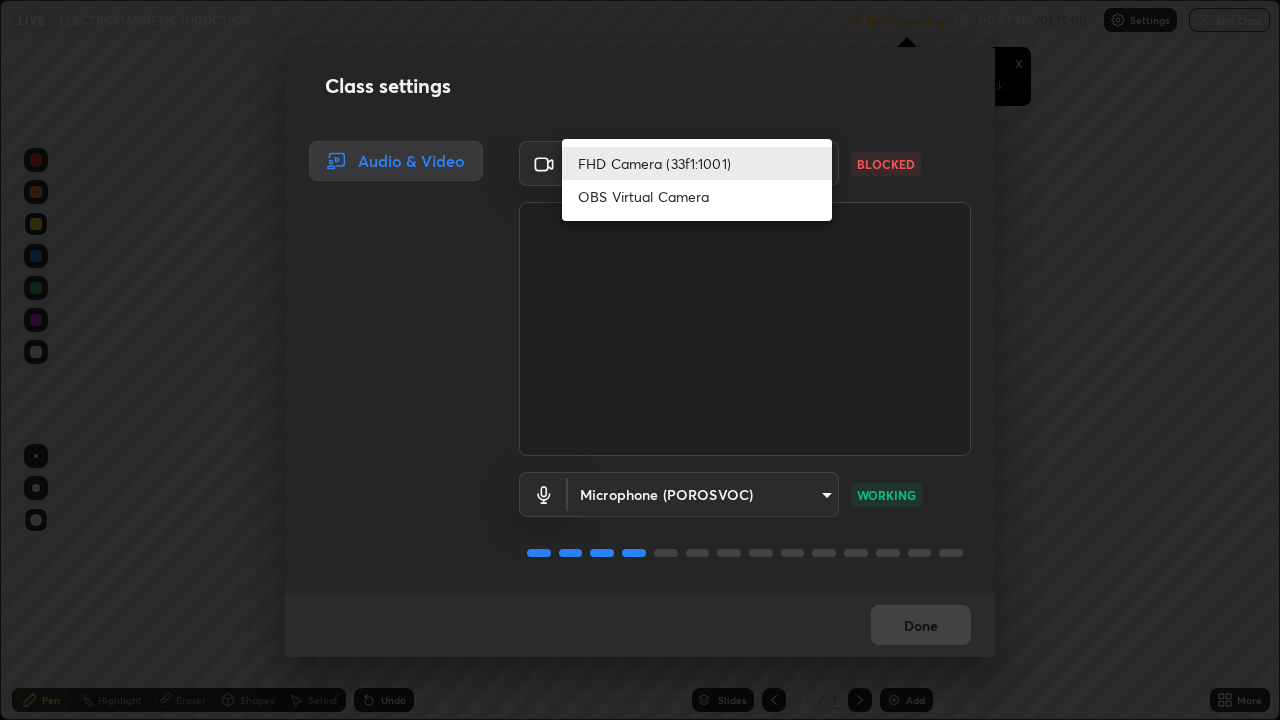 click on "OBS Virtual Camera" at bounding box center [697, 196] 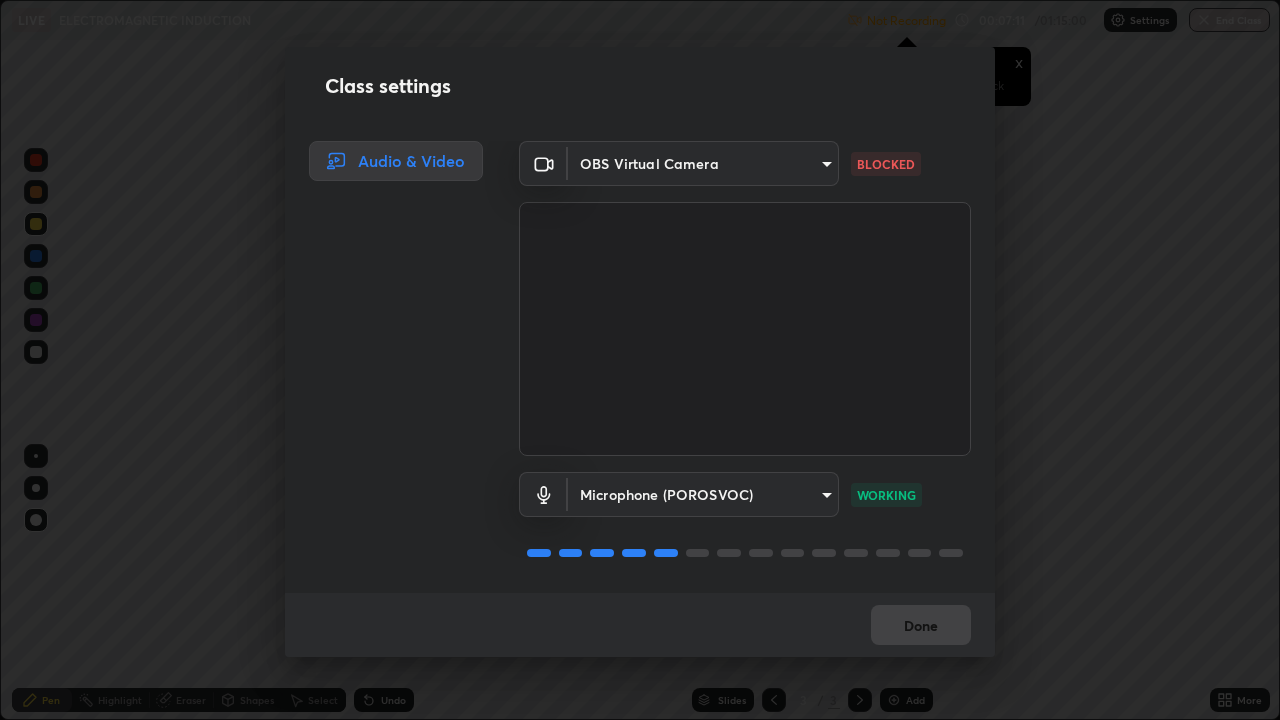 click on "Erase all LIVE ELECTROMAGNETIC INDUCTION Not Recording Recording has stopped Please call center admin to check x 00:07:11 /  01:15:00 Settings End Class Setting up your live class ELECTROMAGNETIC INDUCTION • L20 of Phy_Vizag NEET UG 2026 Excel 2 [FIRST] [LAST] Pen Highlight Eraser Shapes Select Undo Slides 3 / 3 Add More No doubts shared Encourage your learners to ask a doubt for better clarity Report an issue Reason for reporting Buffering Chat not working Audio - Video sync issue Educator video quality low ​ Attach an image Report Class settings Audio & Video OBS Virtual Camera [HASH] BLOCKED Microphone (POROSVOC) [HASH] WORKING Done" at bounding box center (640, 360) 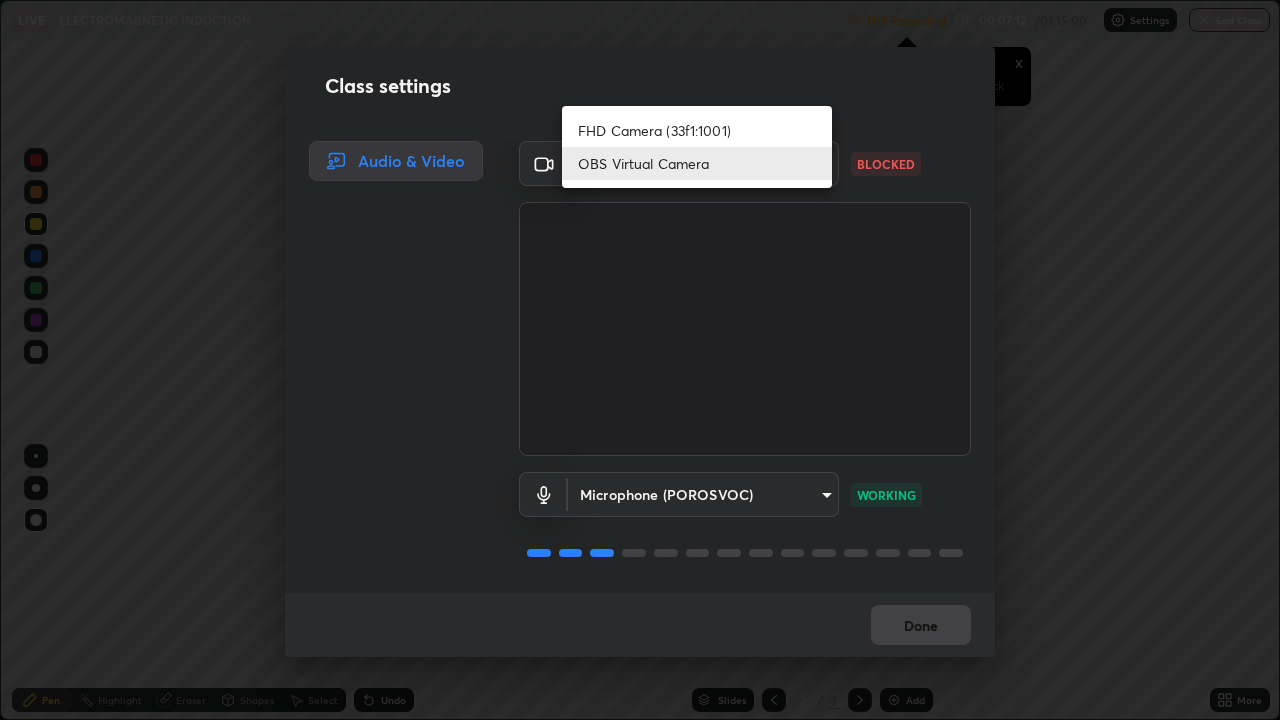 click on "FHD Camera (33f1:1001)" at bounding box center (697, 130) 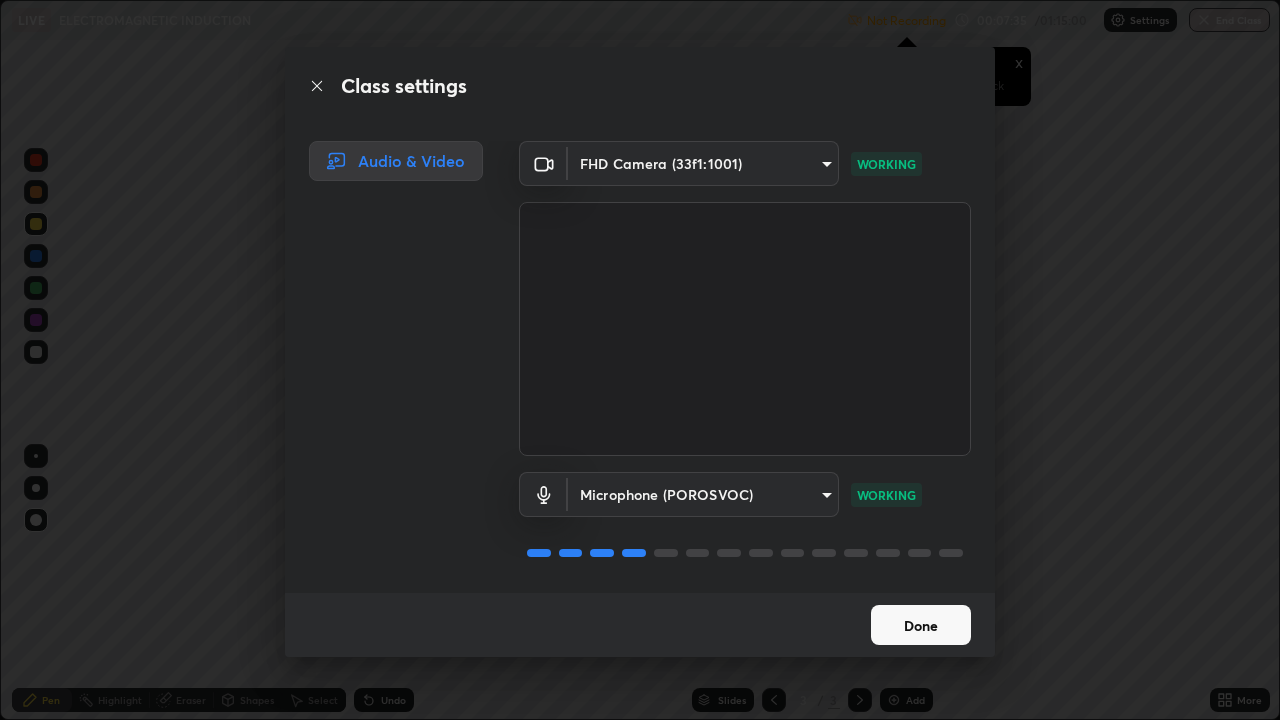 click on "Done" at bounding box center (921, 625) 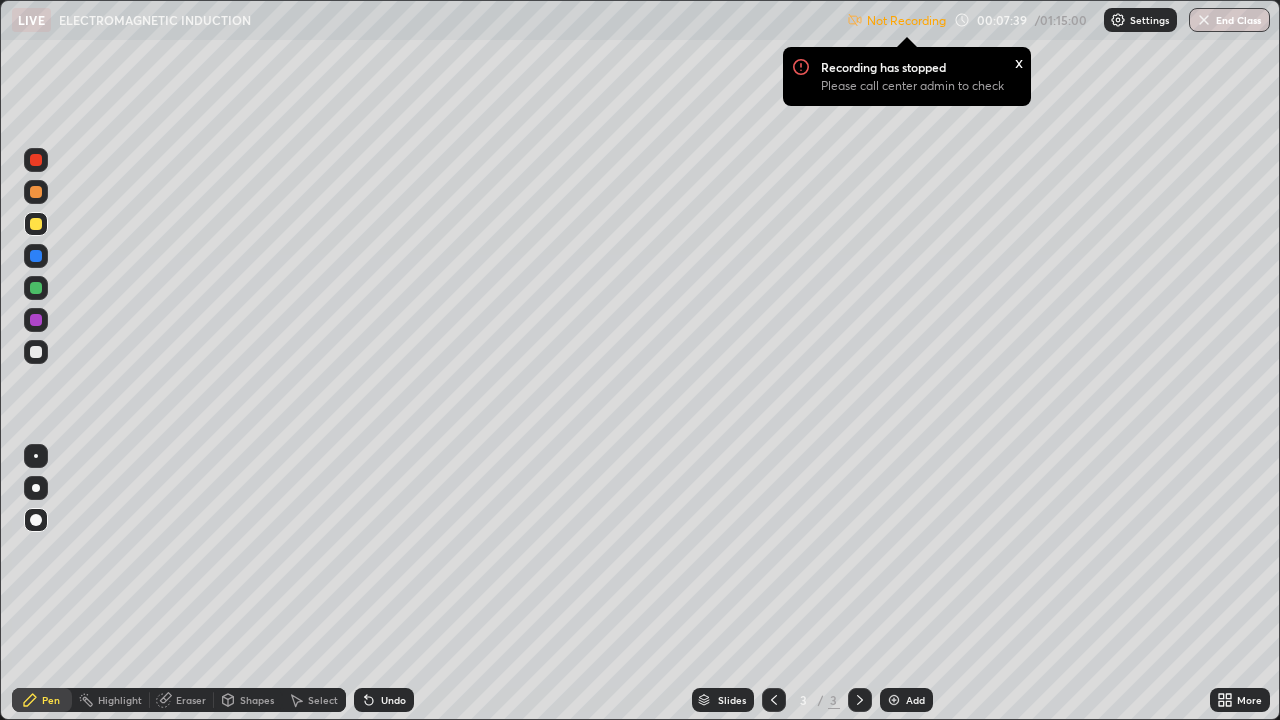 click on "Settings" at bounding box center [1149, 20] 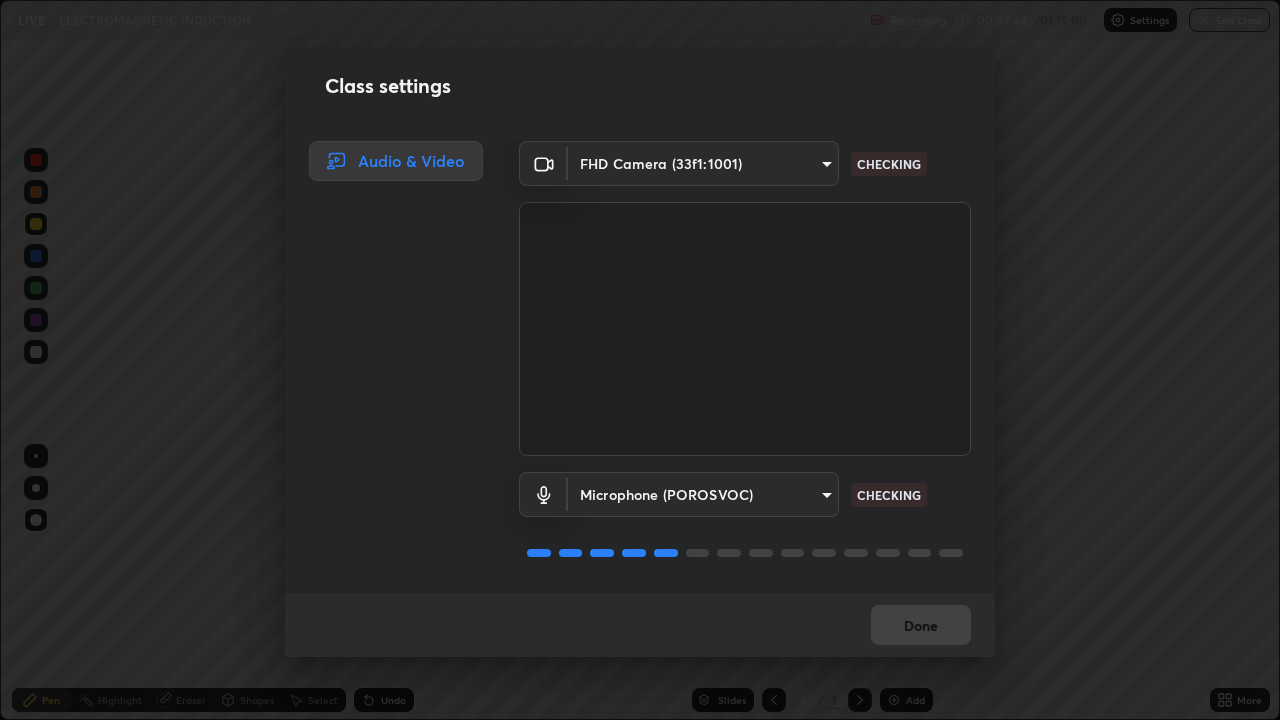 scroll, scrollTop: 2, scrollLeft: 0, axis: vertical 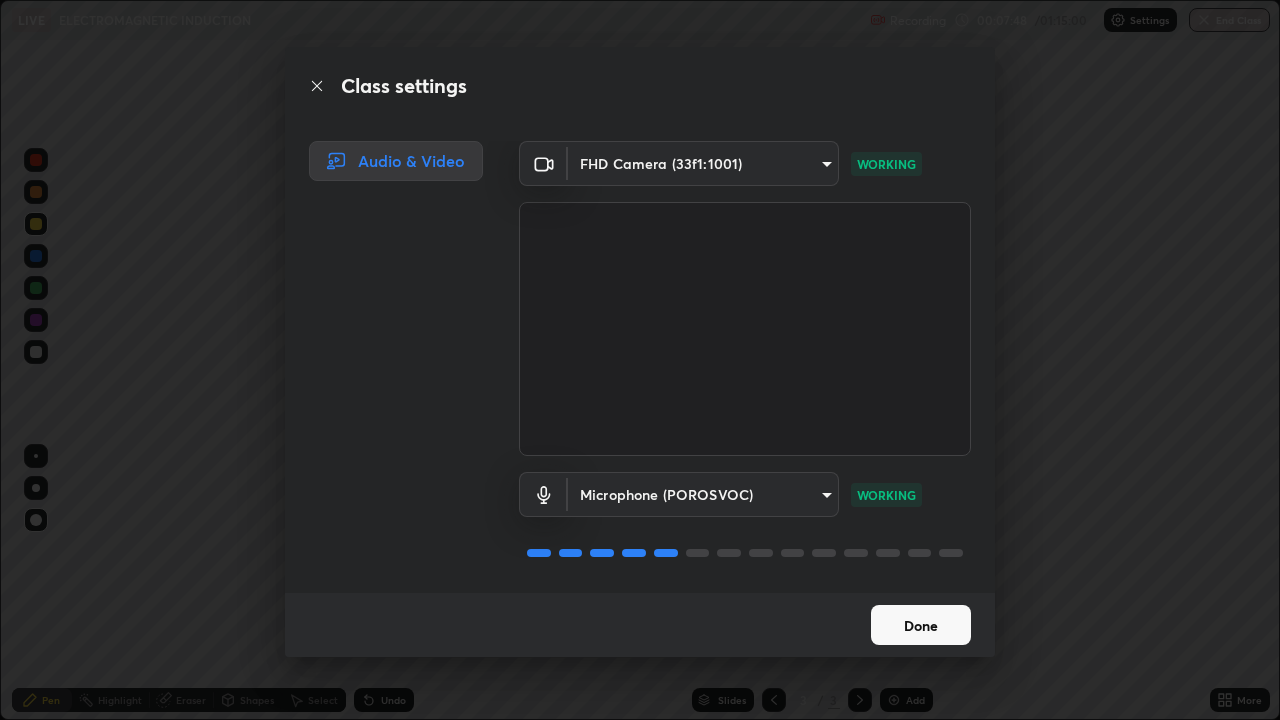 click on "Done" at bounding box center [921, 625] 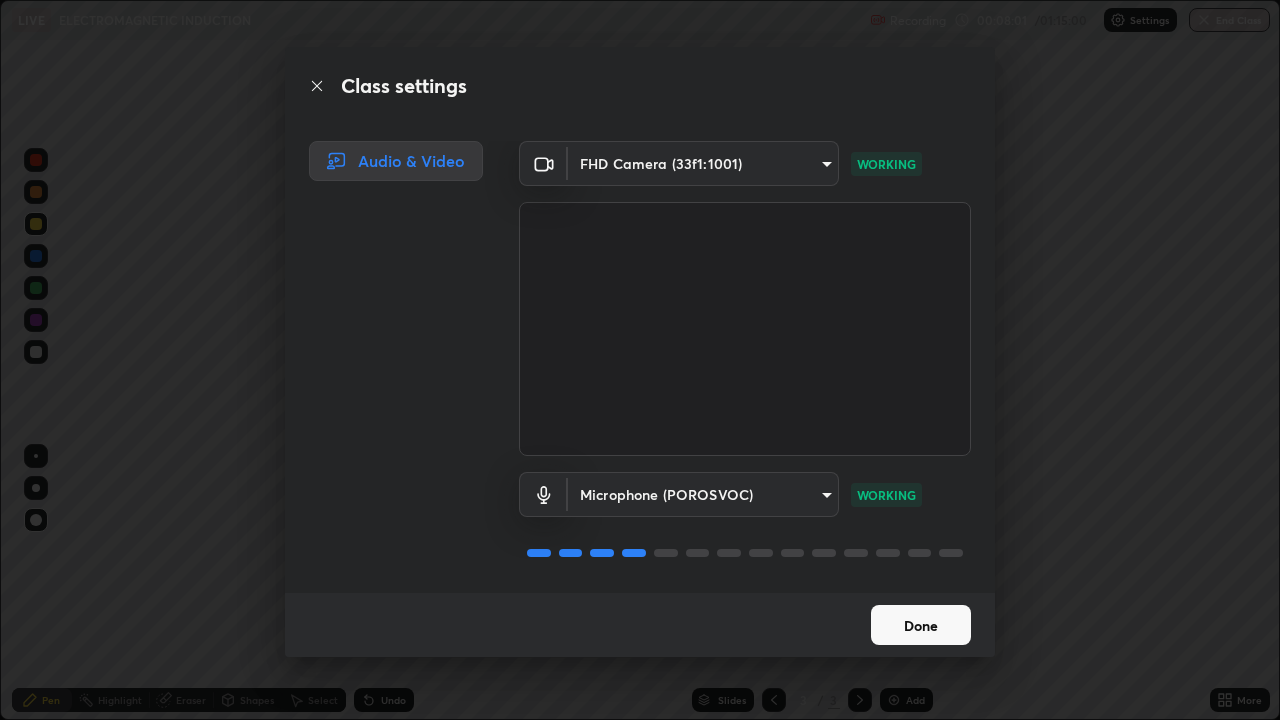 click on "Done" at bounding box center [921, 625] 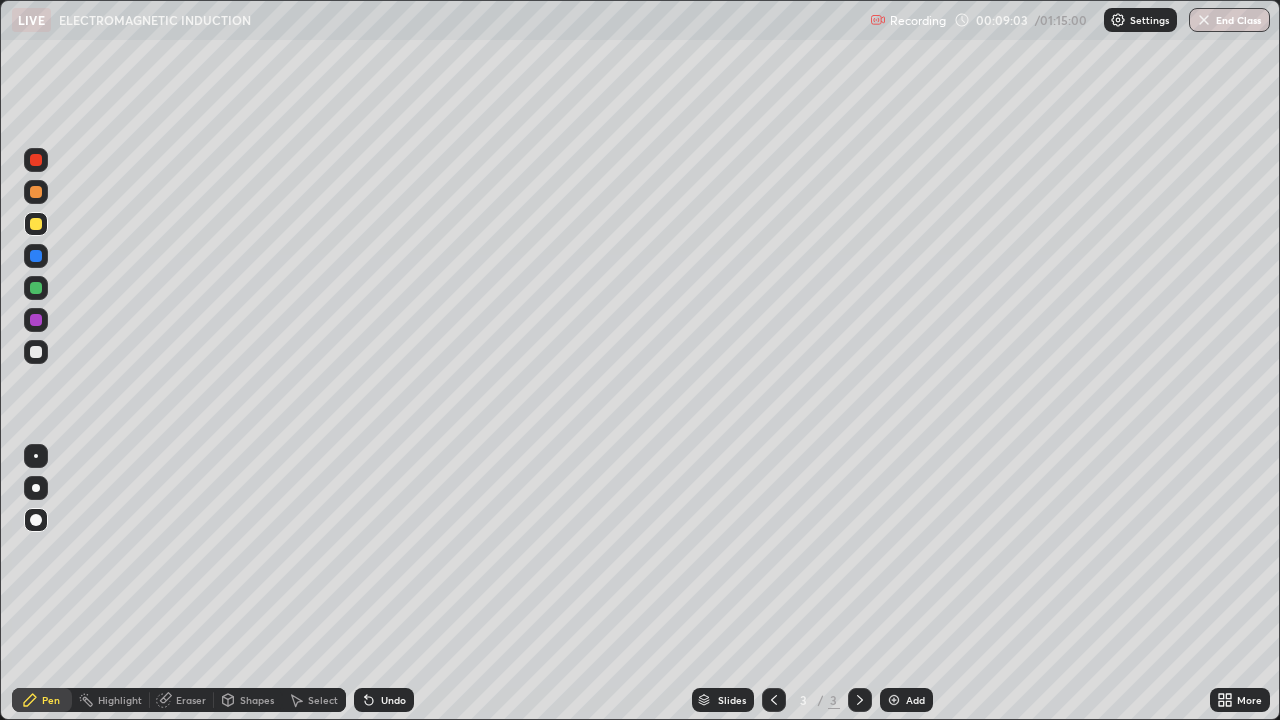 click on "Undo" at bounding box center (393, 700) 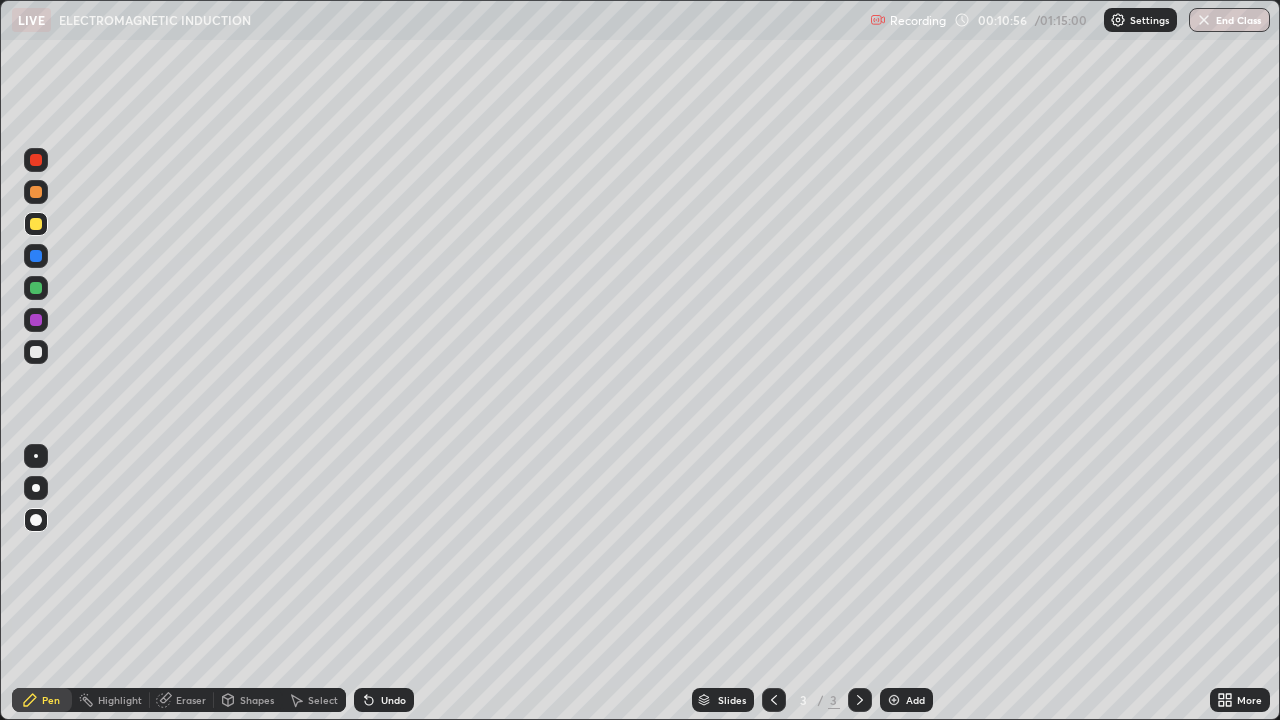 click at bounding box center [36, 352] 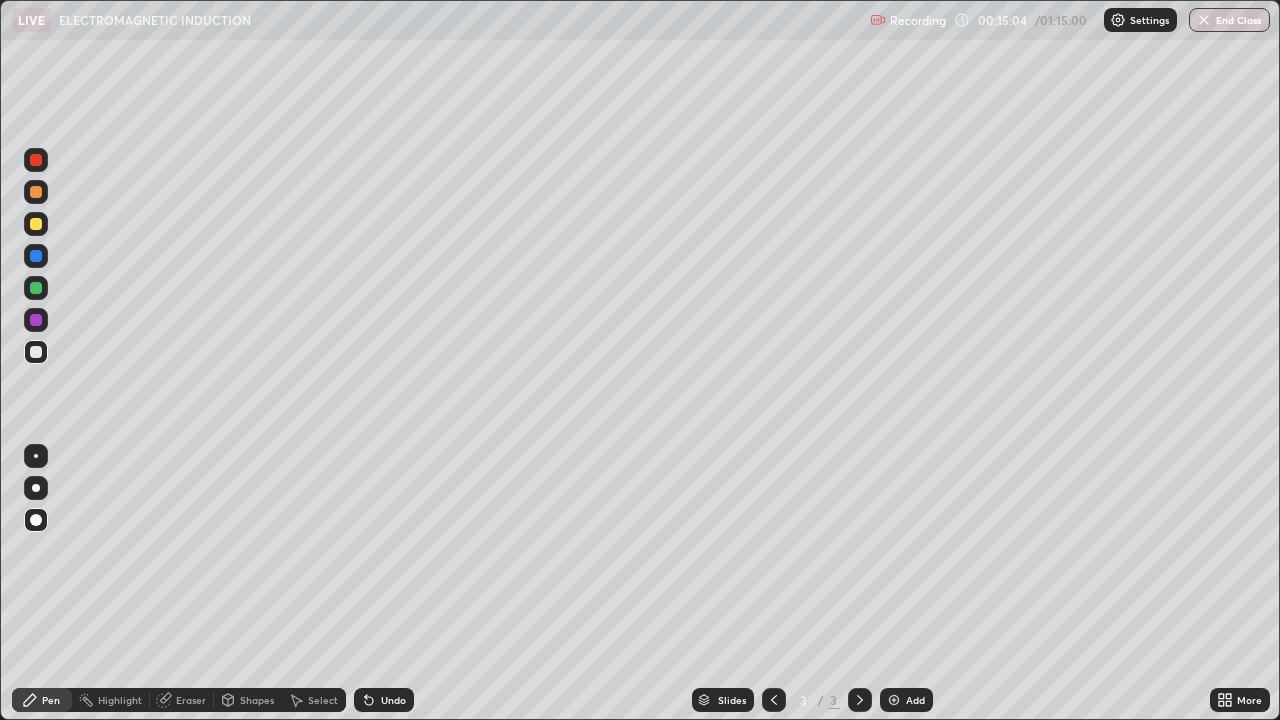 click on "Add" at bounding box center (915, 700) 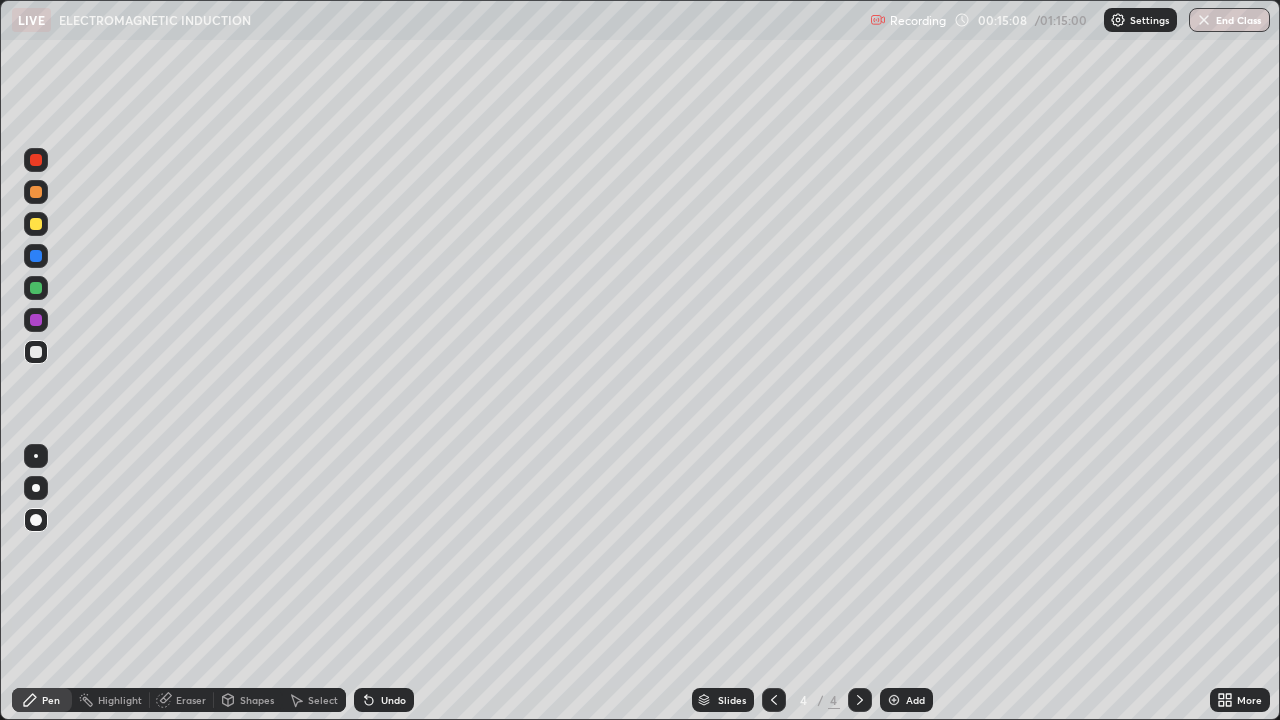 click 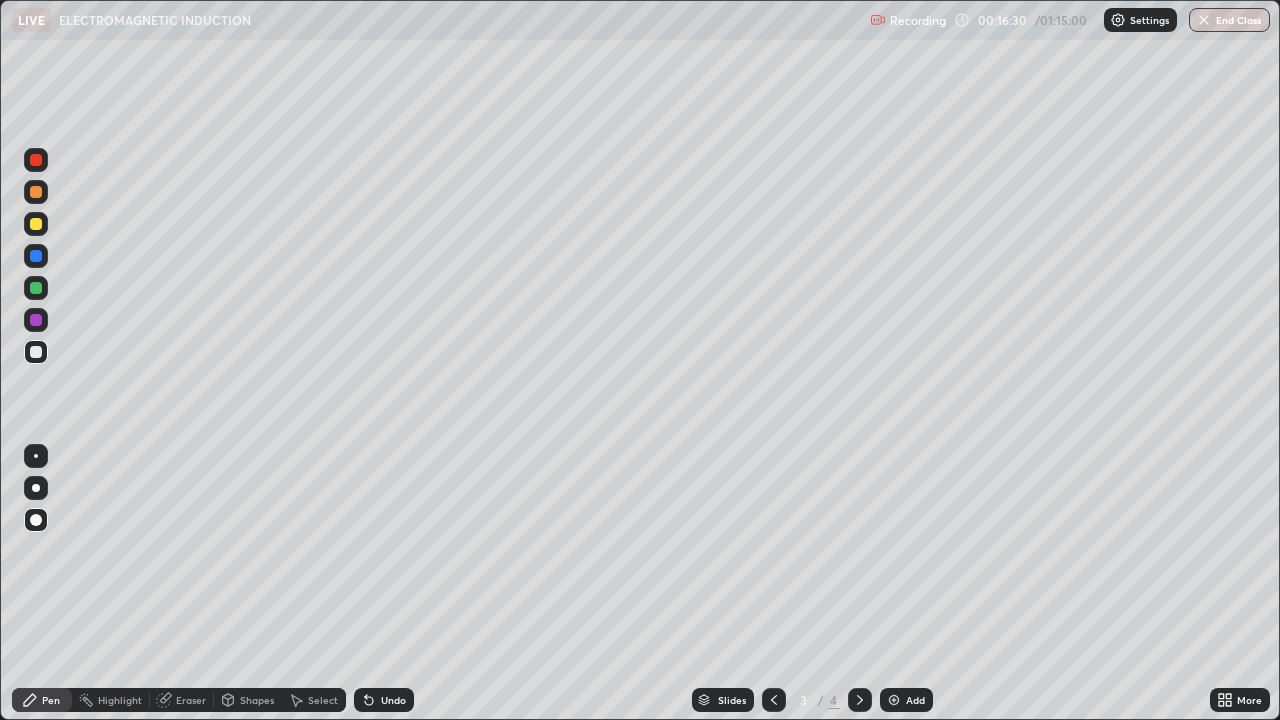 click 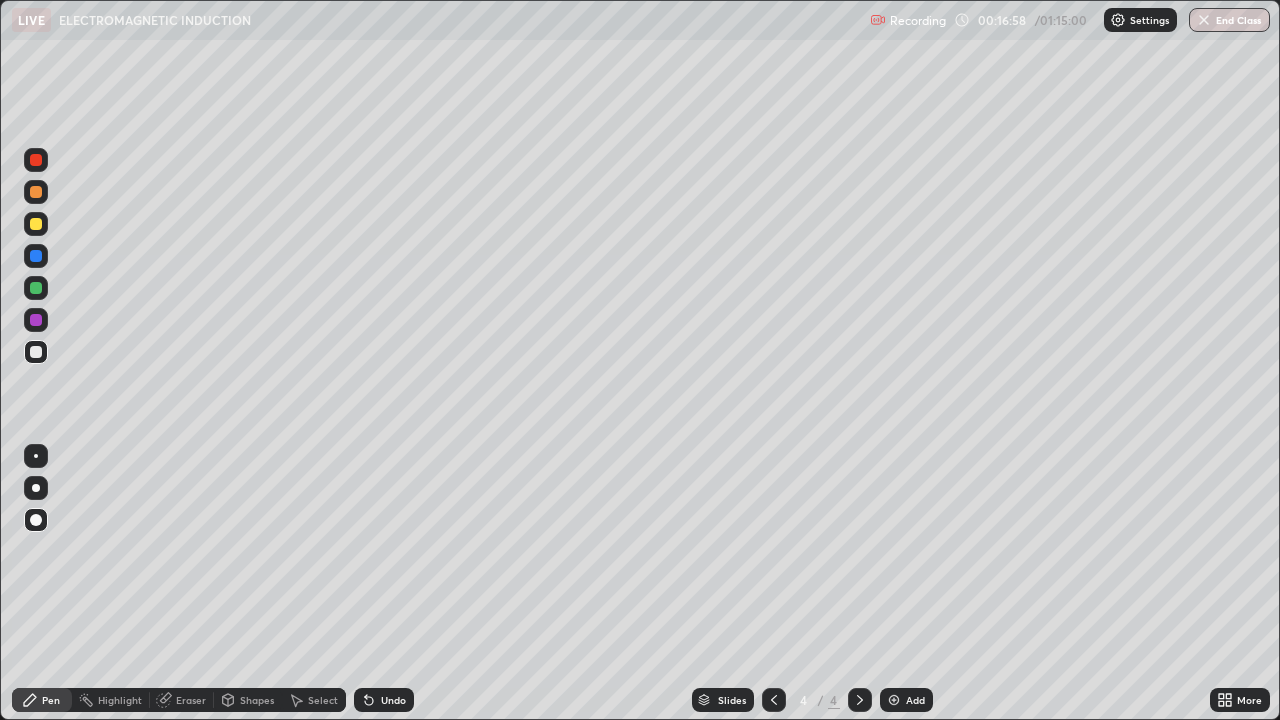 click on "Erase all" at bounding box center [36, 360] 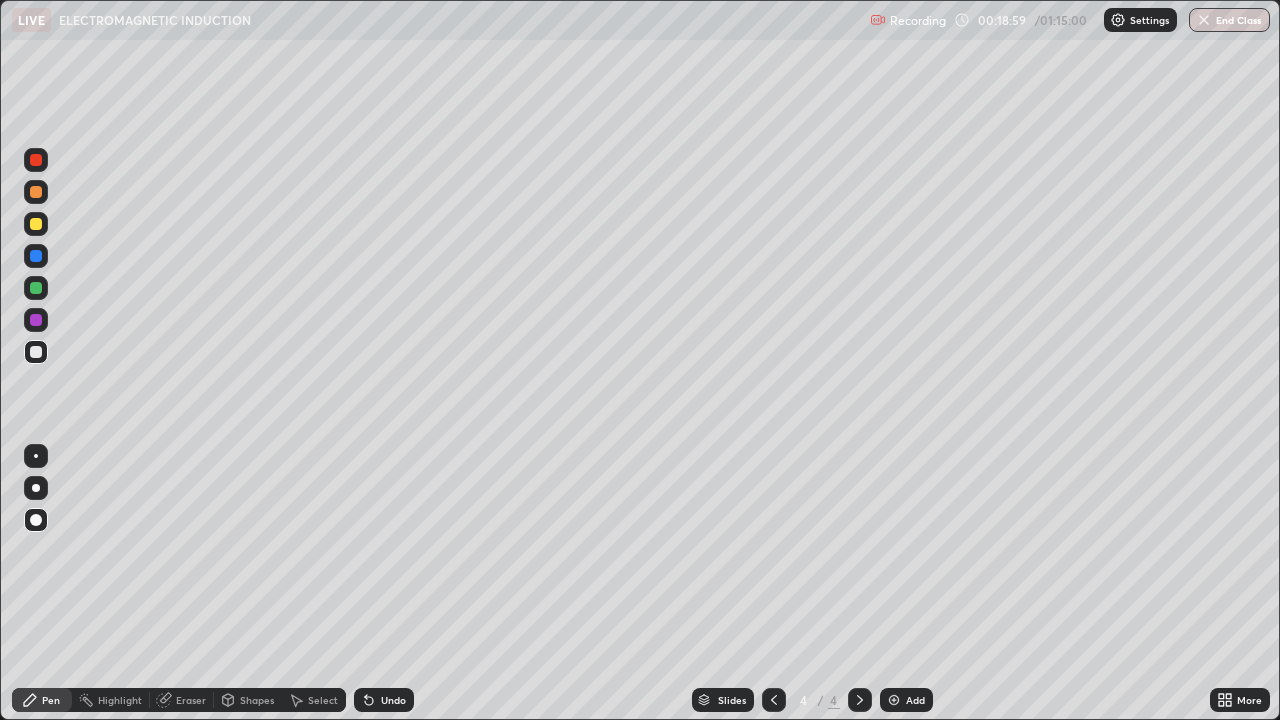 click at bounding box center [774, 700] 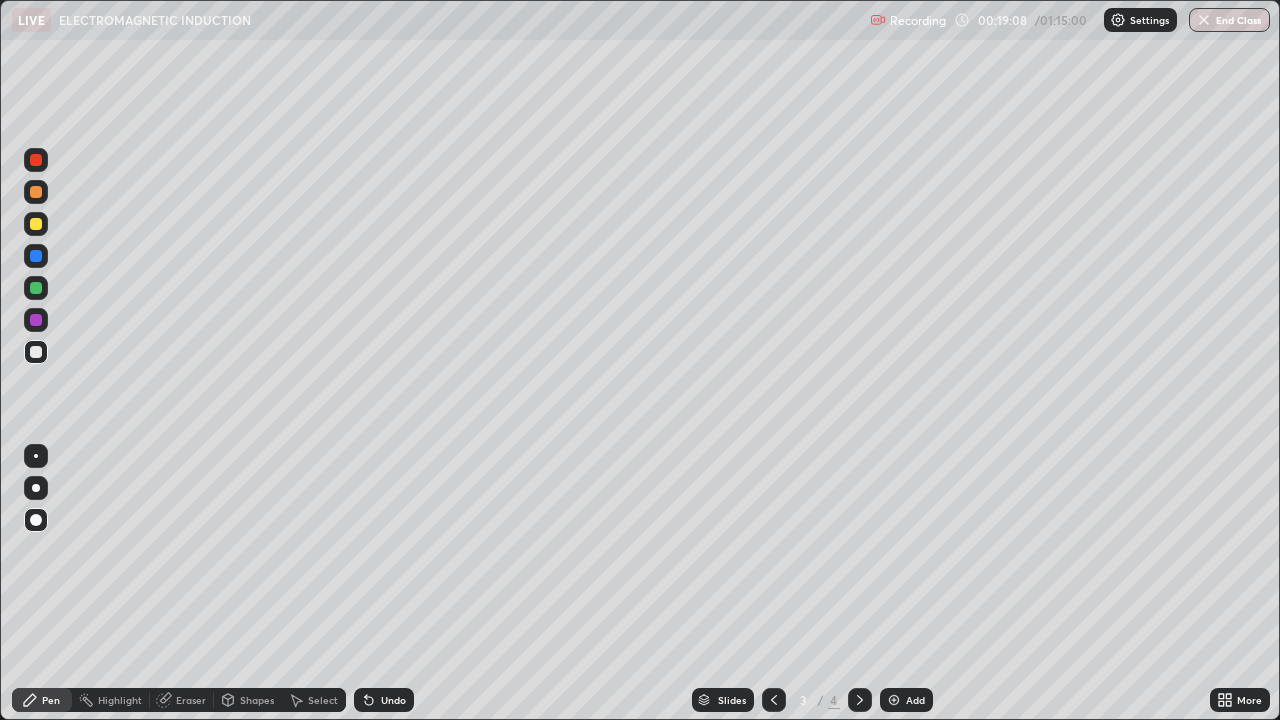 click 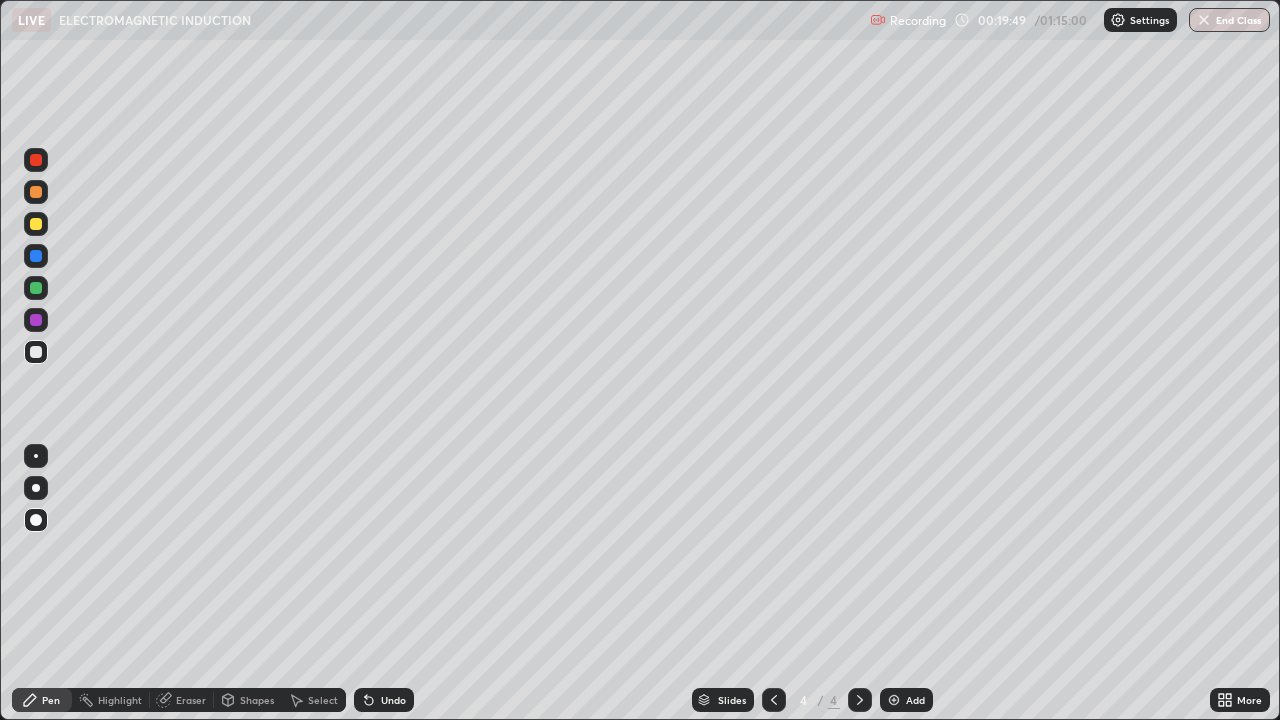 click 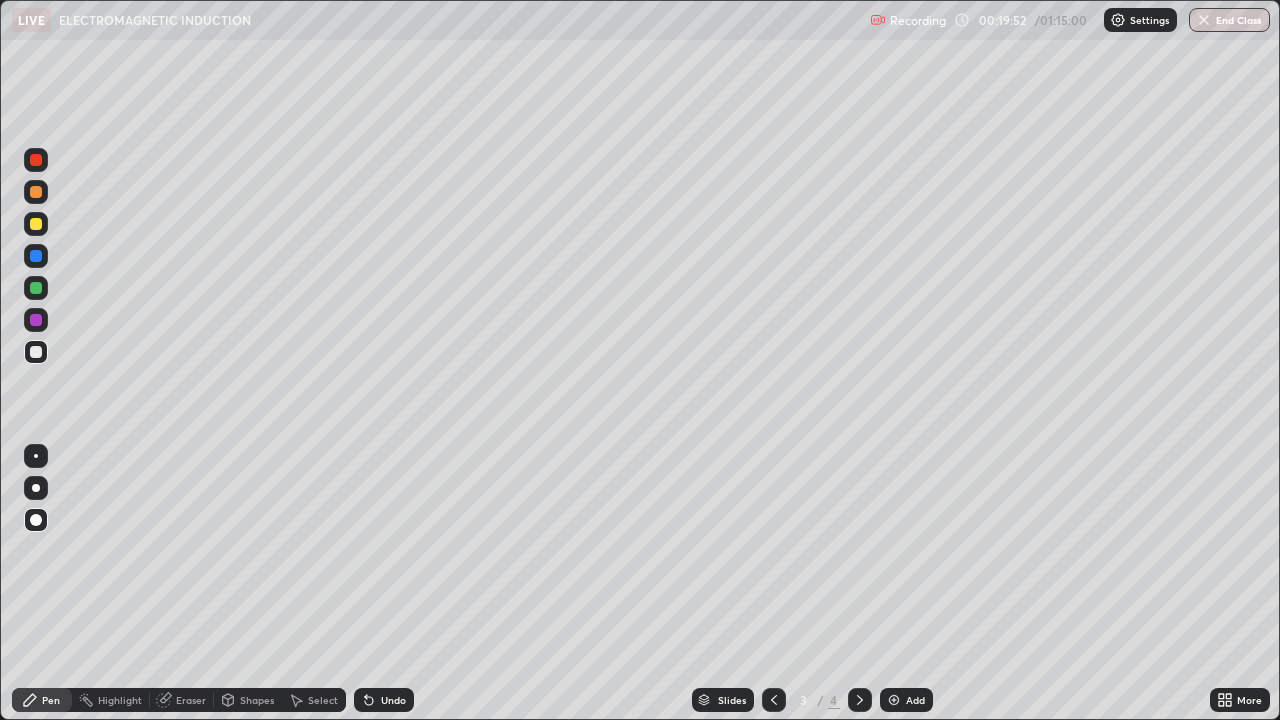 click 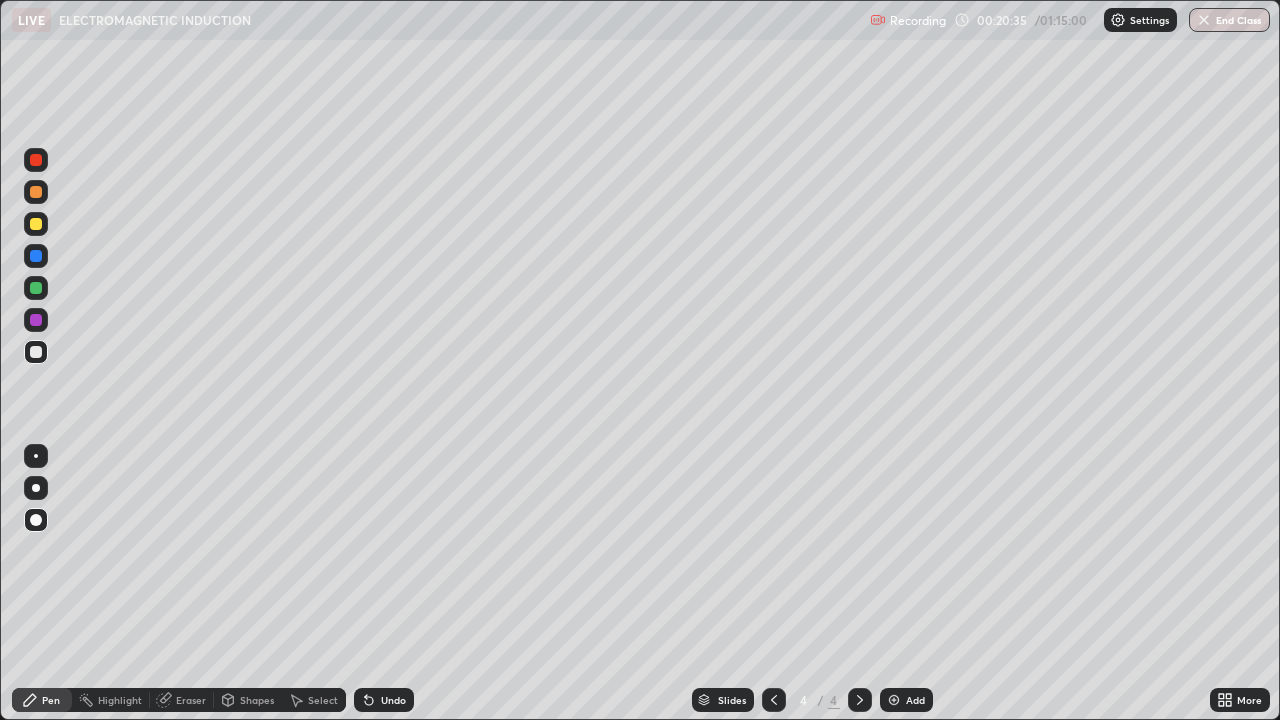 click 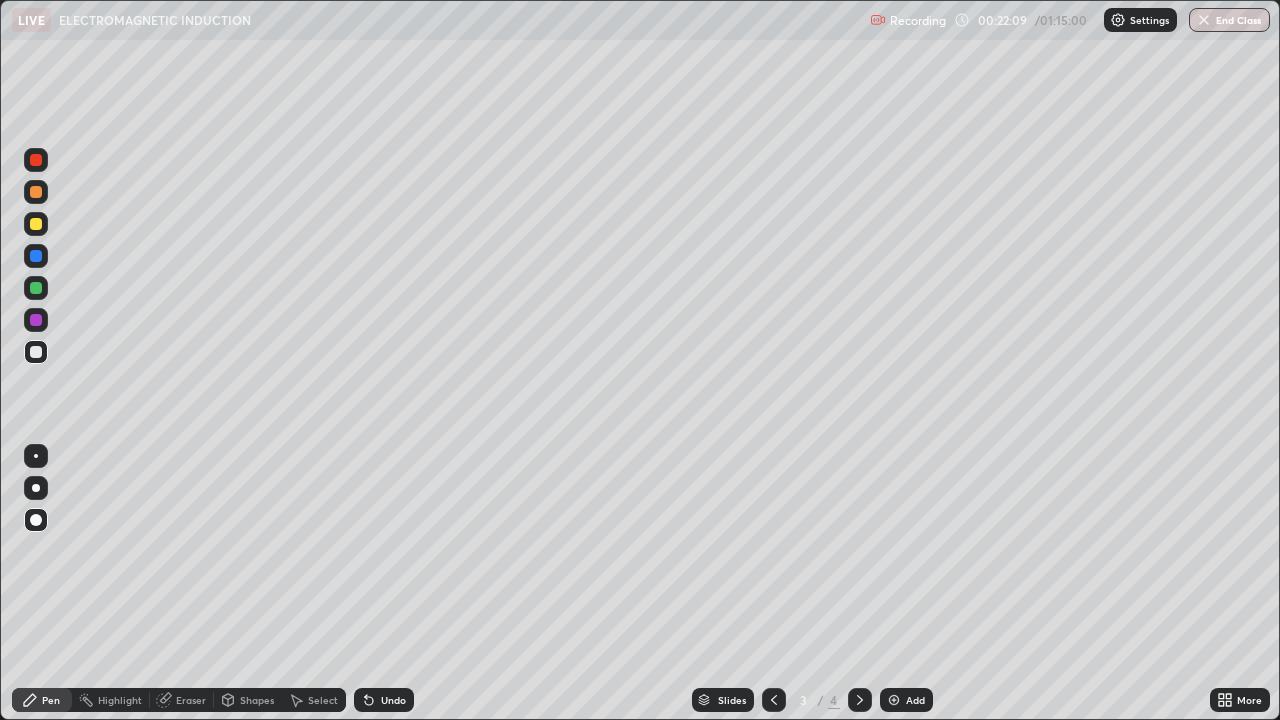 click 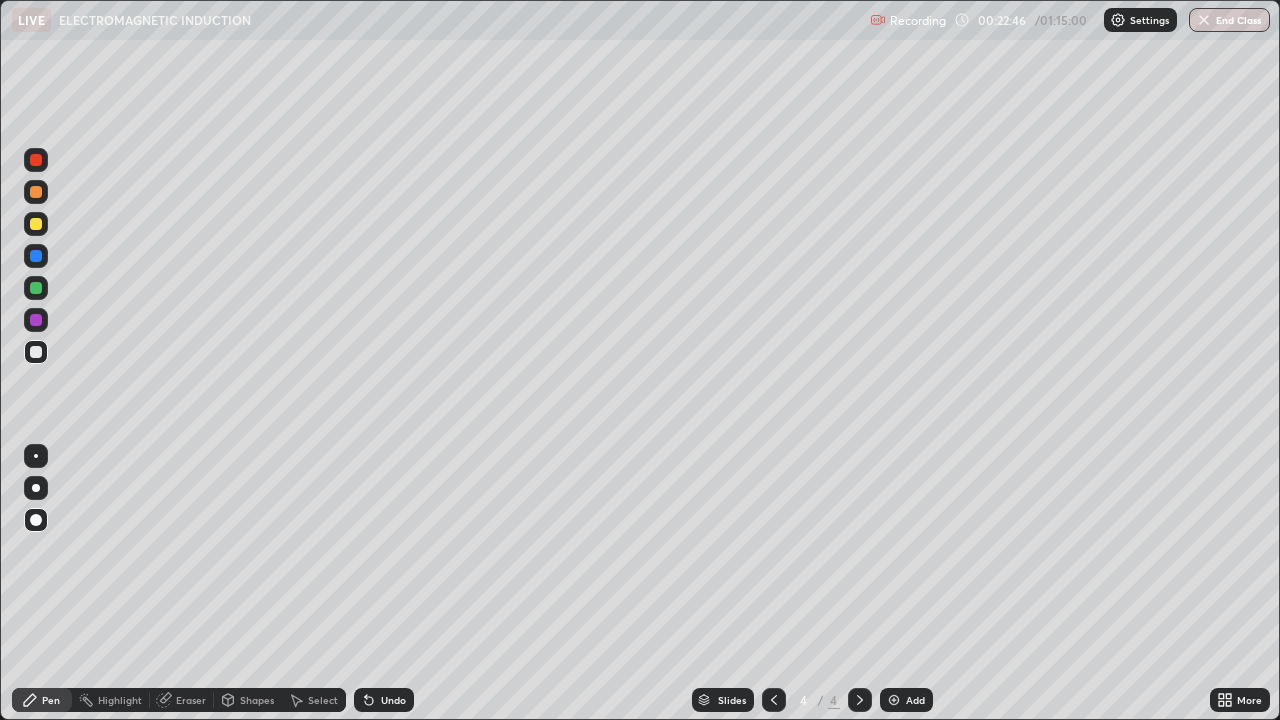 click at bounding box center (36, 224) 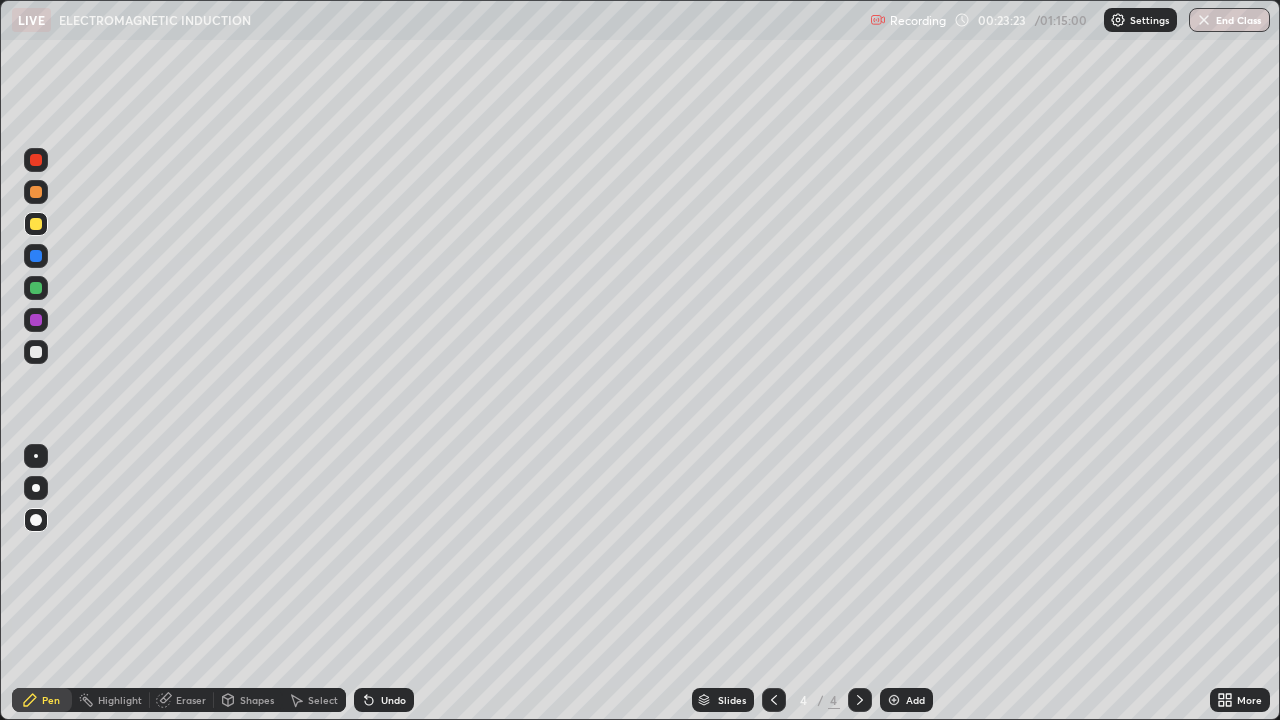 click at bounding box center [36, 256] 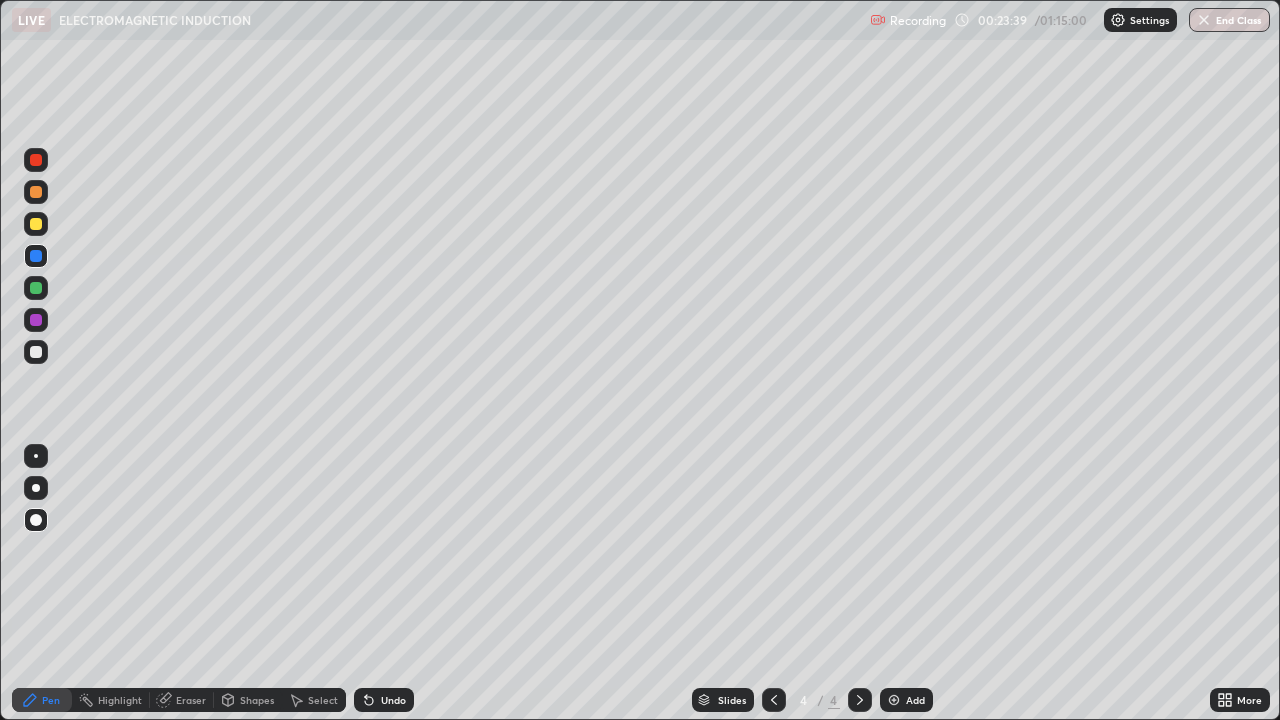 click on "Shapes" at bounding box center (248, 700) 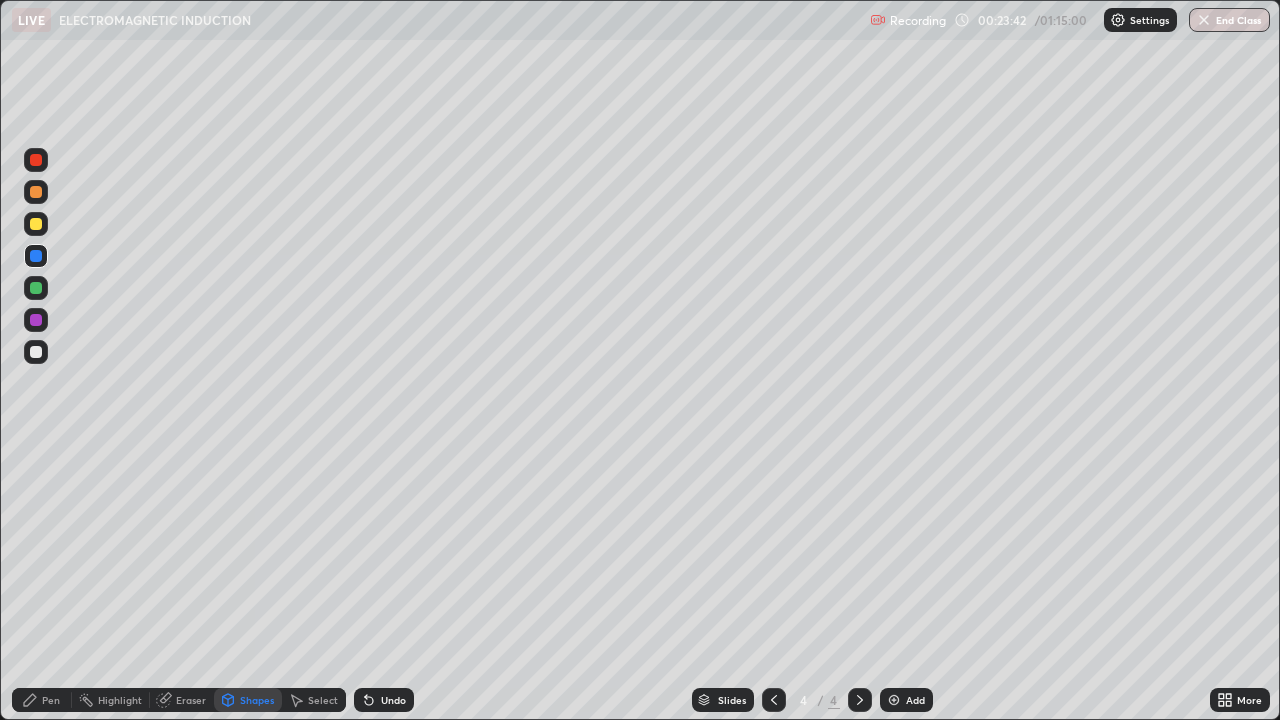 click on "Pen" at bounding box center (51, 700) 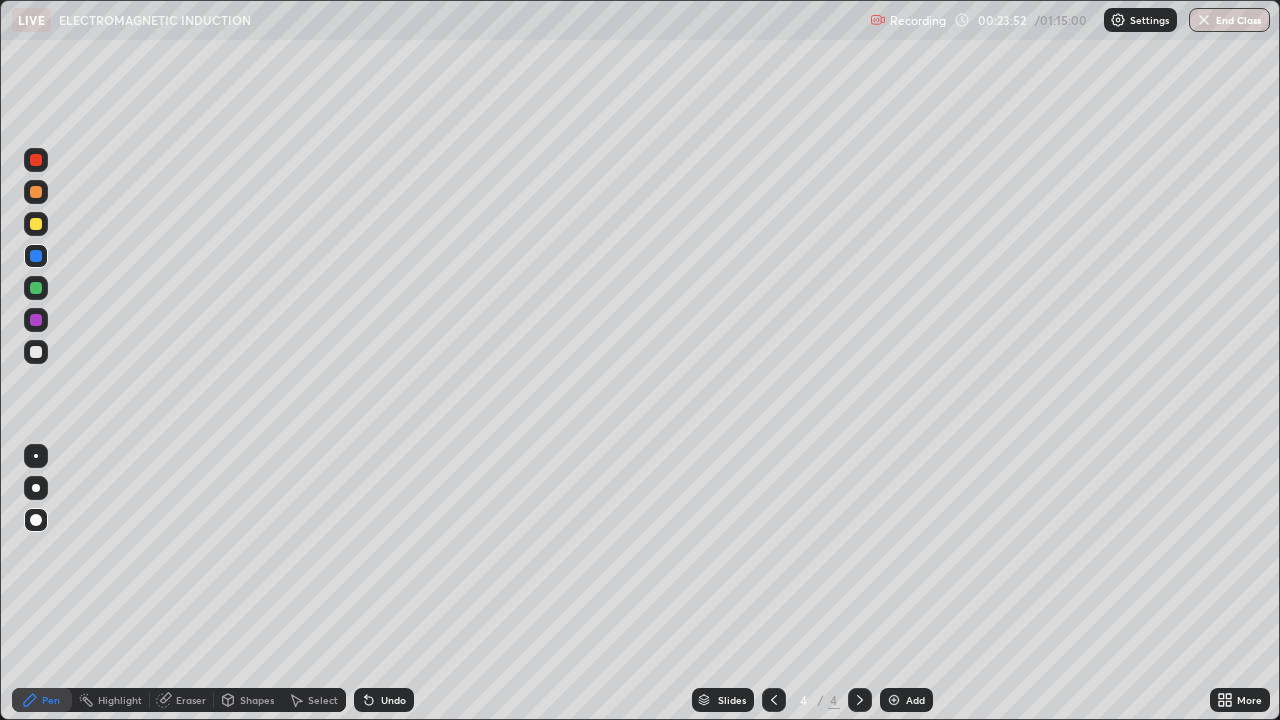 click on "Undo" at bounding box center (393, 700) 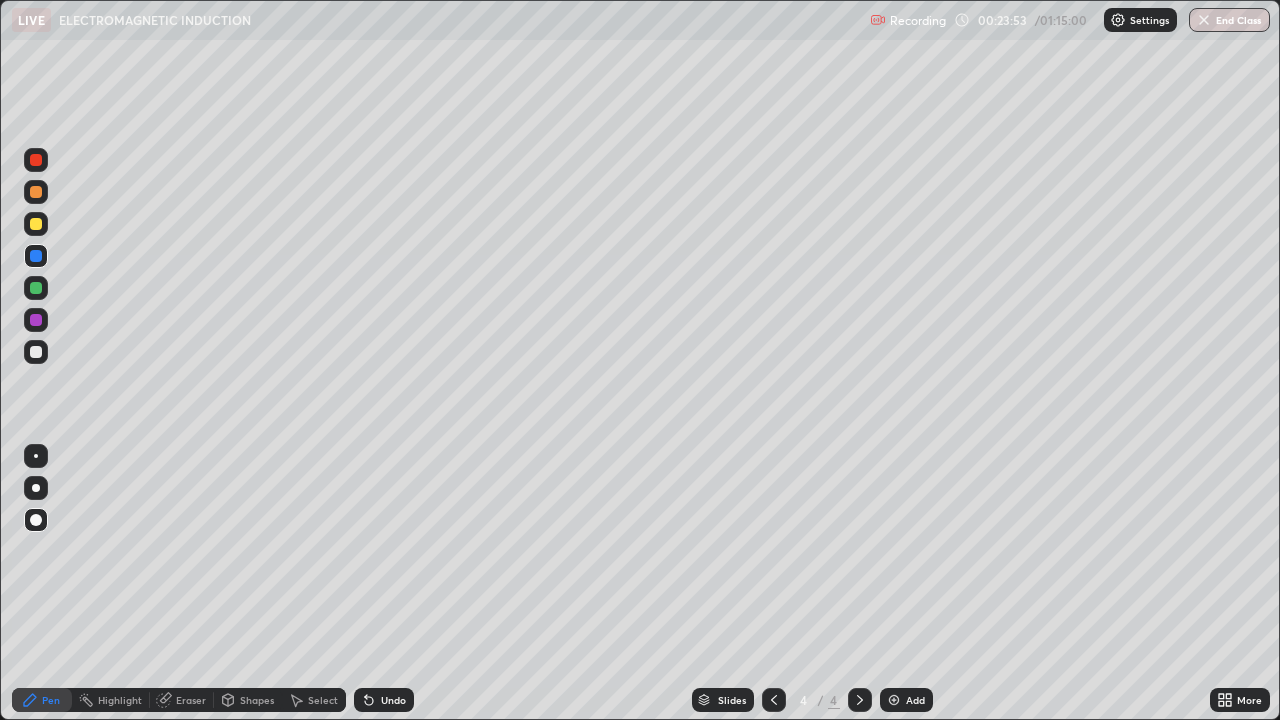 click on "Undo" at bounding box center [384, 700] 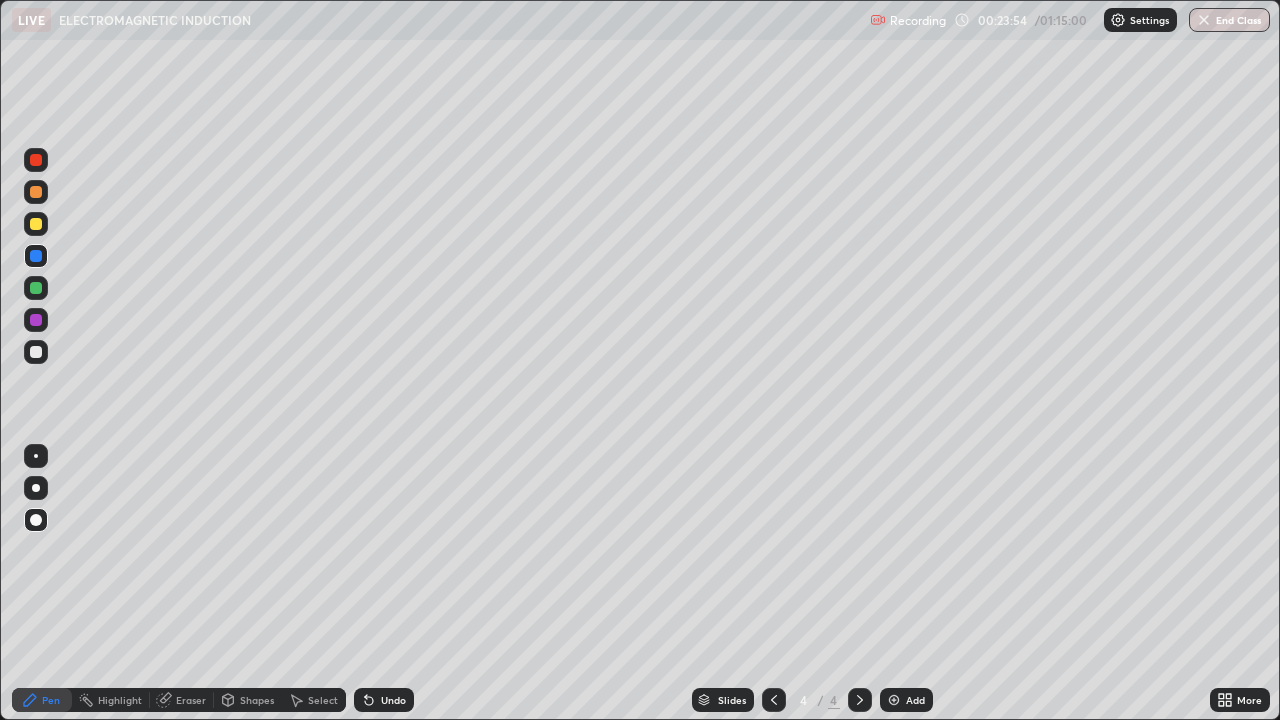 click 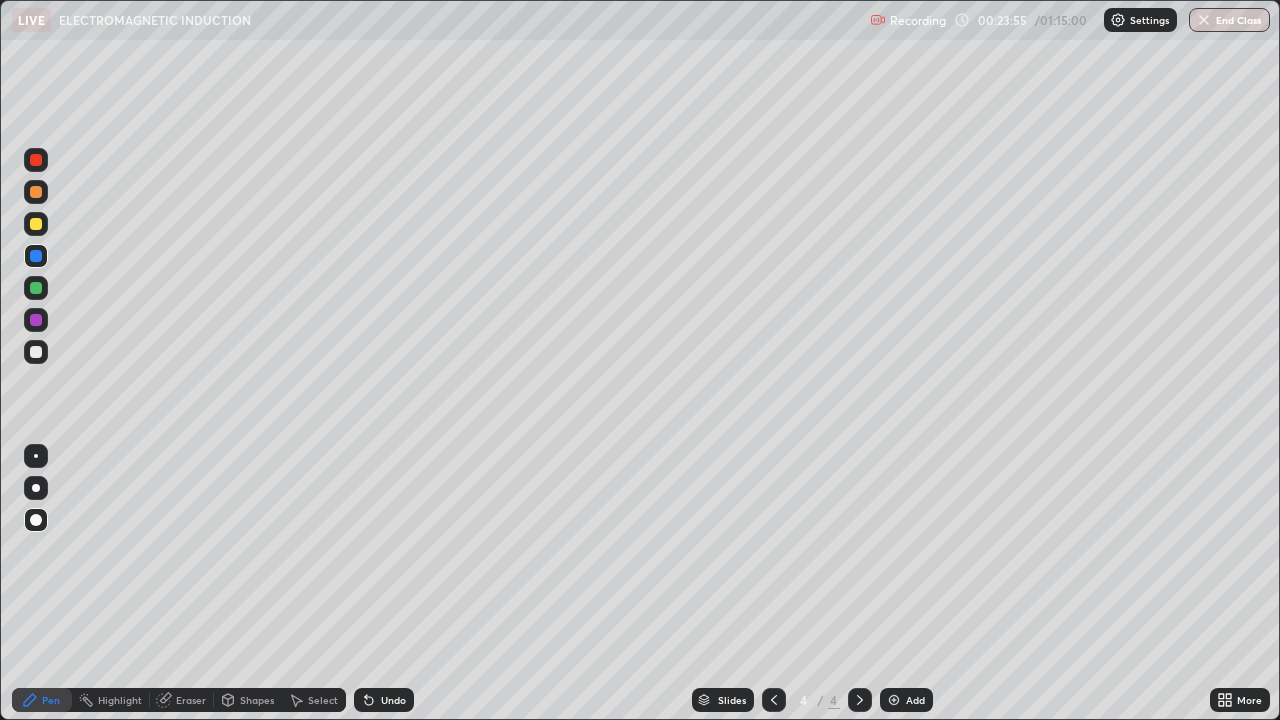 click 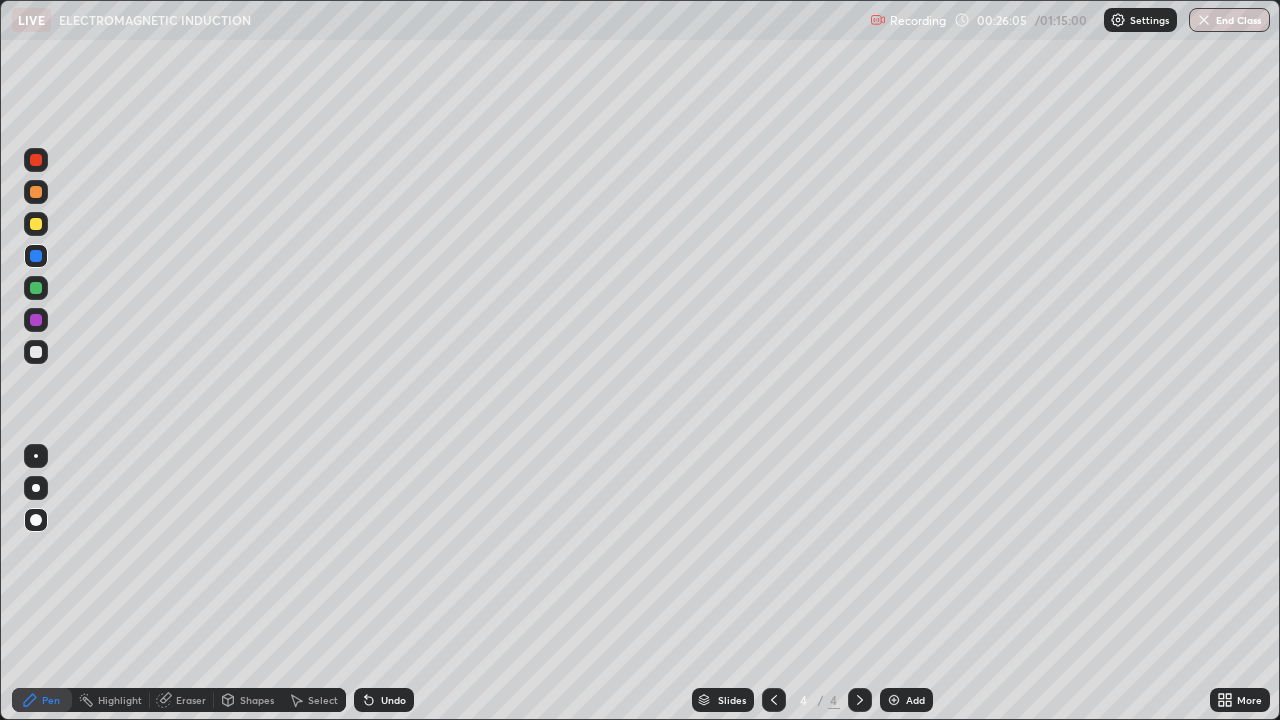 click at bounding box center (36, 352) 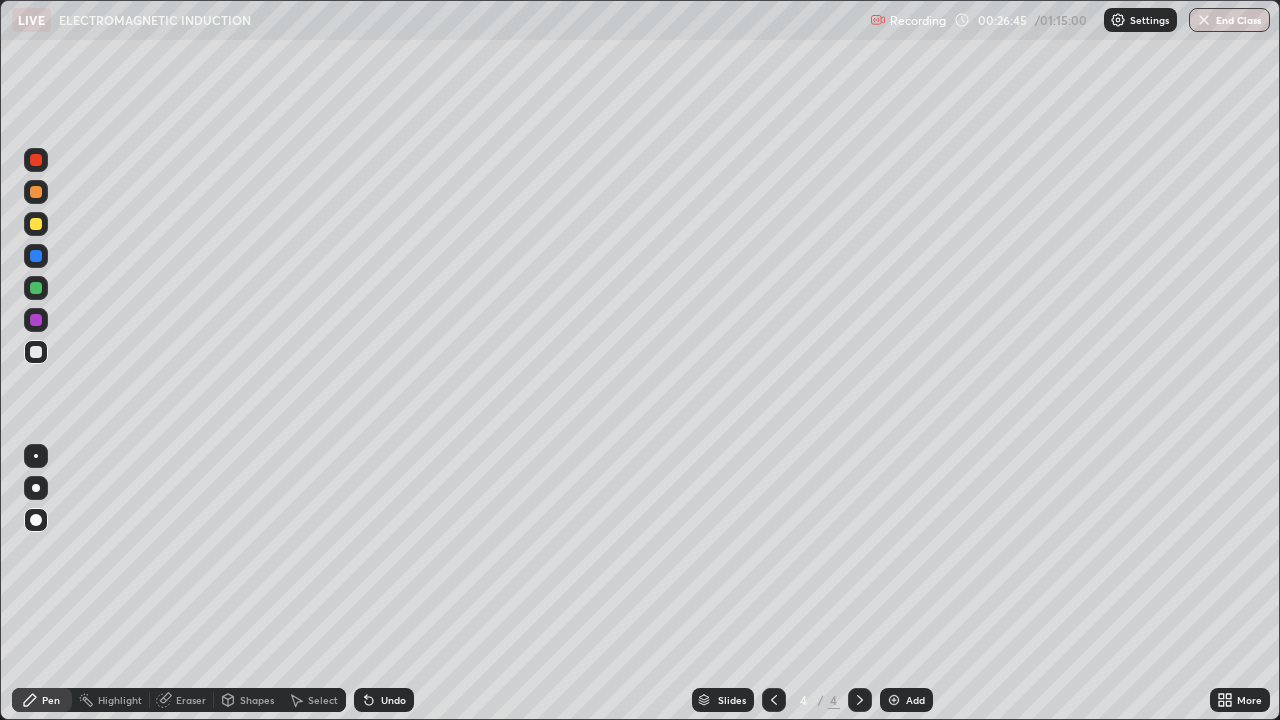 click at bounding box center [36, 224] 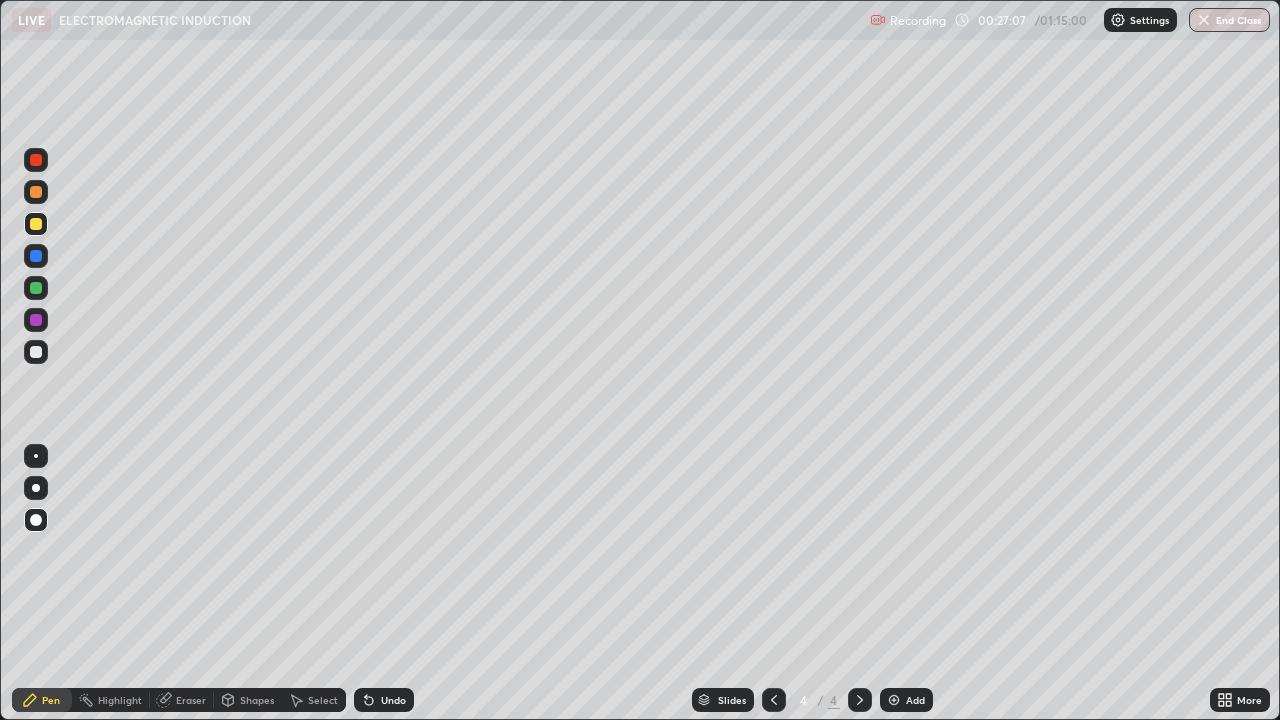 click 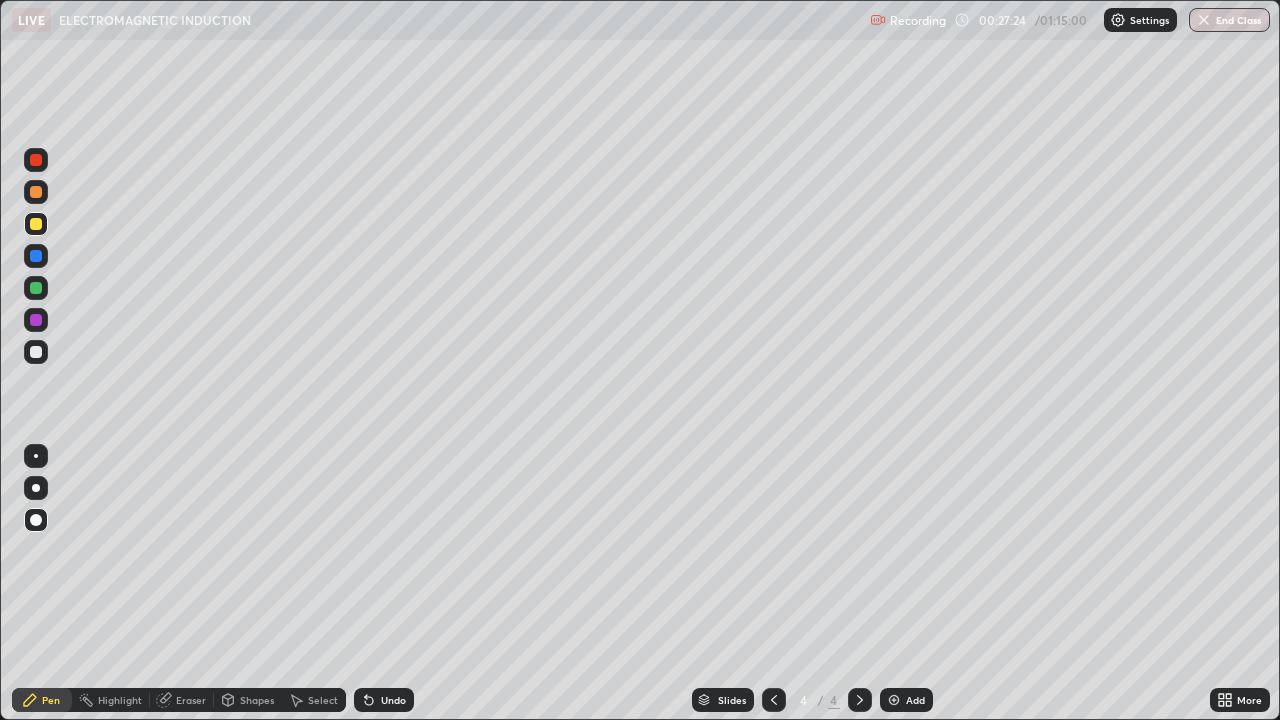 click at bounding box center (36, 352) 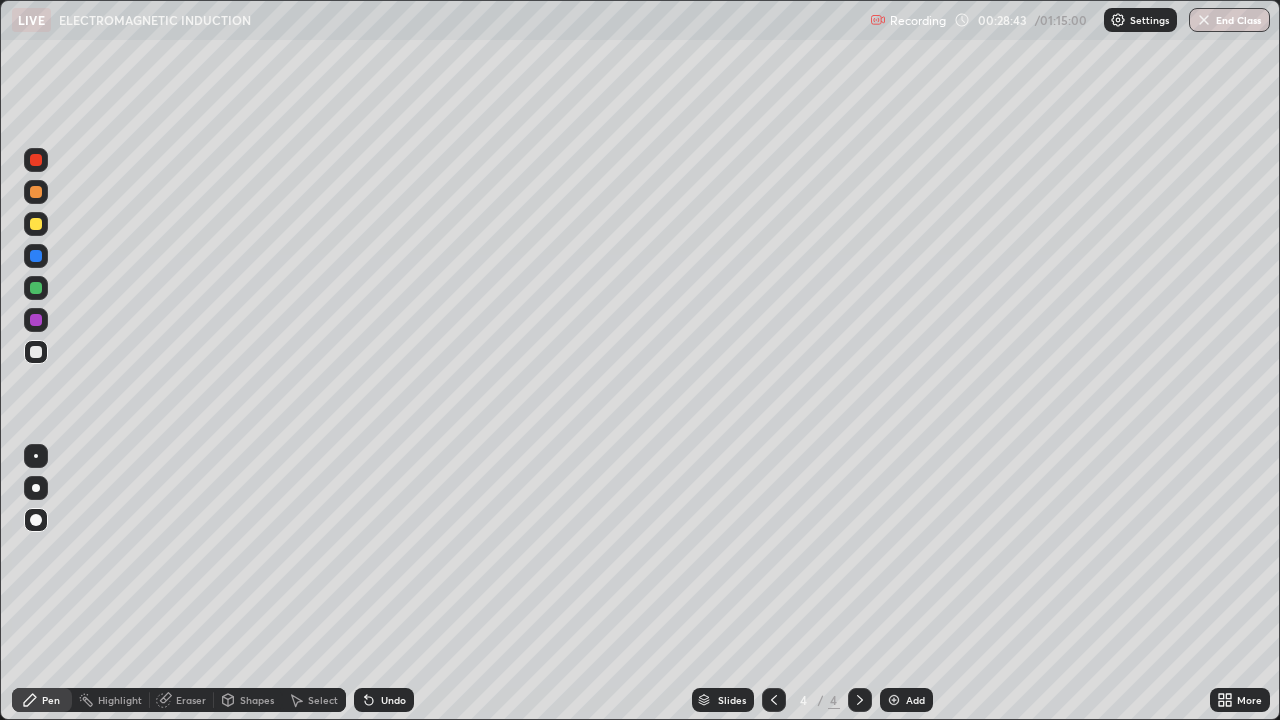 click at bounding box center (36, 352) 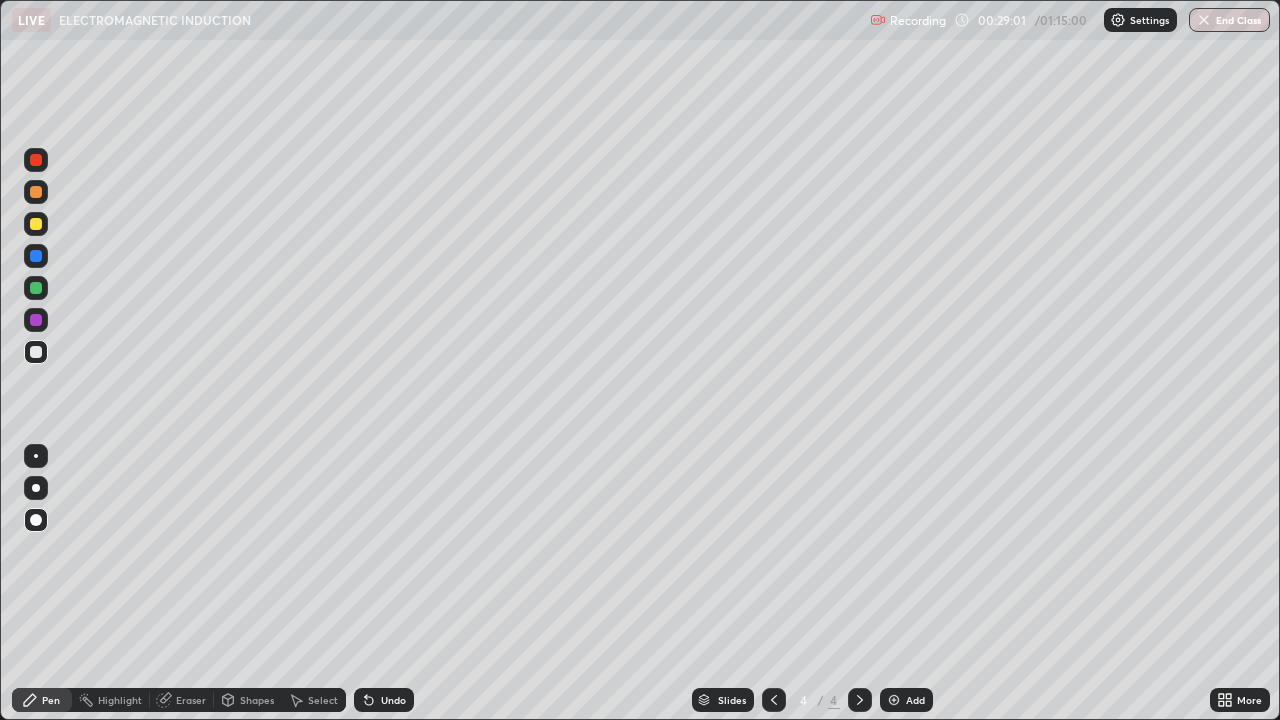 click on "Undo" at bounding box center (384, 700) 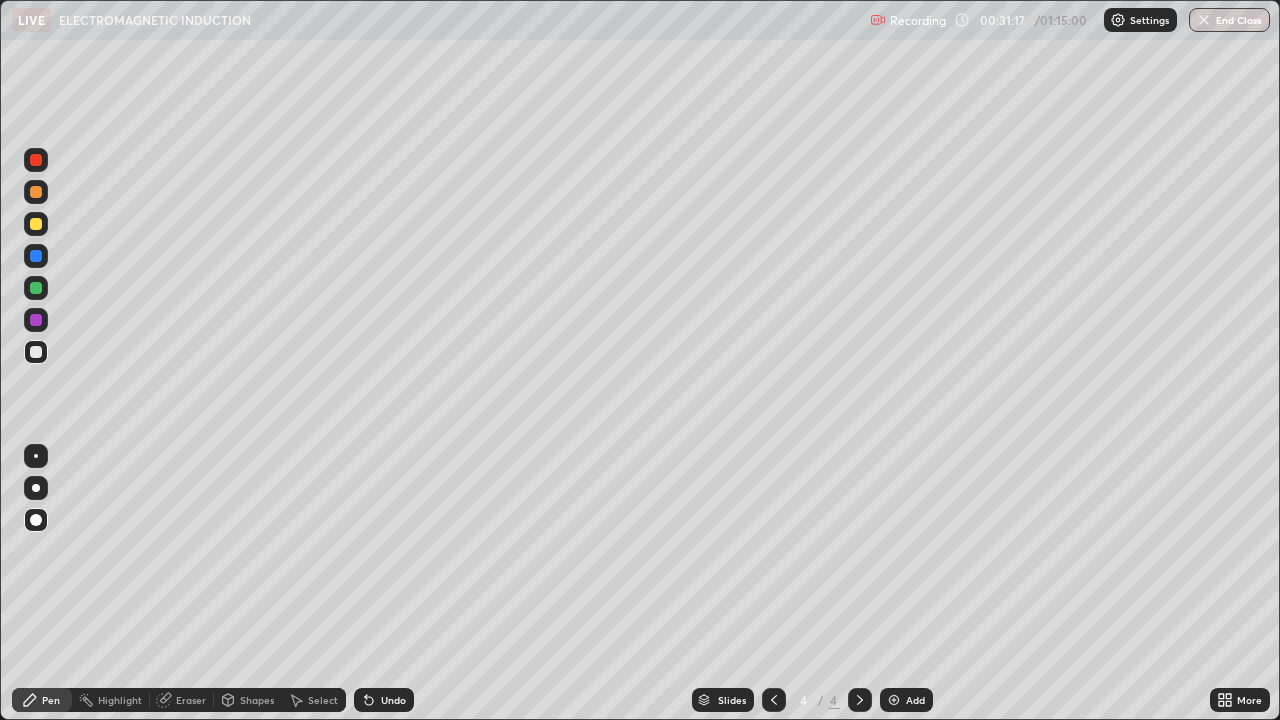 click at bounding box center (36, 224) 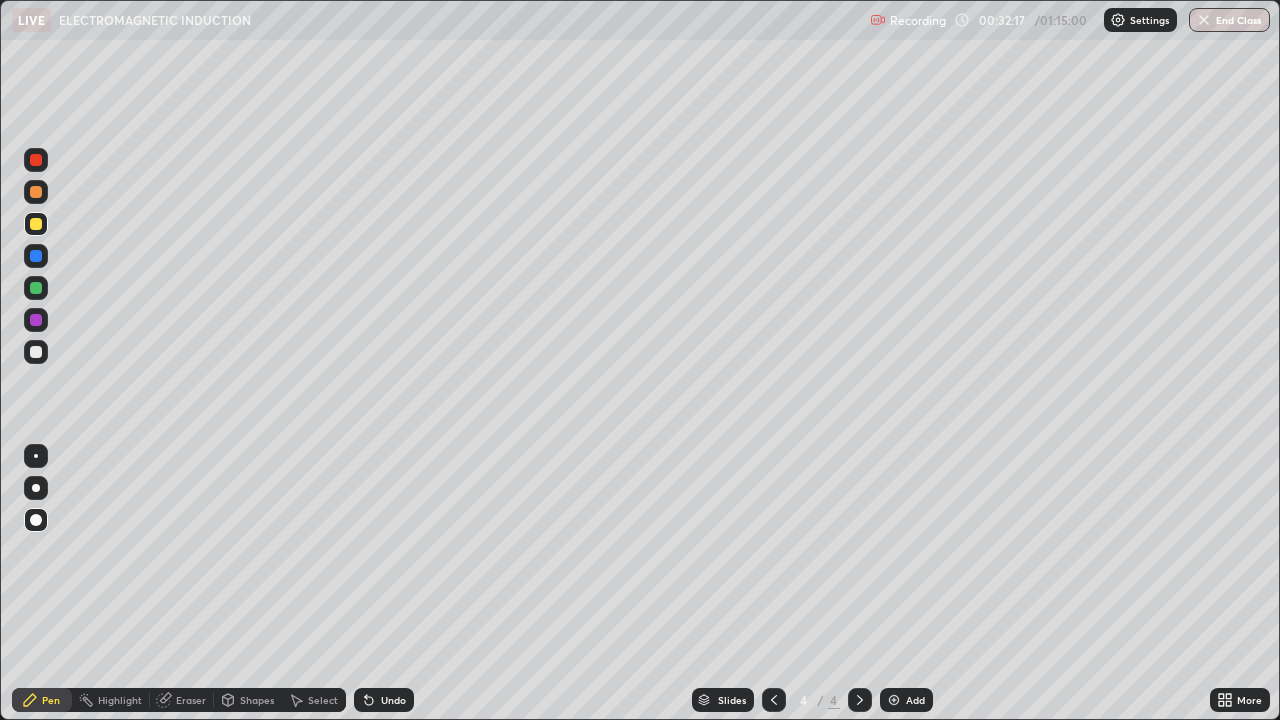 click on "Add" at bounding box center (915, 700) 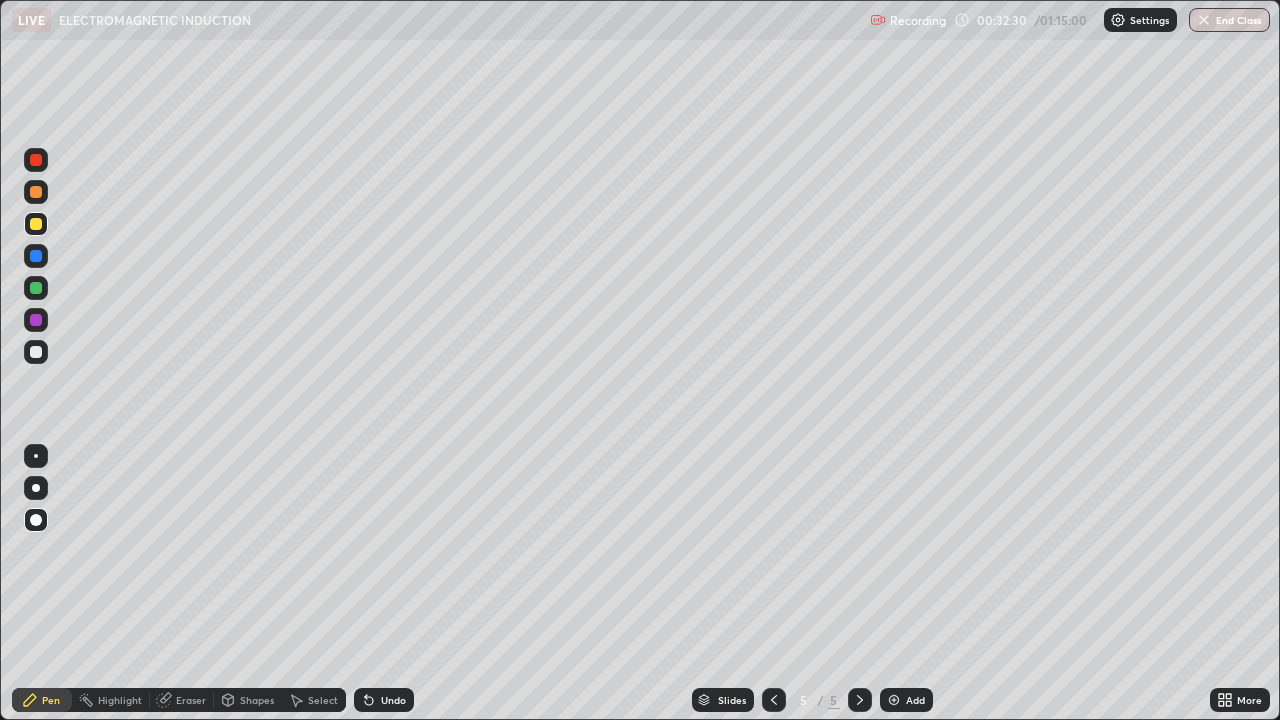 click at bounding box center [36, 256] 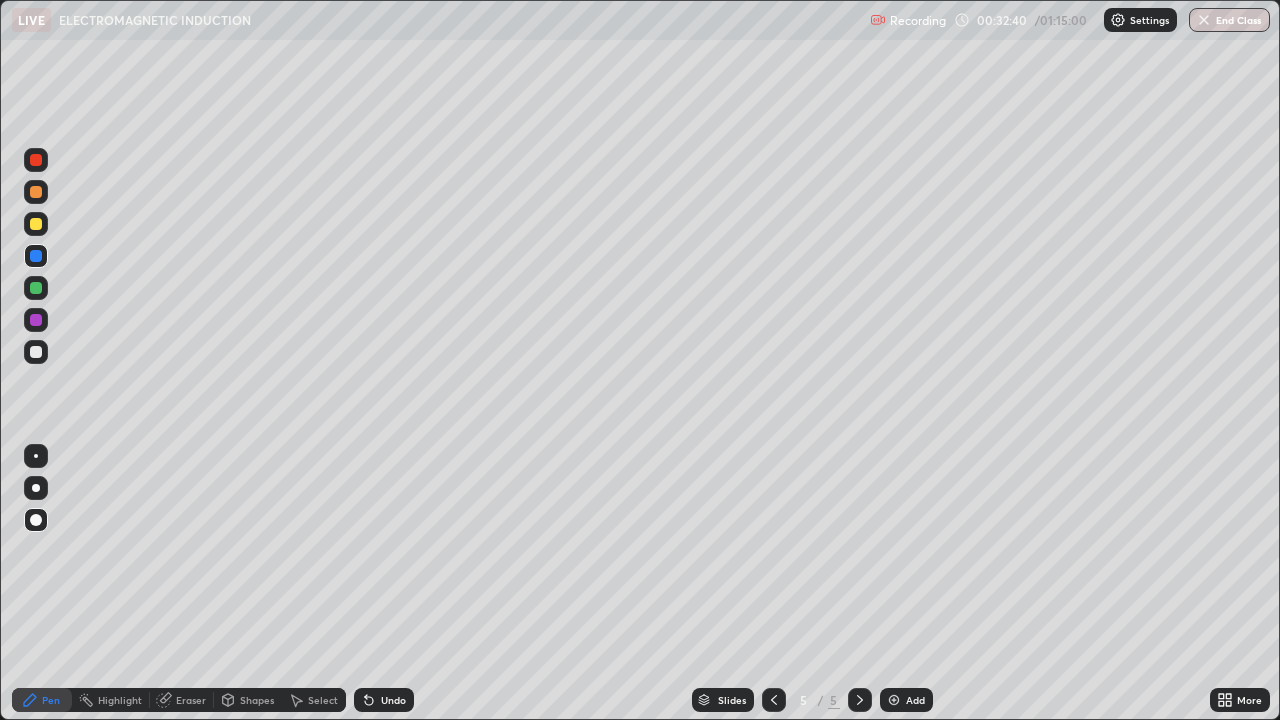 click at bounding box center [36, 192] 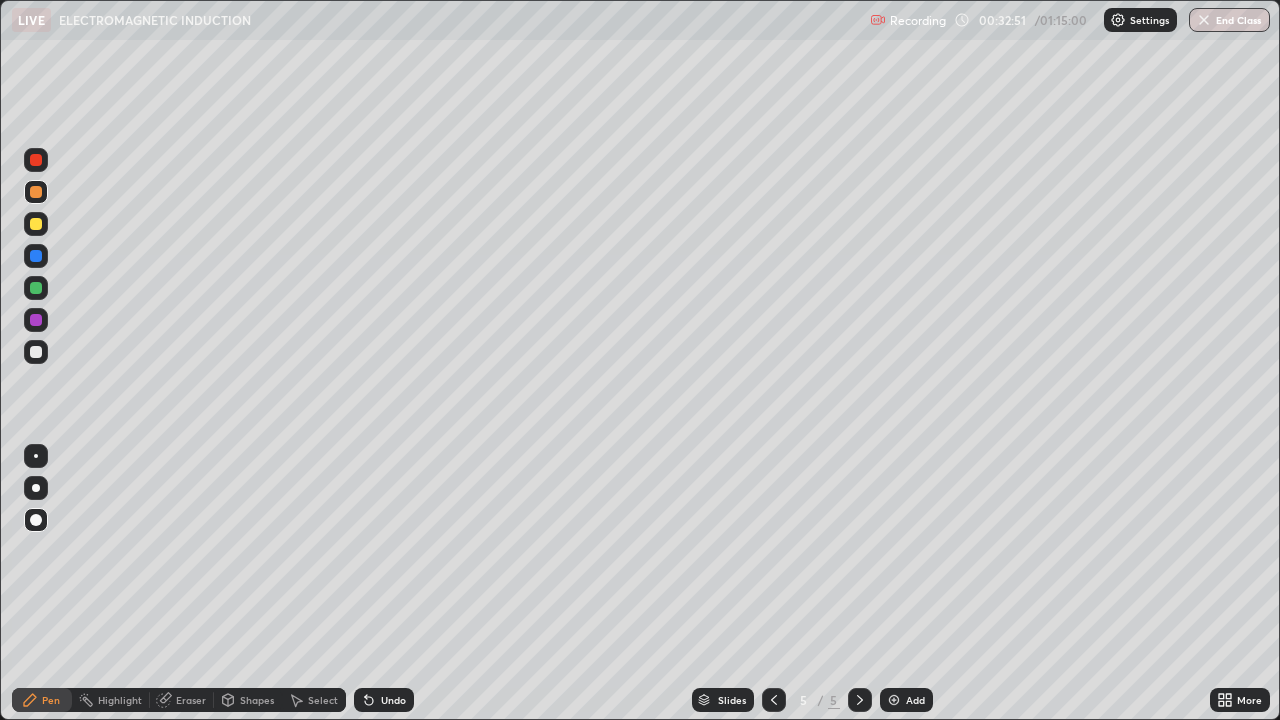 click at bounding box center (36, 352) 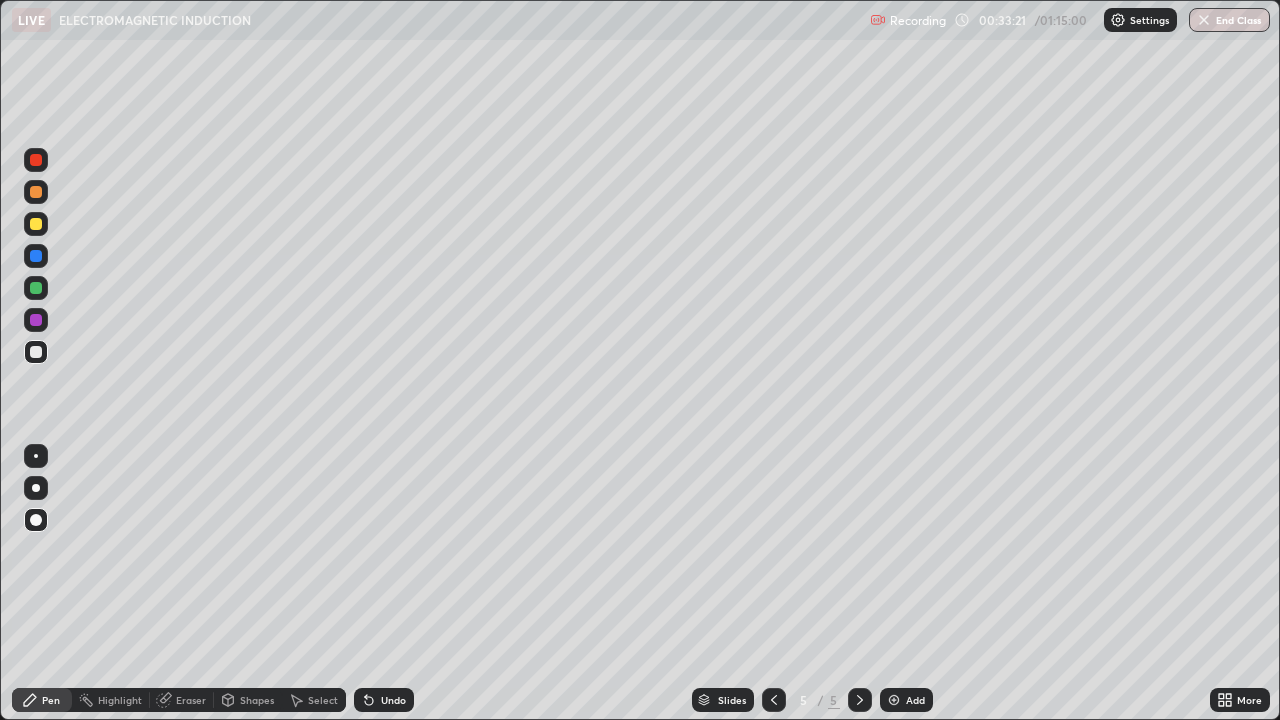click on "Undo" at bounding box center [393, 700] 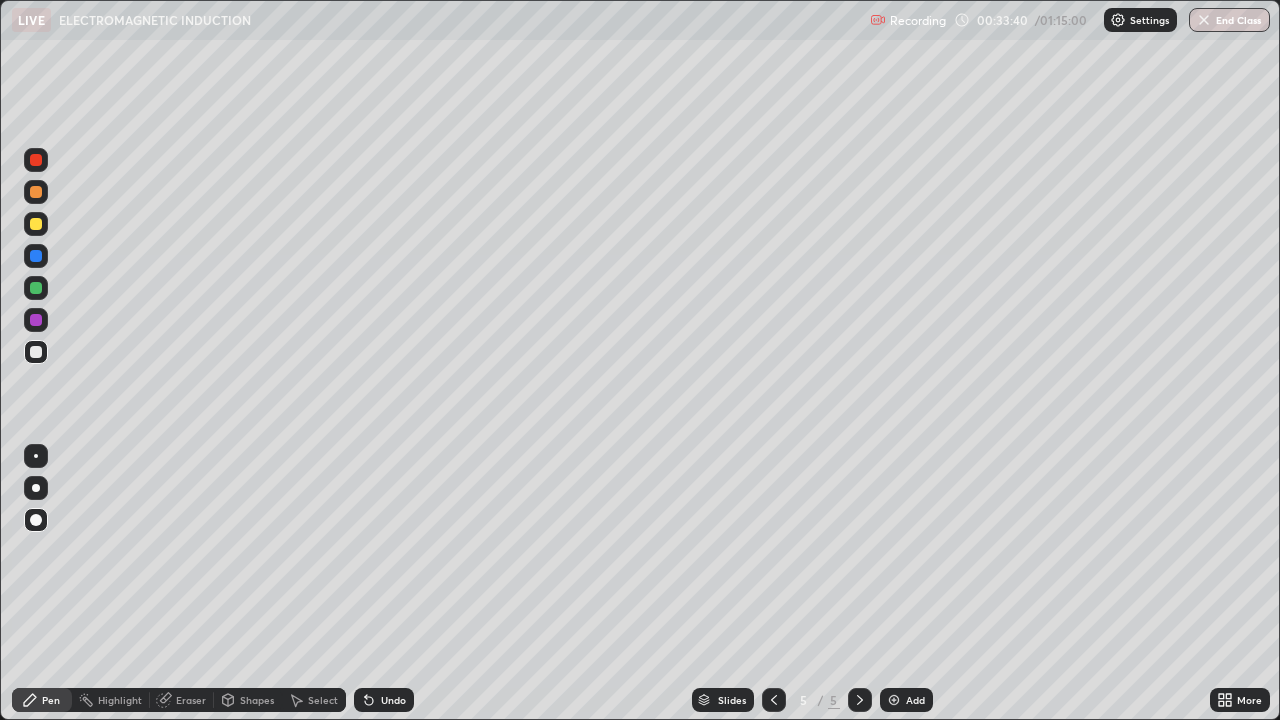 click at bounding box center [36, 224] 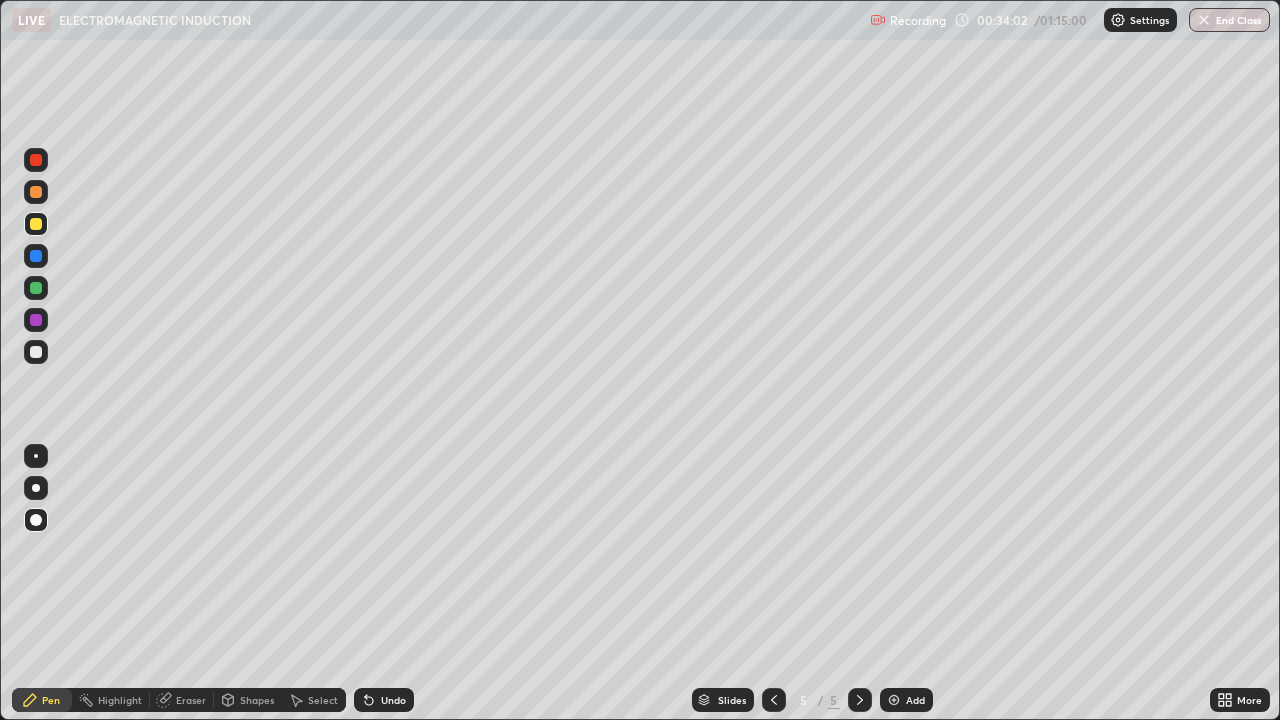 click at bounding box center [36, 520] 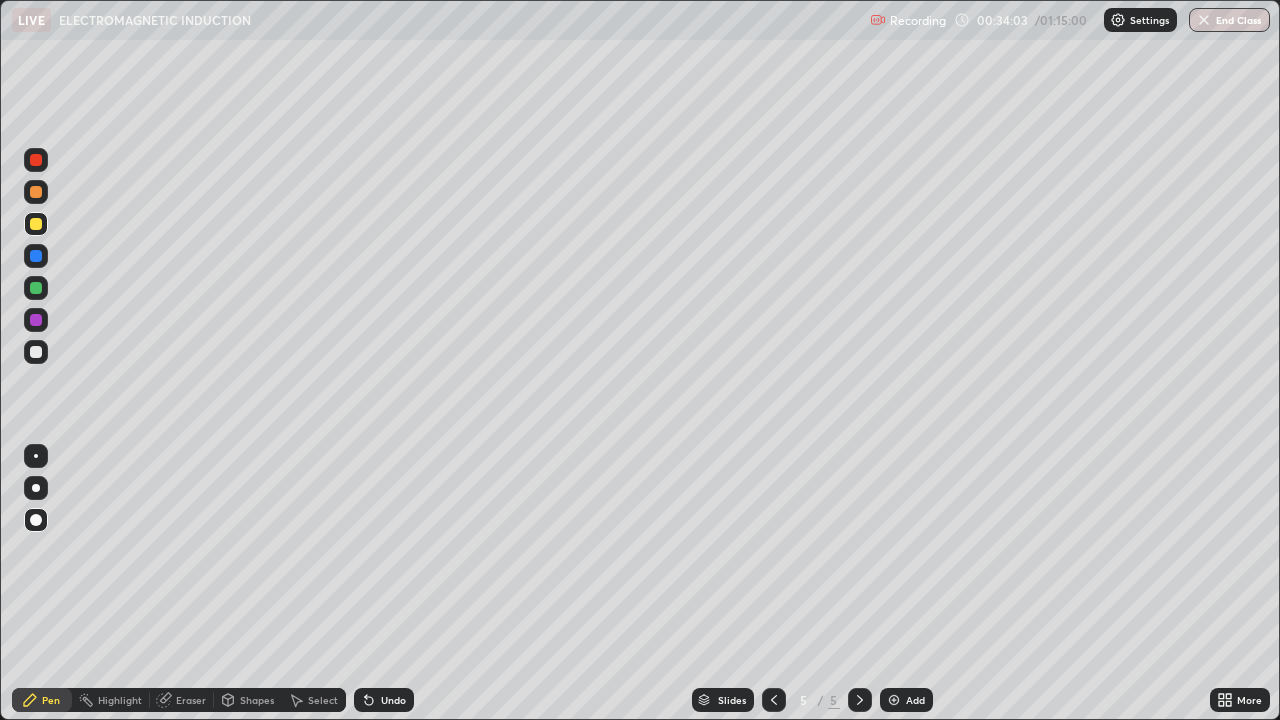 click at bounding box center [36, 352] 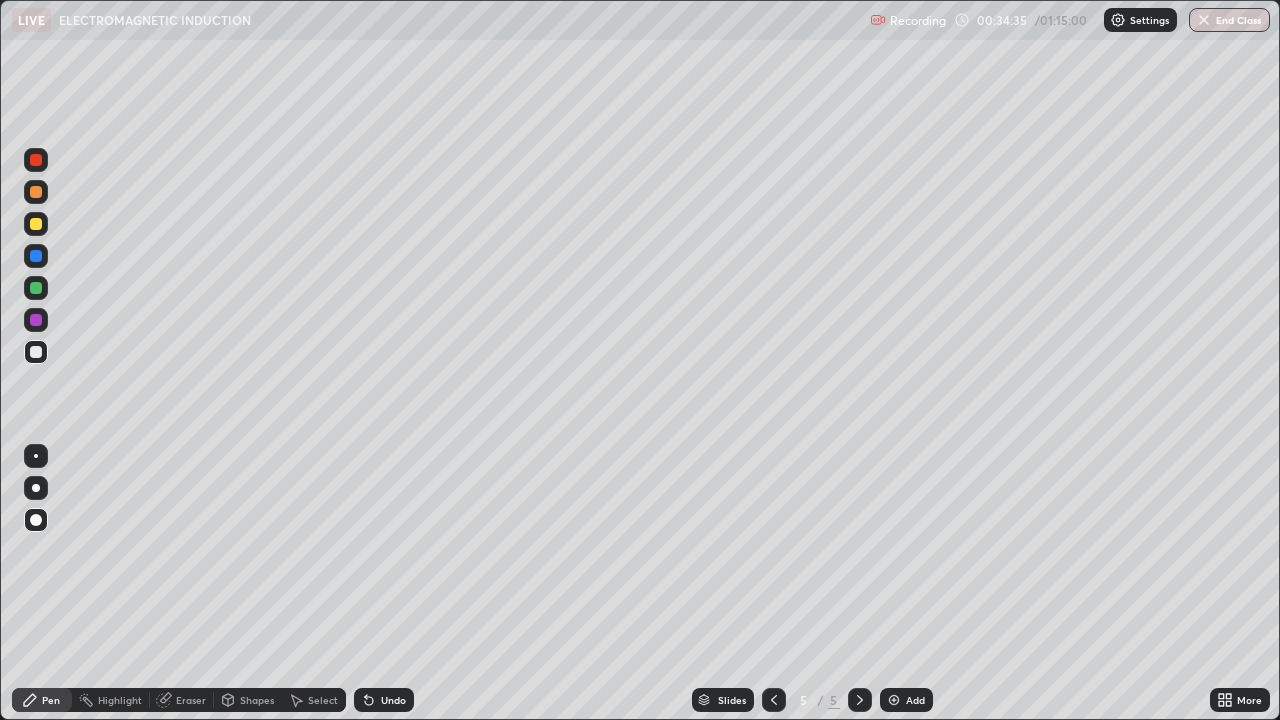 click on "Undo" at bounding box center [393, 700] 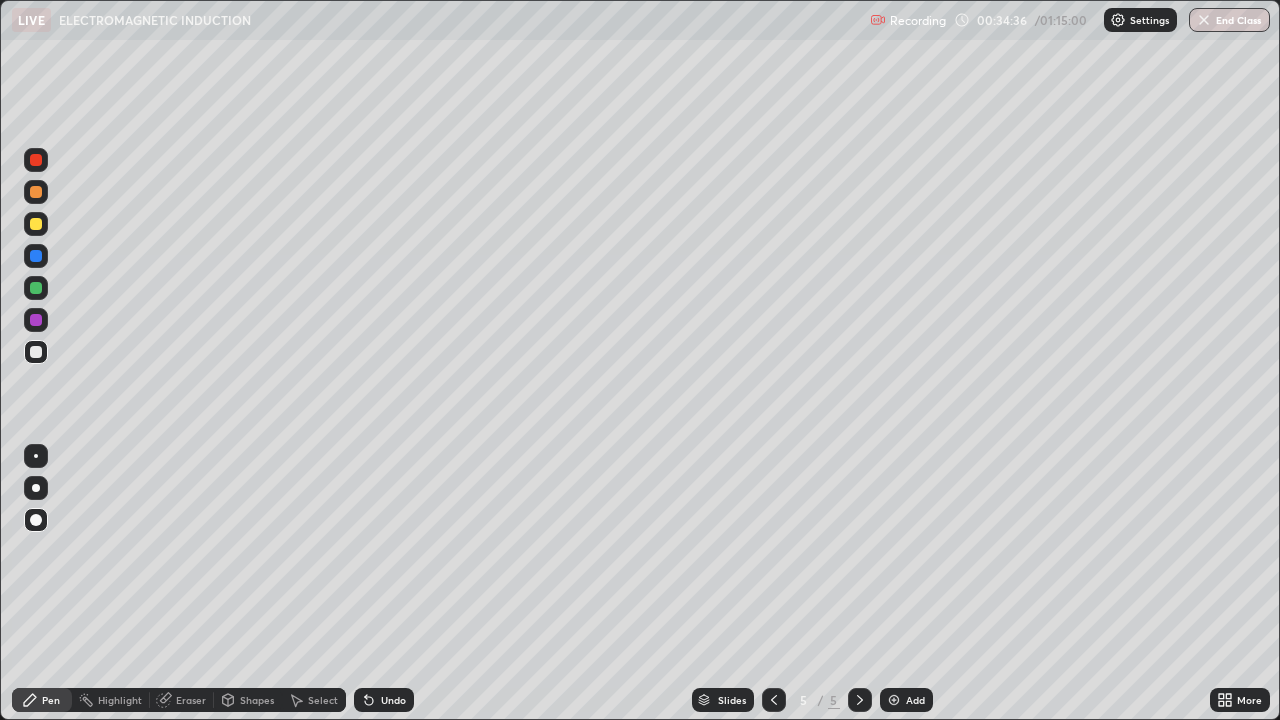 click 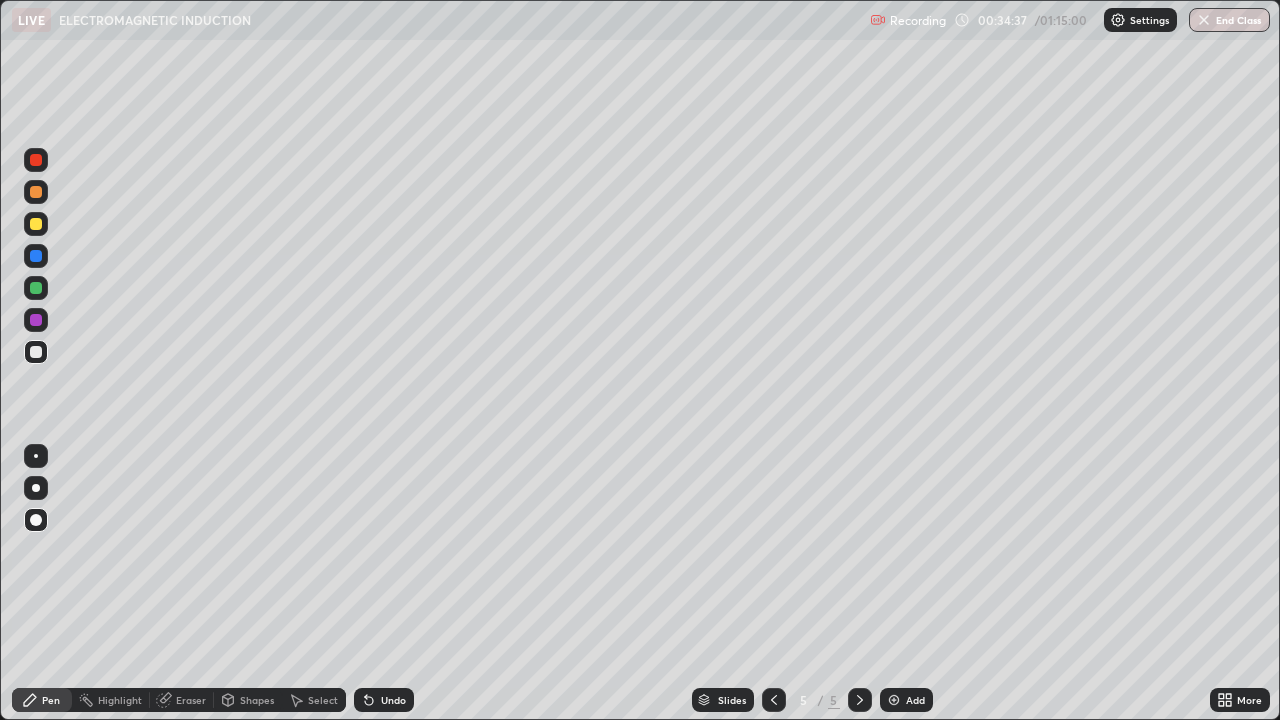 click 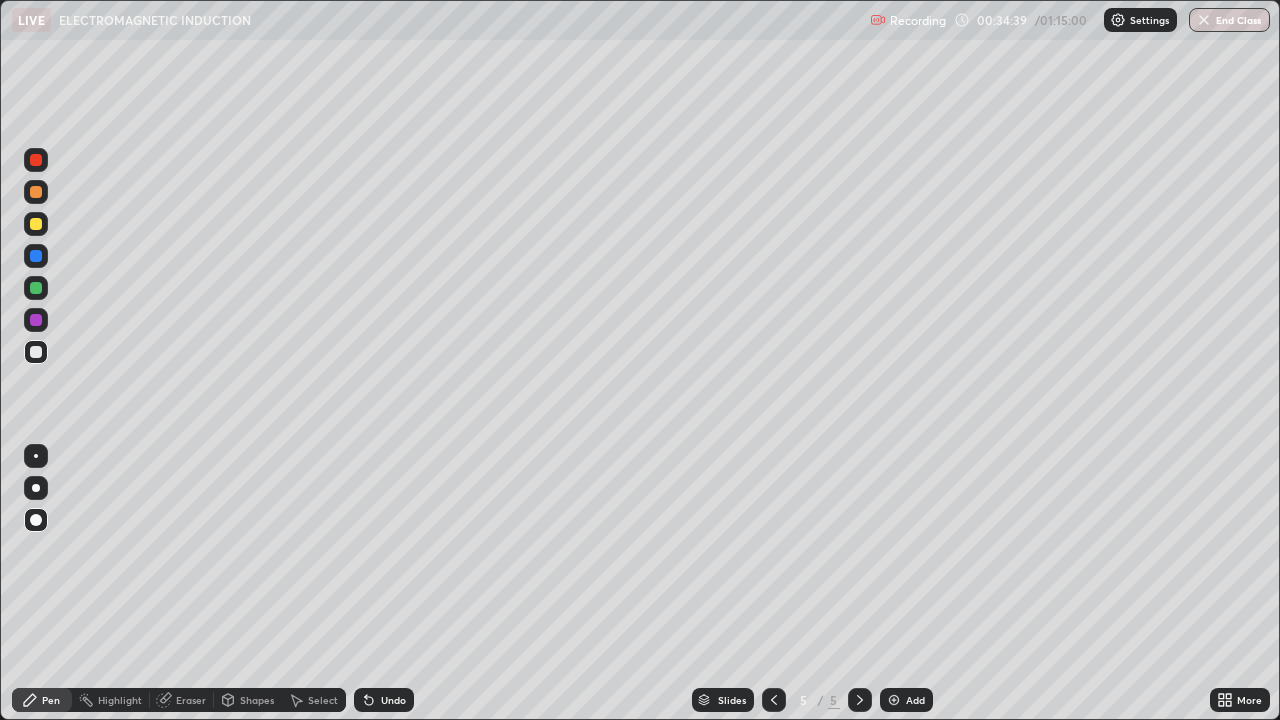 click on "Undo" at bounding box center (384, 700) 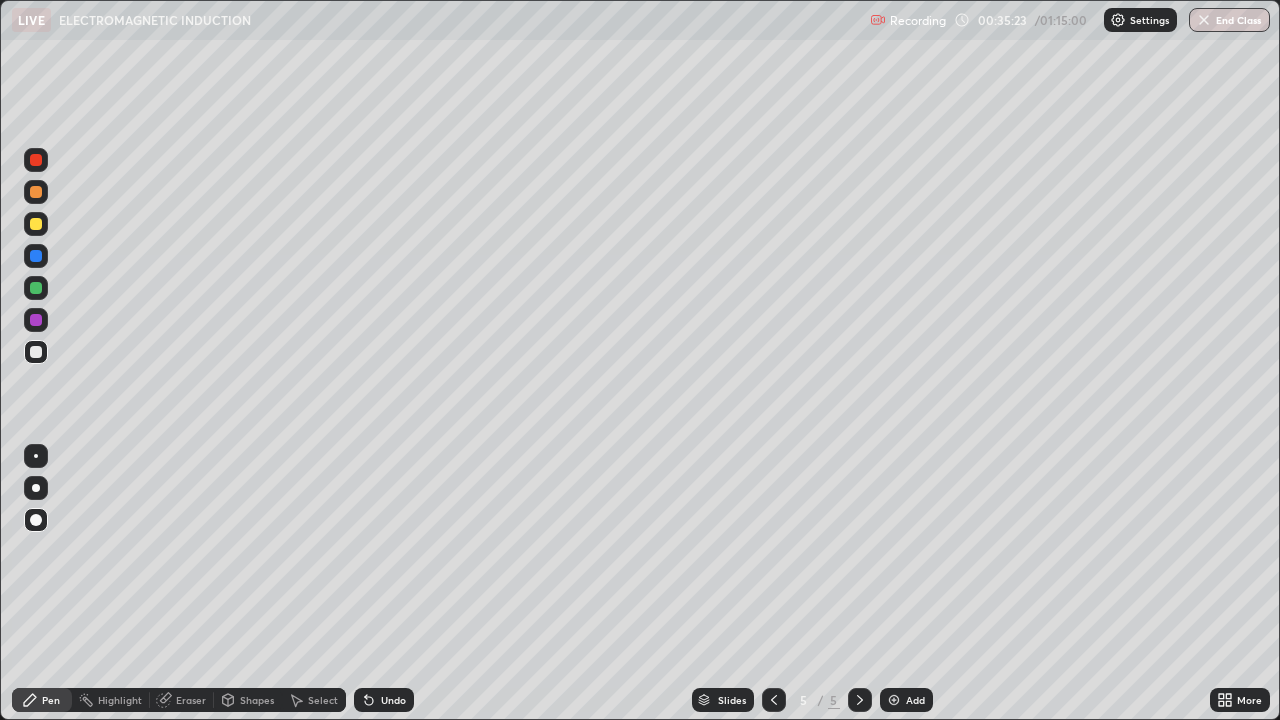 click at bounding box center (36, 224) 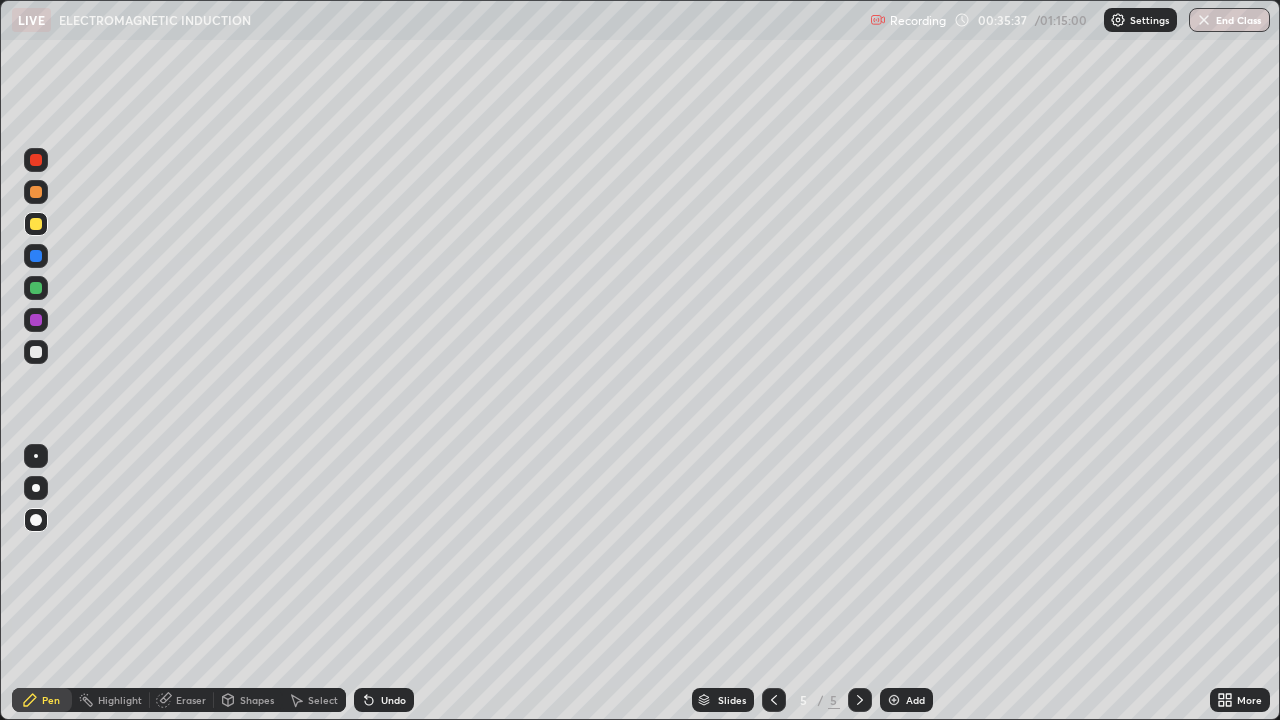 click at bounding box center [36, 352] 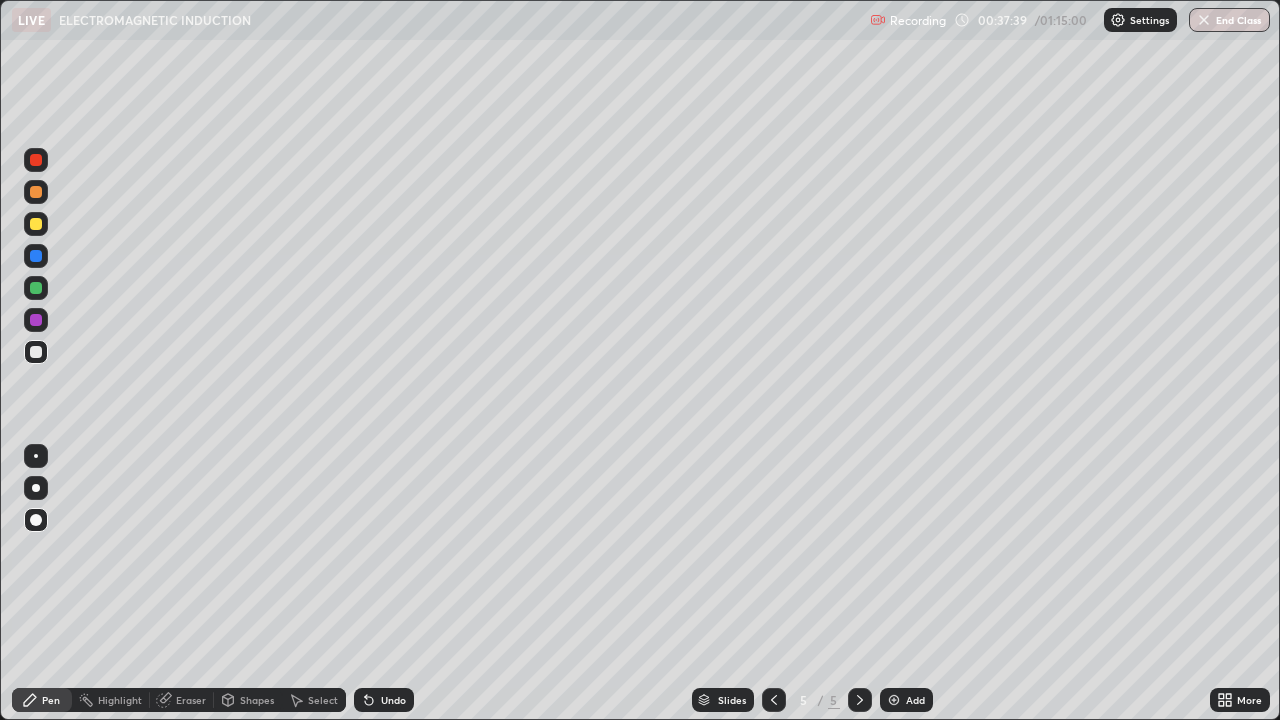 click at bounding box center [36, 520] 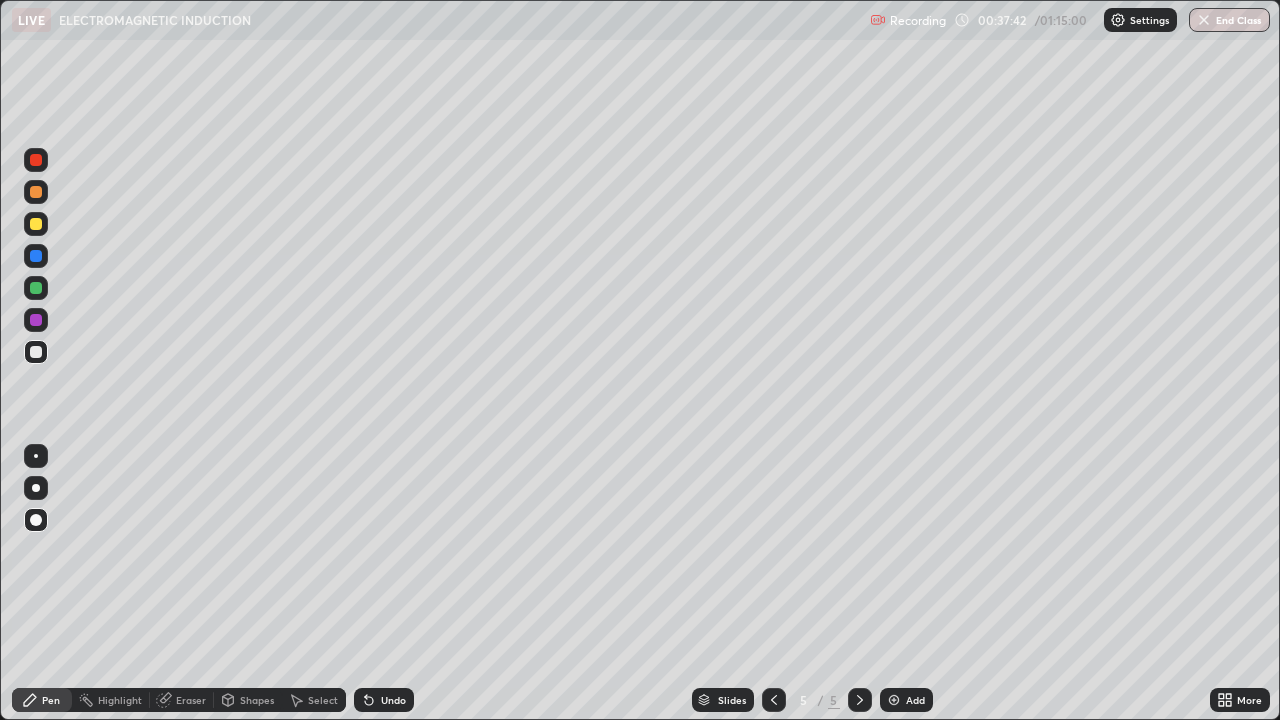 click on "Add" at bounding box center [915, 700] 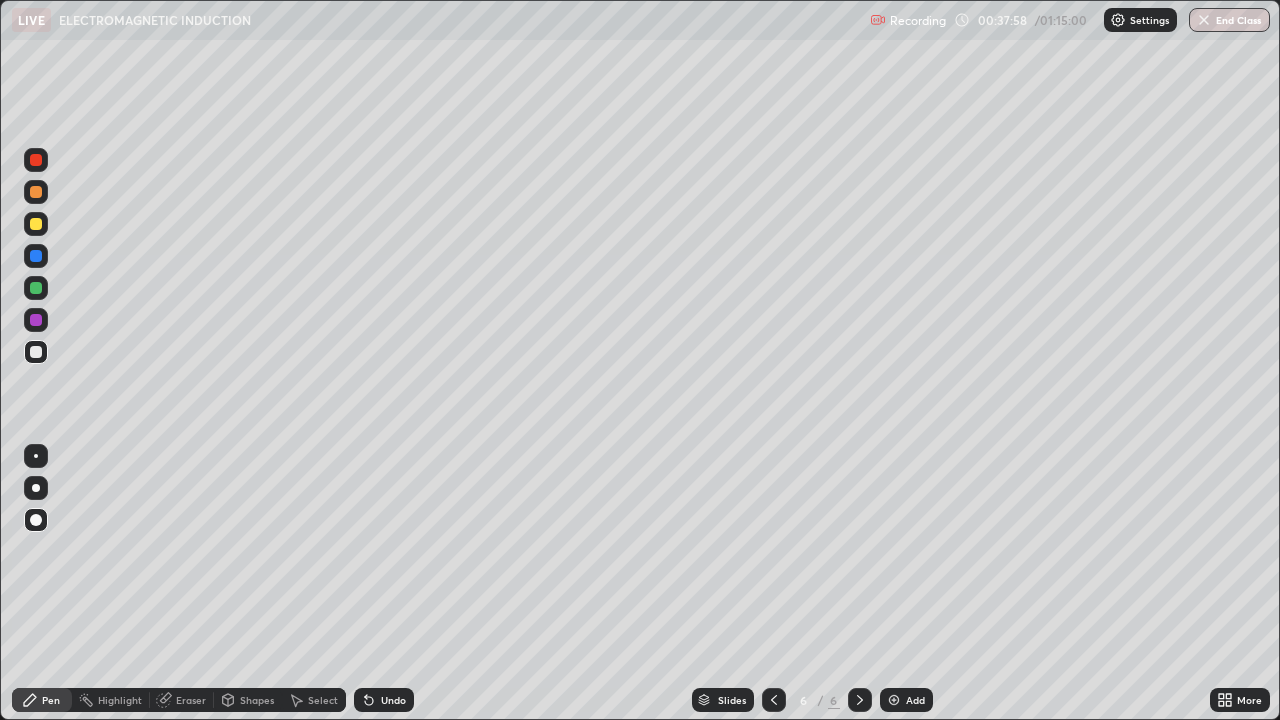 click 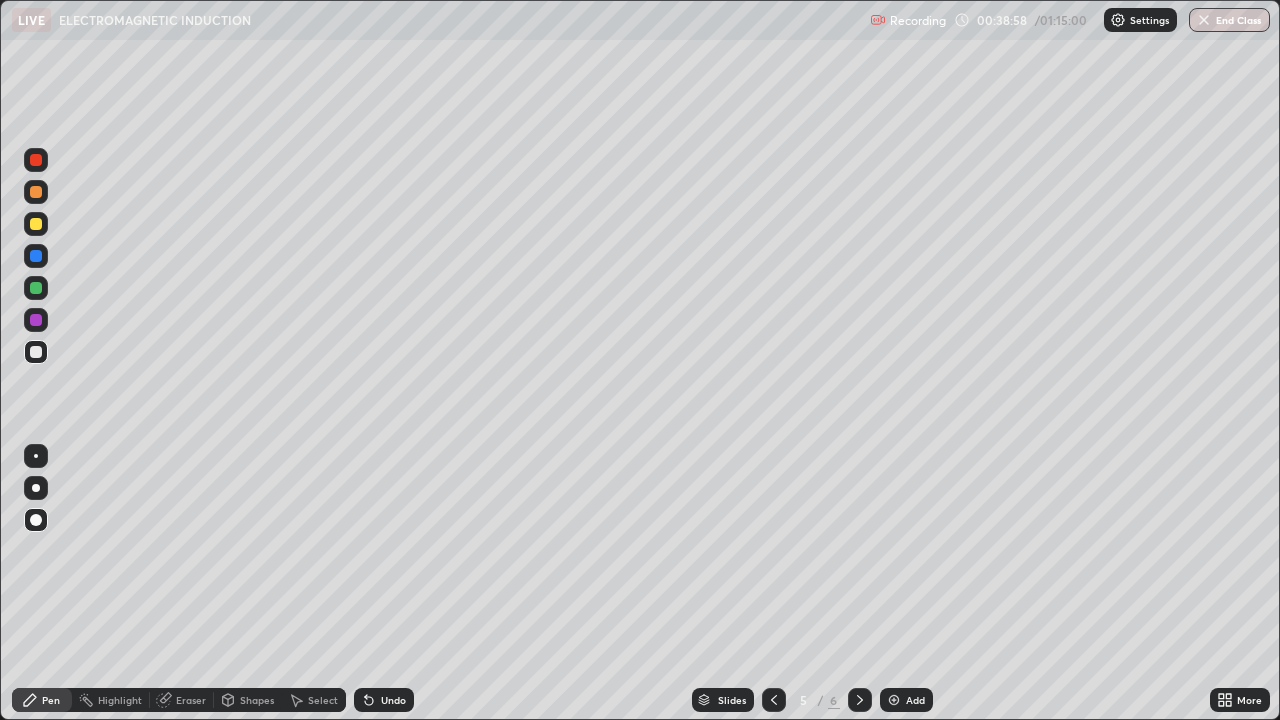 click 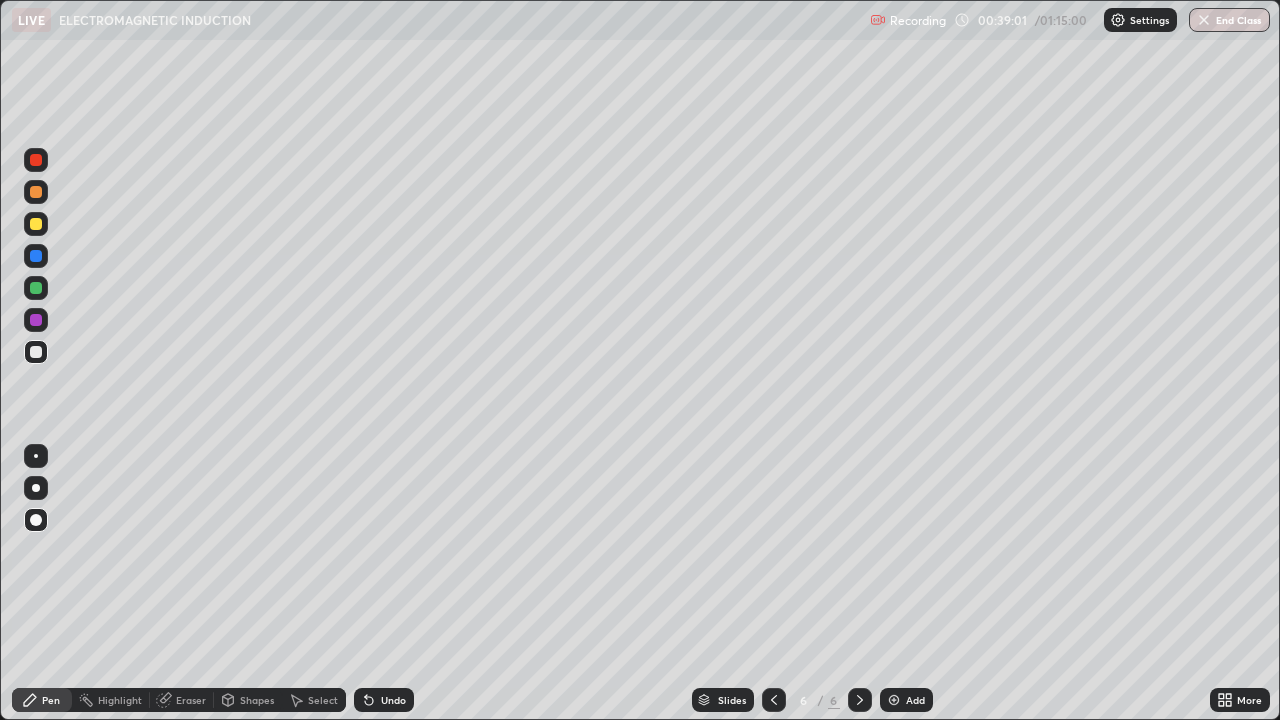click at bounding box center (36, 224) 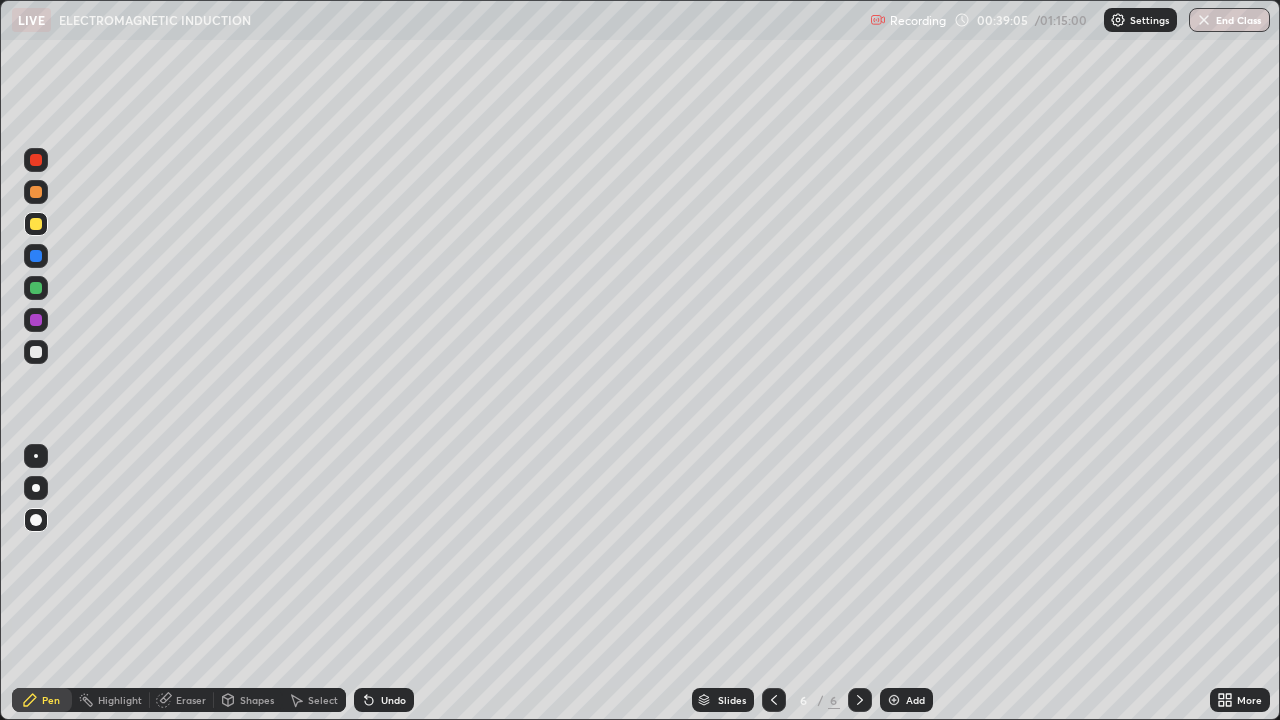 click at bounding box center (36, 256) 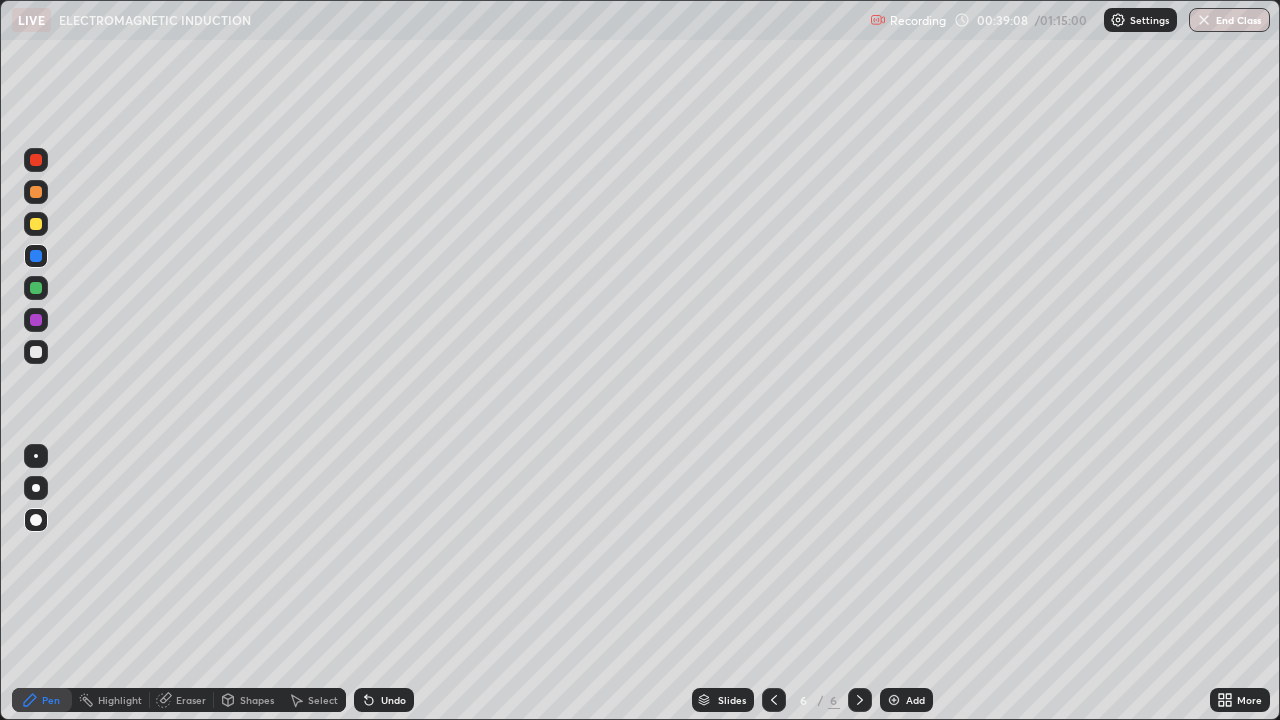 click at bounding box center [36, 352] 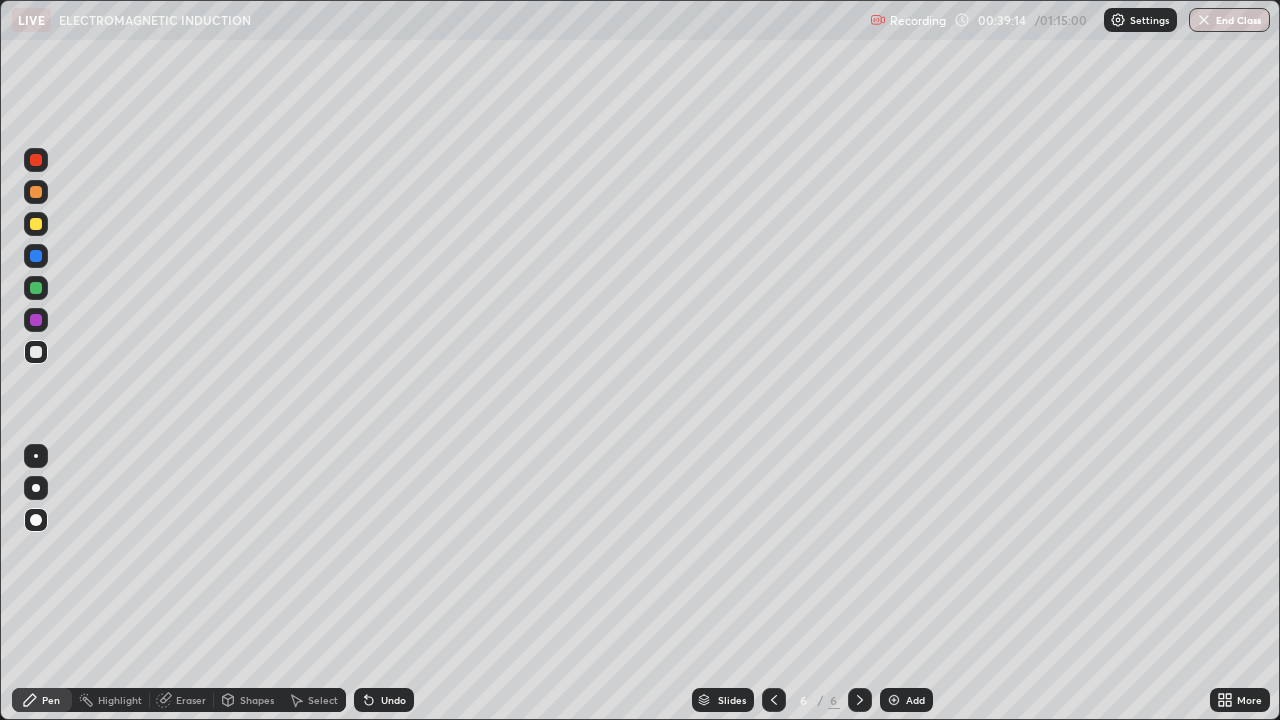 click at bounding box center (36, 256) 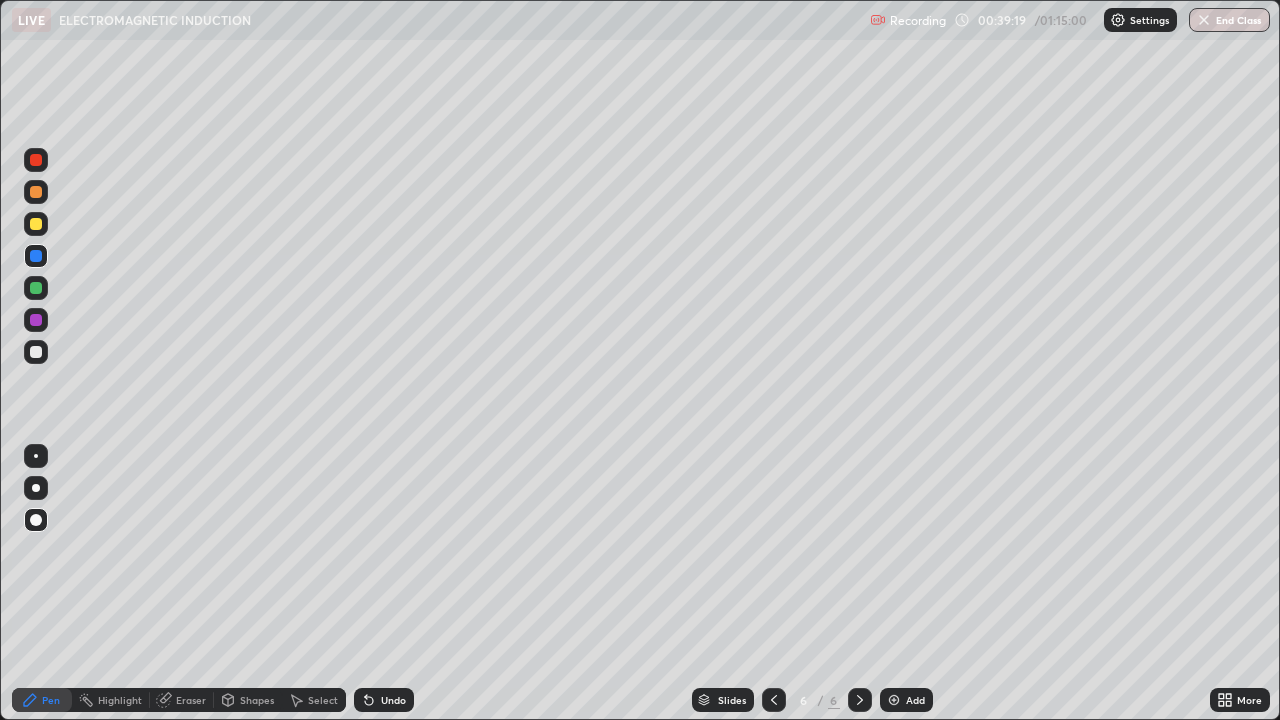 click on "Undo" at bounding box center [384, 700] 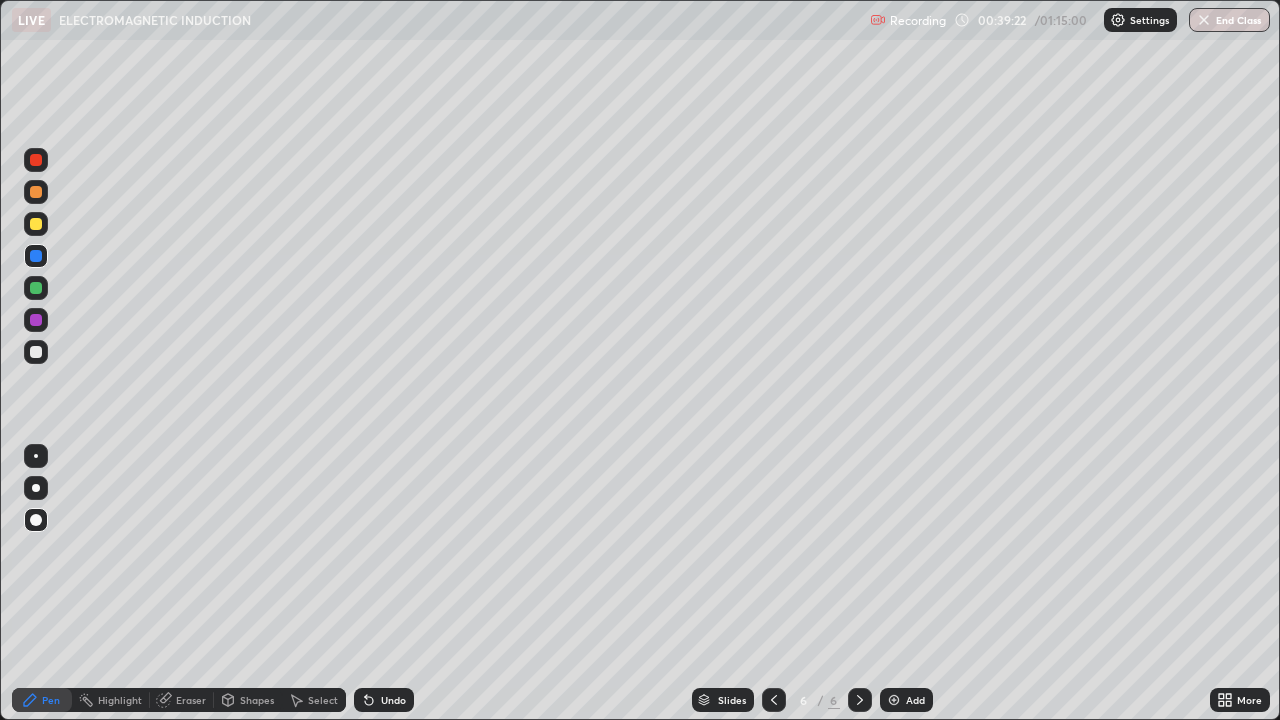click at bounding box center (36, 224) 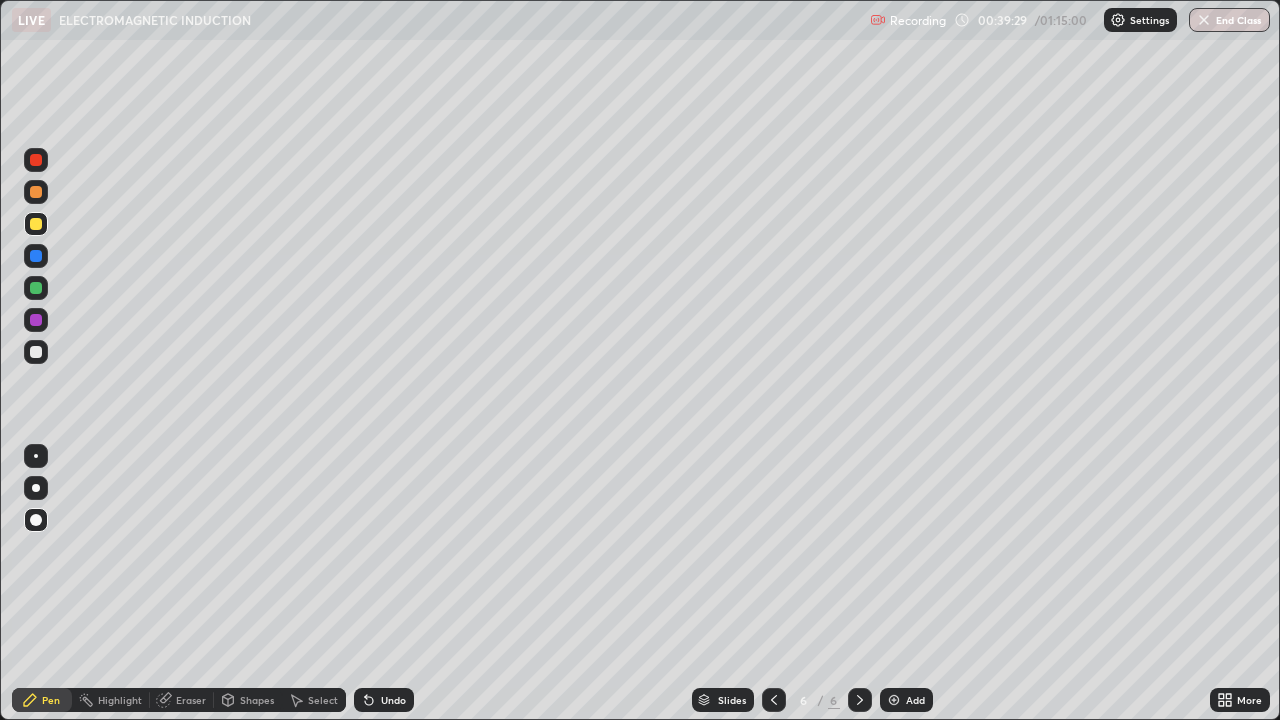 click on "Undo" at bounding box center [384, 700] 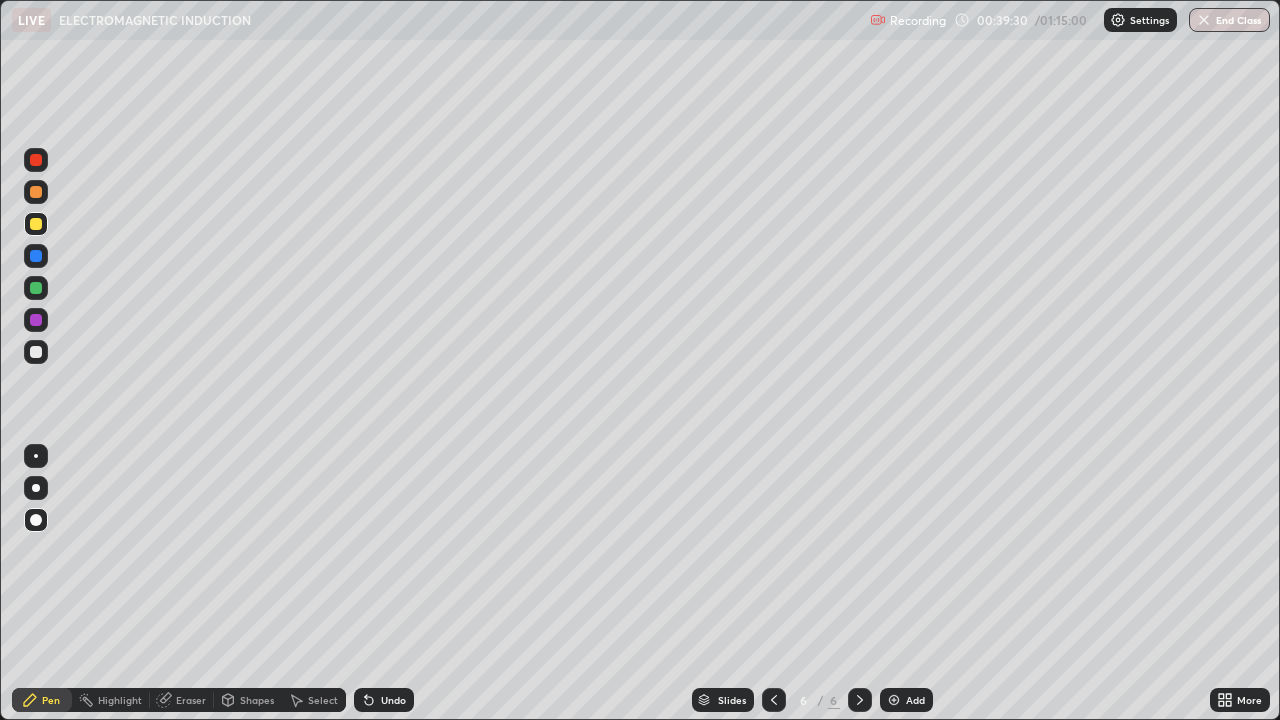 click on "Undo" at bounding box center (384, 700) 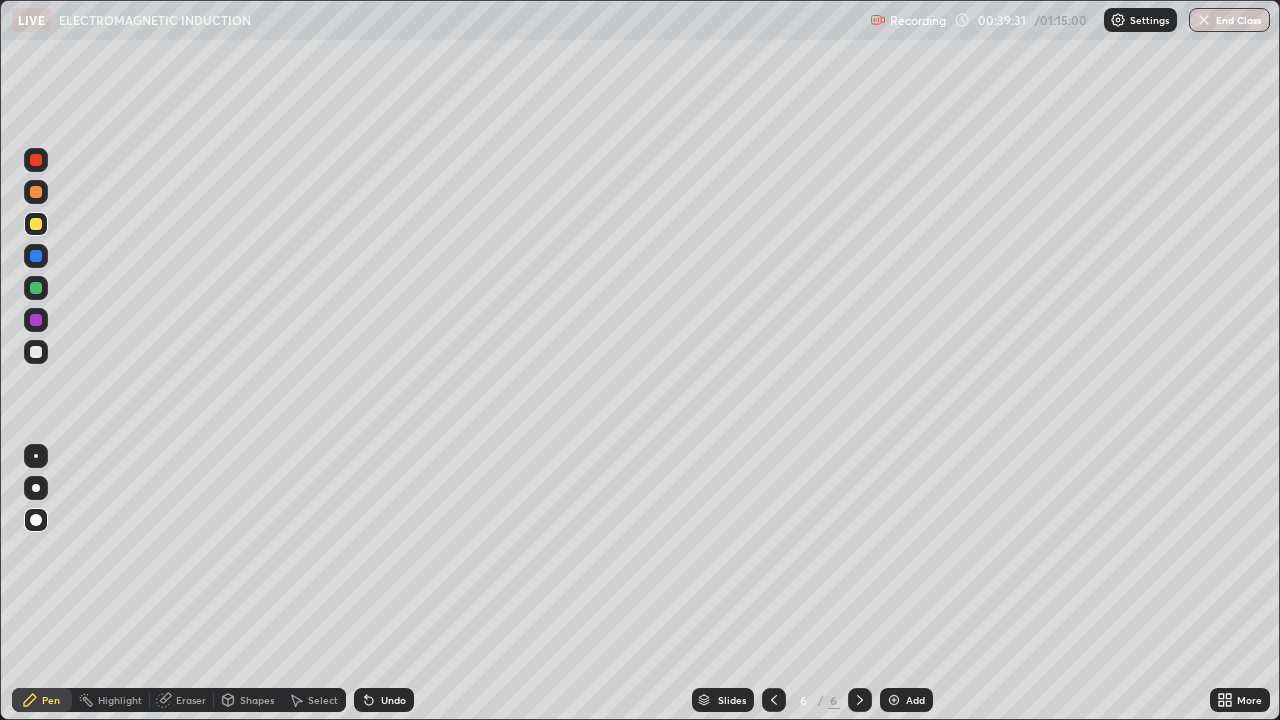 click on "Undo" at bounding box center (384, 700) 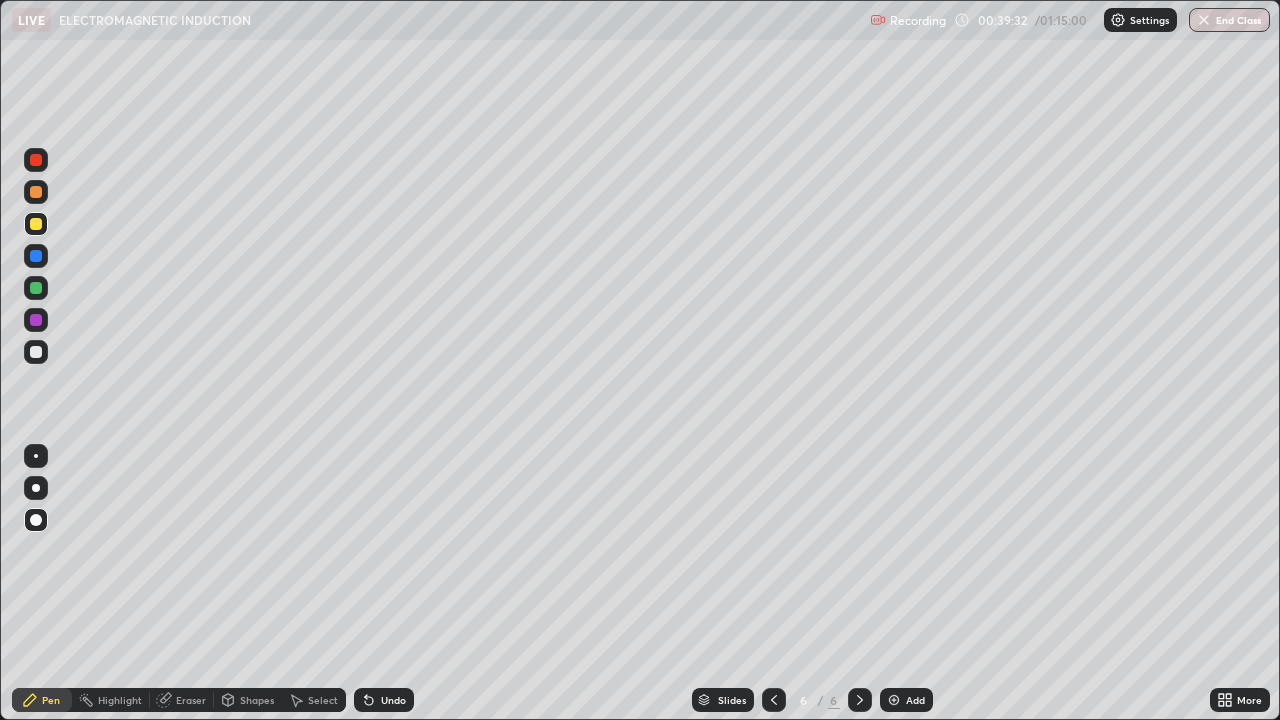 click on "Undo" at bounding box center (384, 700) 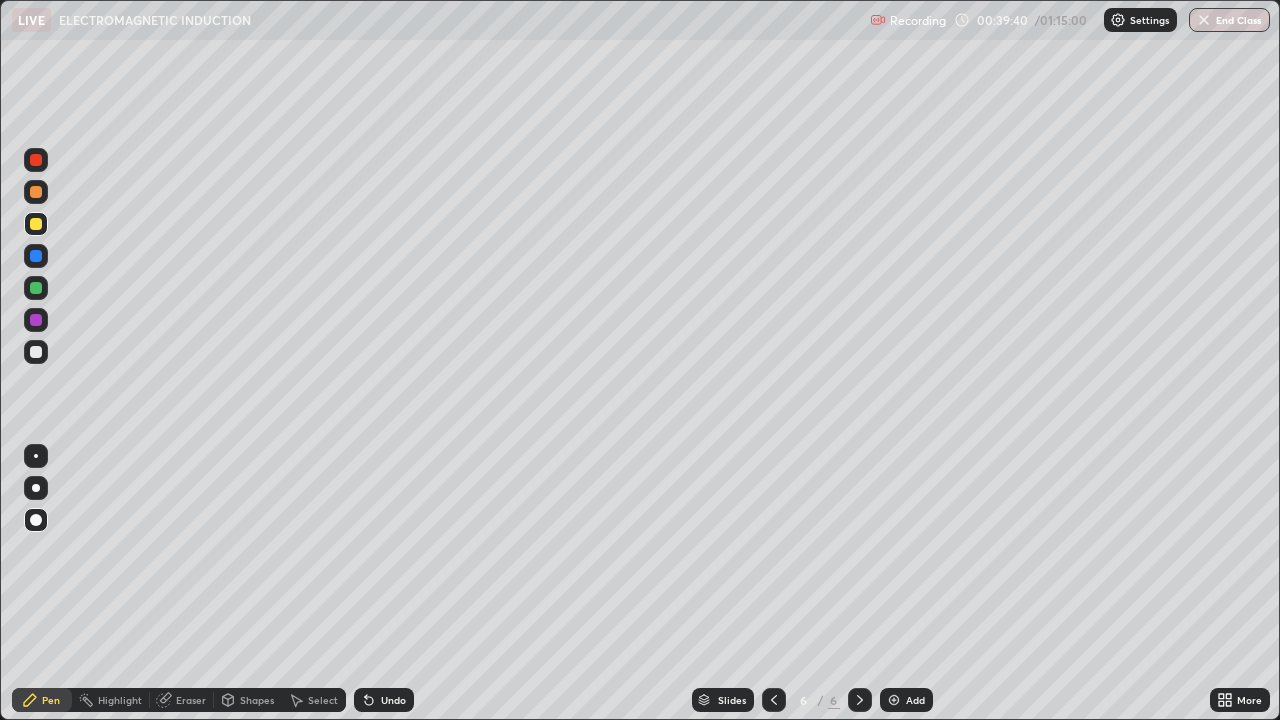 click at bounding box center [36, 288] 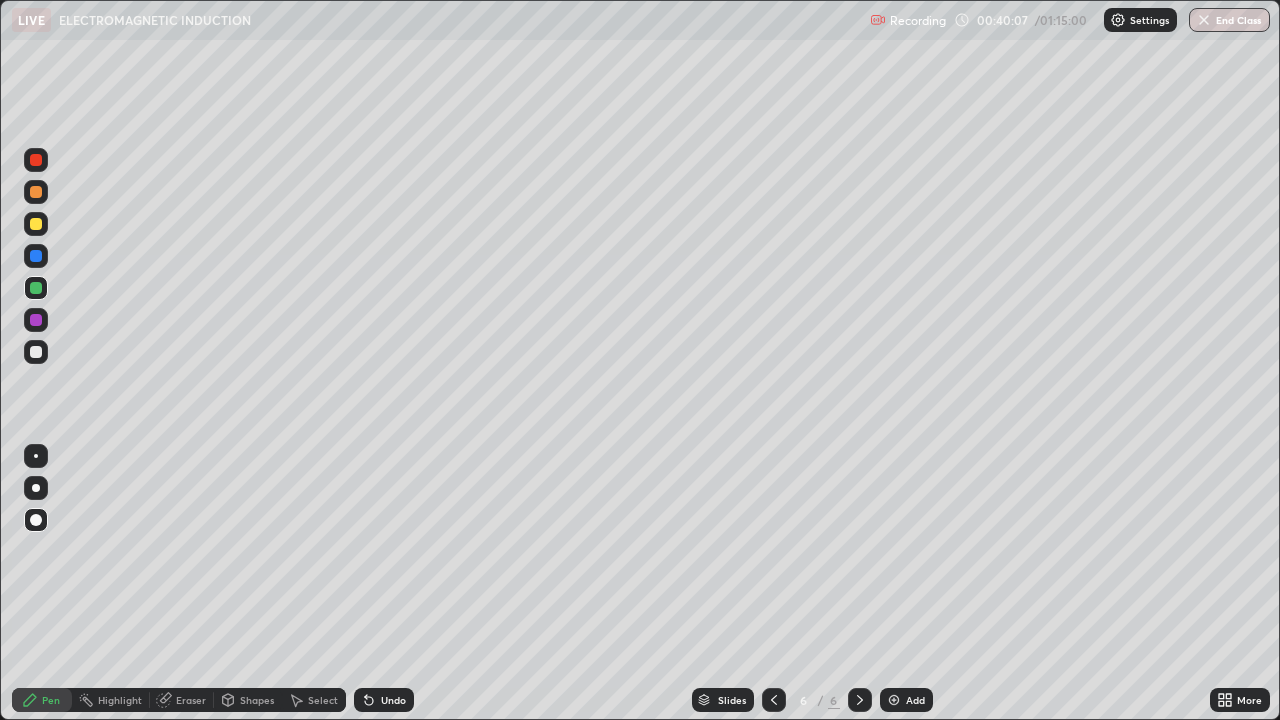 click on "Undo" at bounding box center (393, 700) 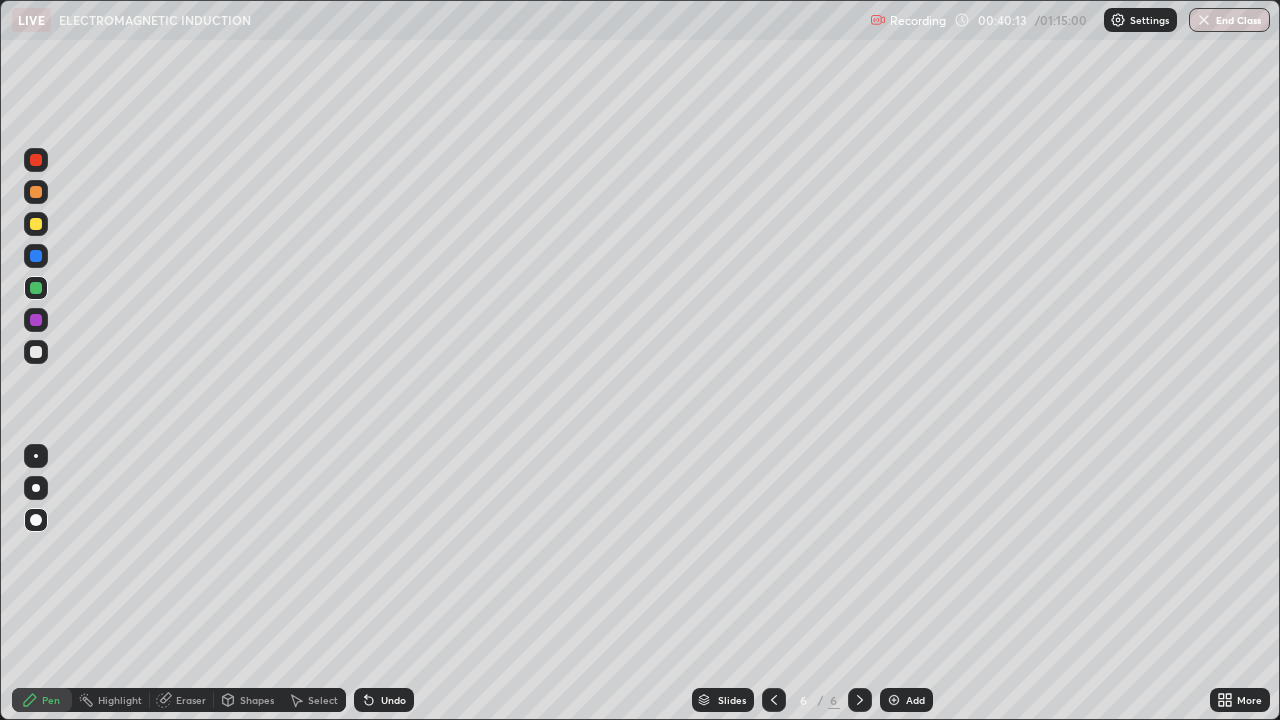 click on "Eraser" at bounding box center (191, 700) 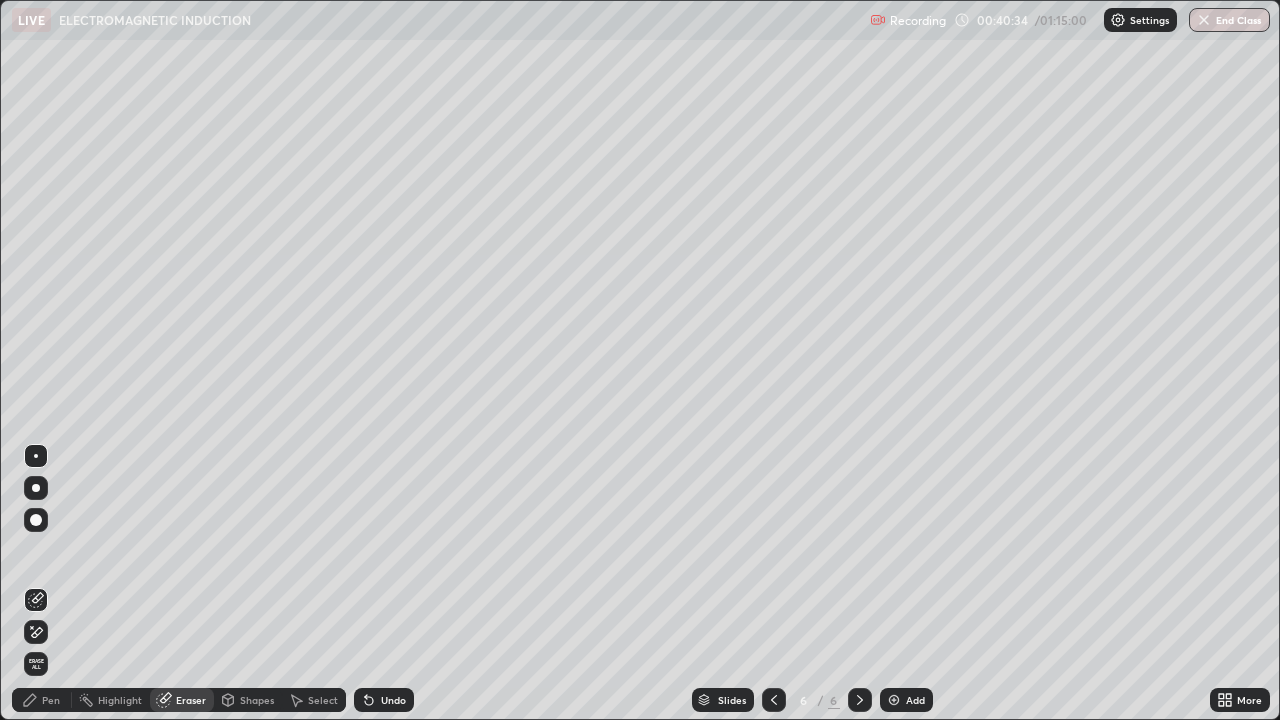 click on "Pen" at bounding box center (51, 700) 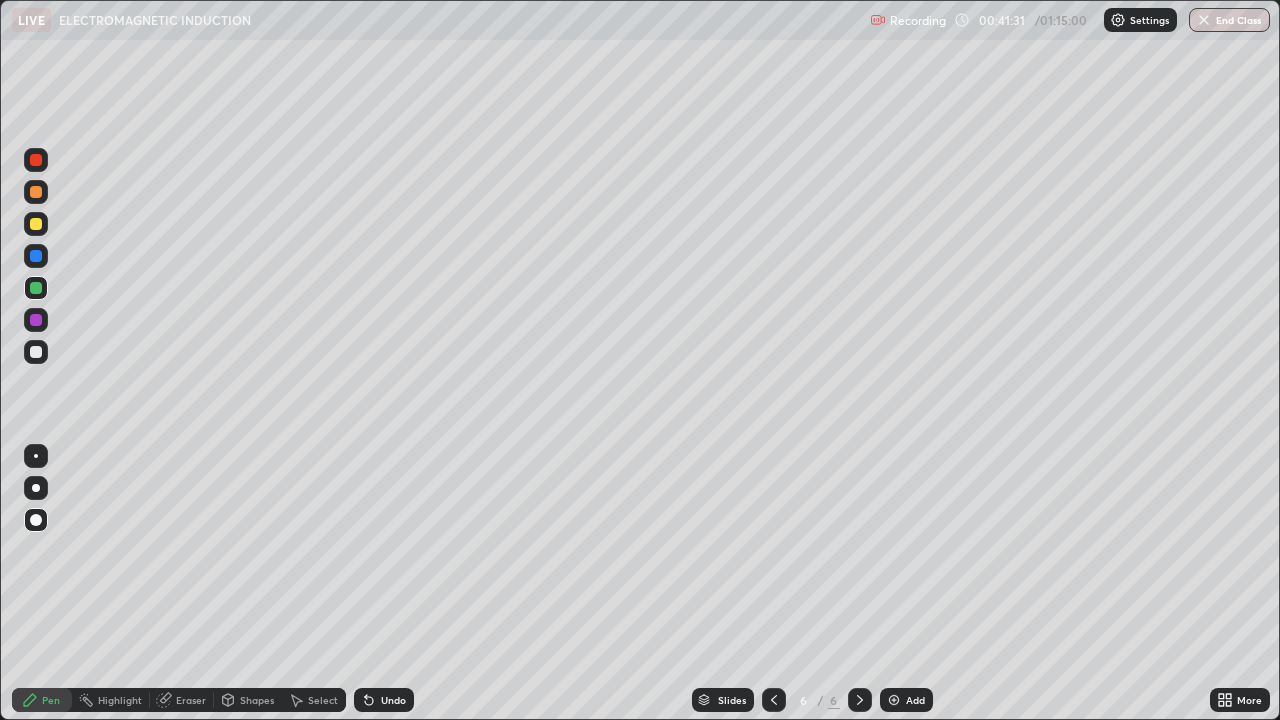 click at bounding box center [36, 352] 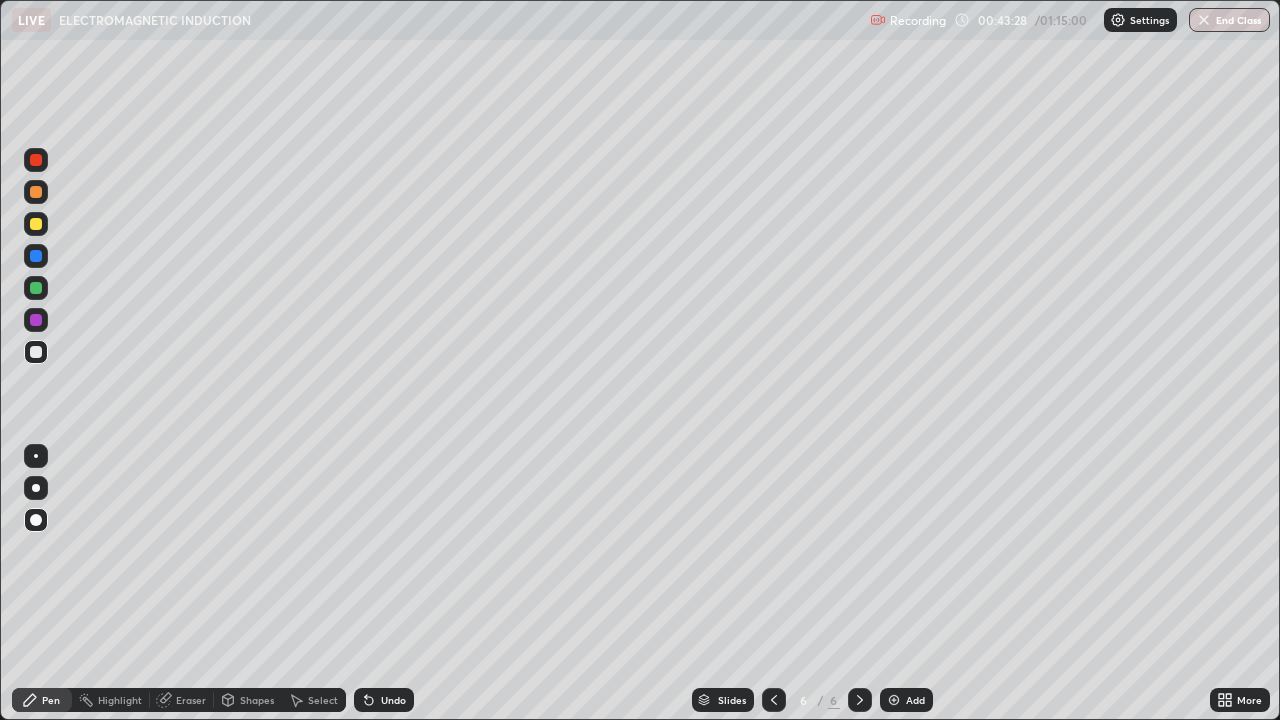 click 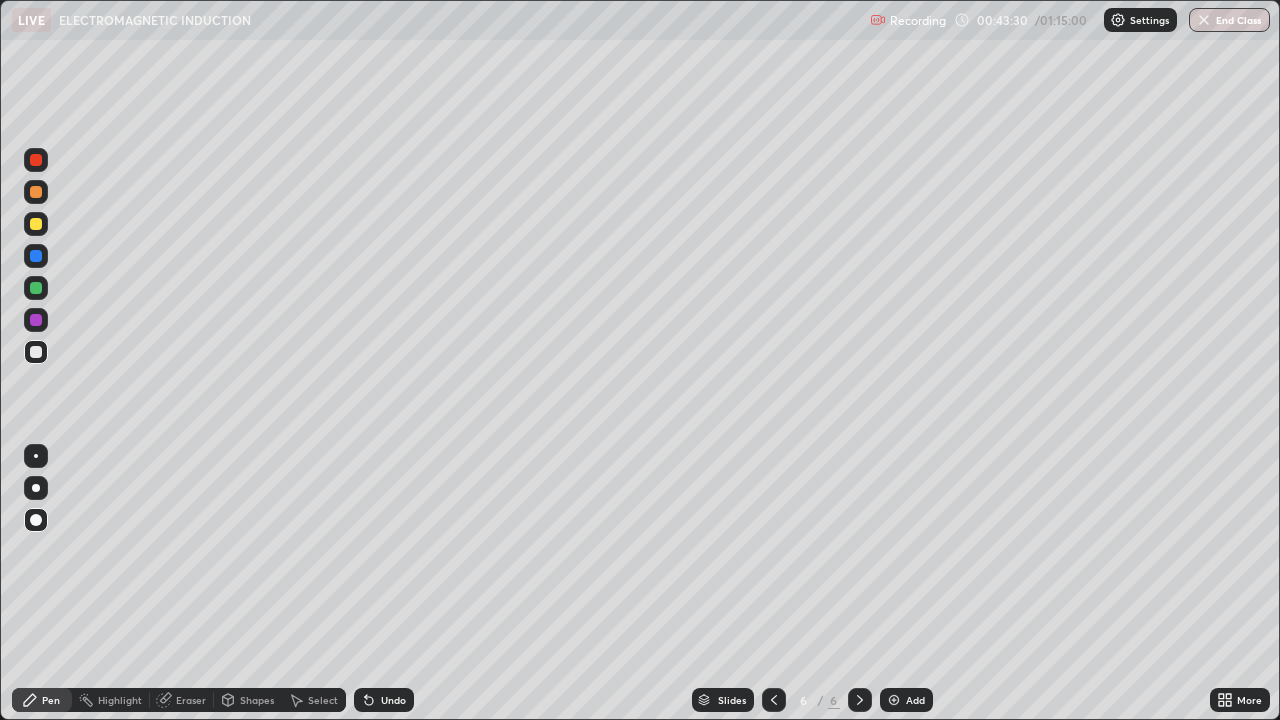 click on "Undo" at bounding box center [384, 700] 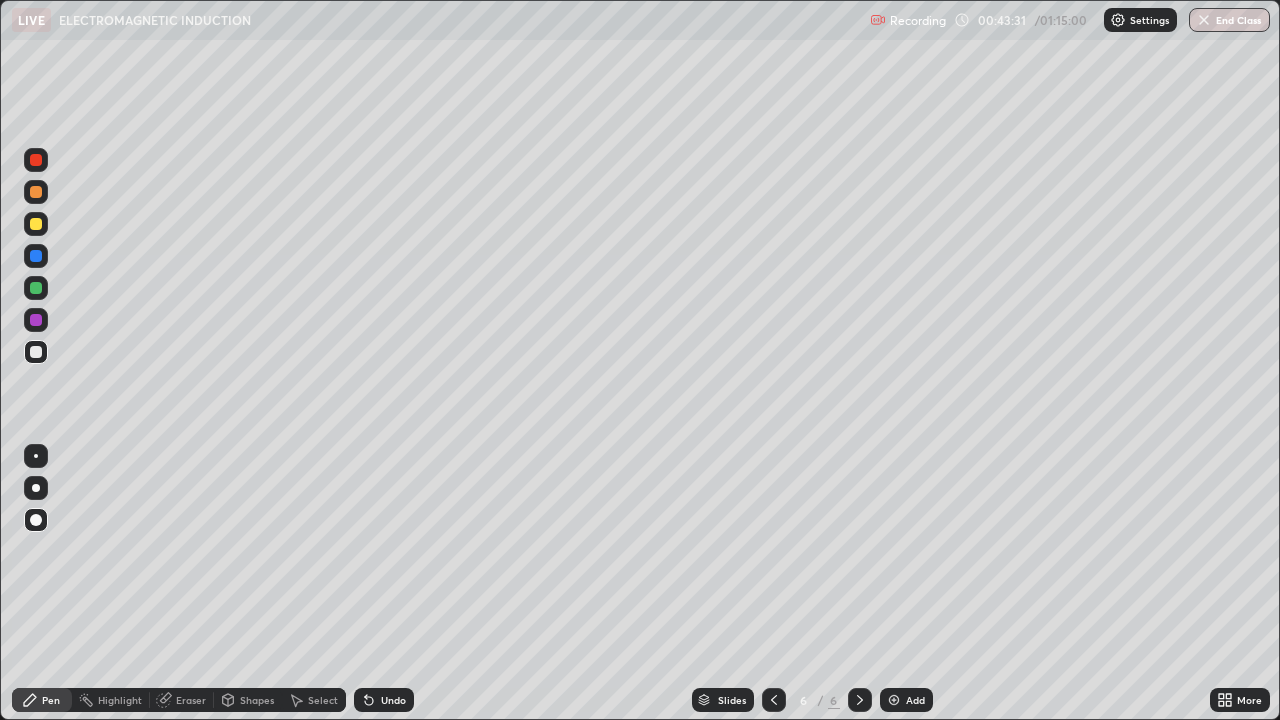 click on "Undo" at bounding box center (384, 700) 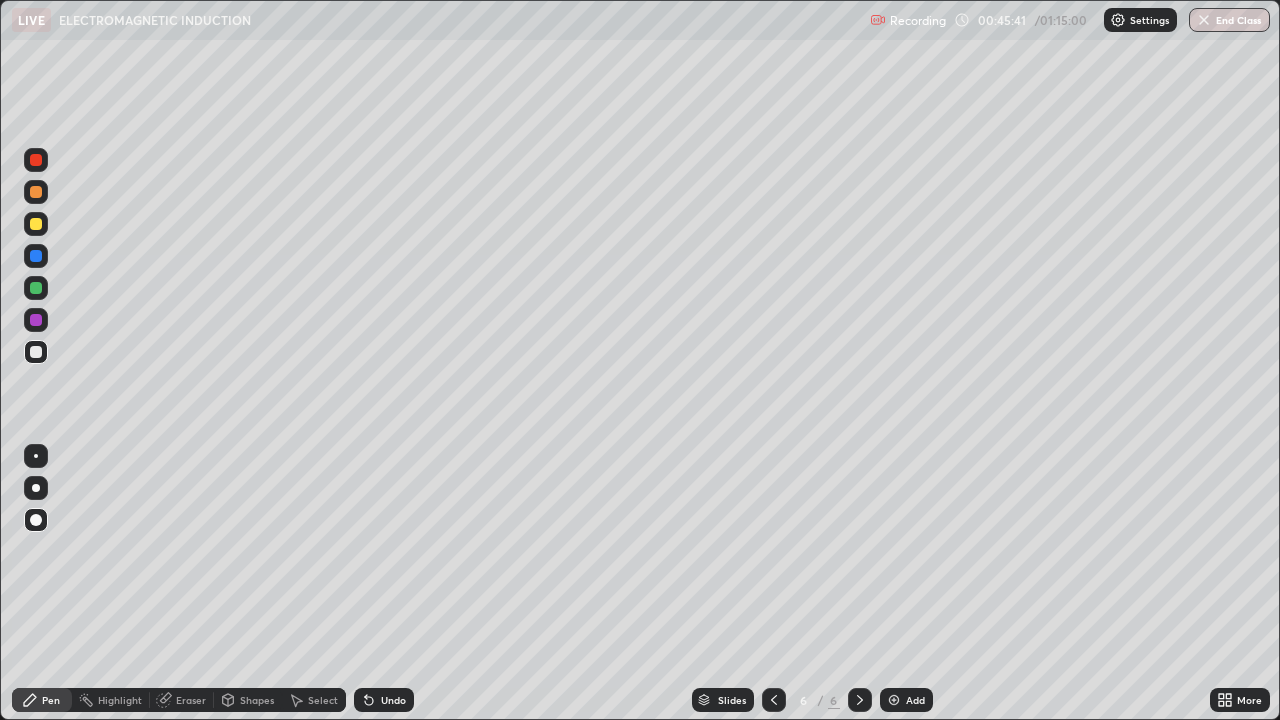 click at bounding box center (36, 224) 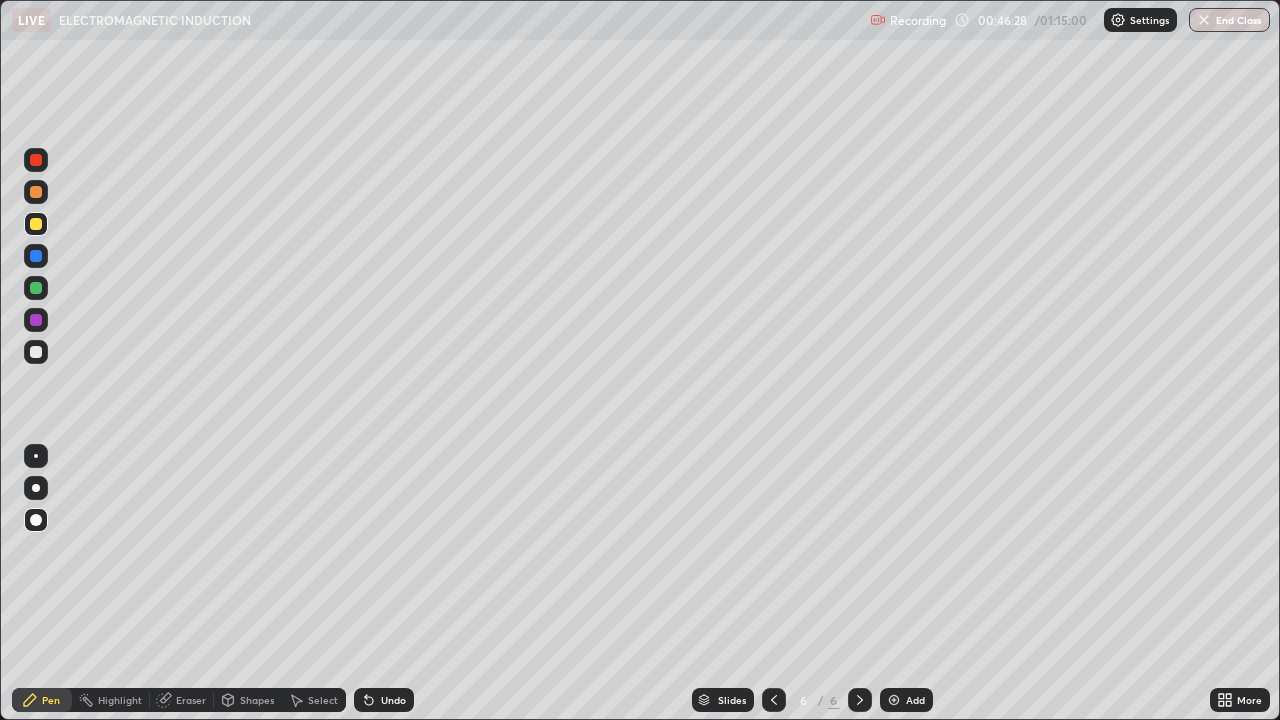 click at bounding box center [36, 352] 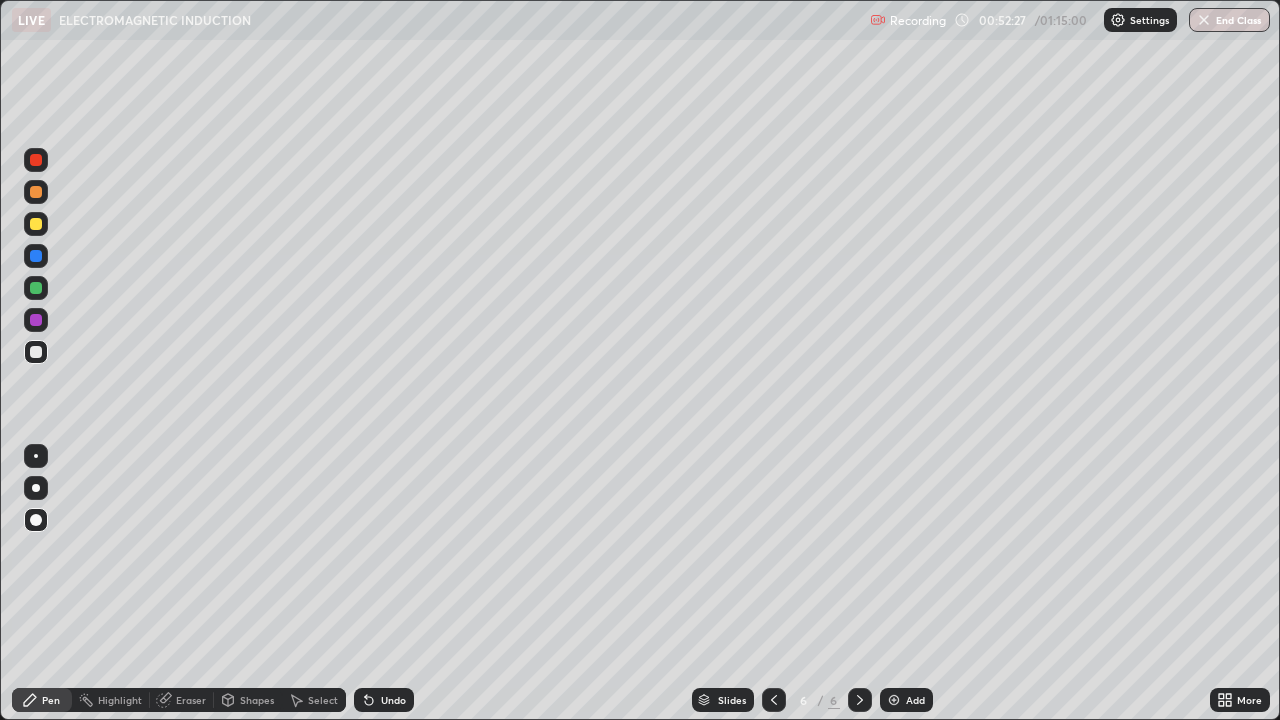 click on "Add" at bounding box center [915, 700] 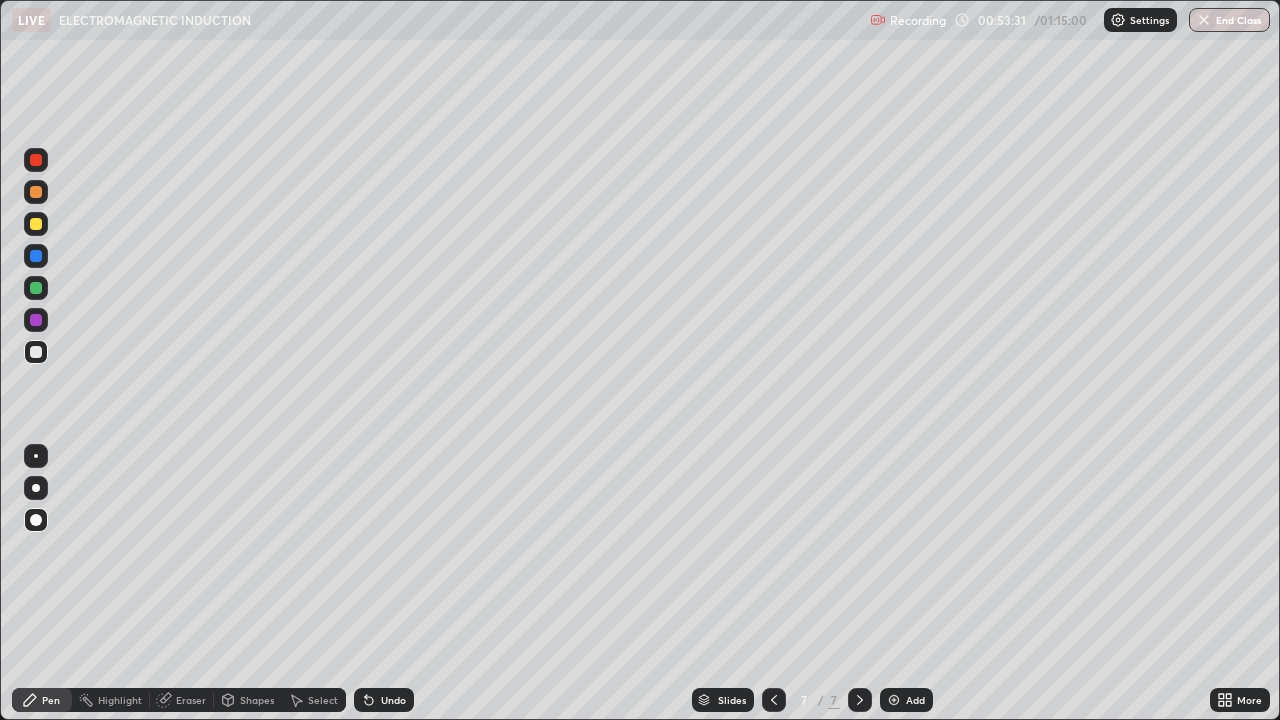 click at bounding box center [36, 352] 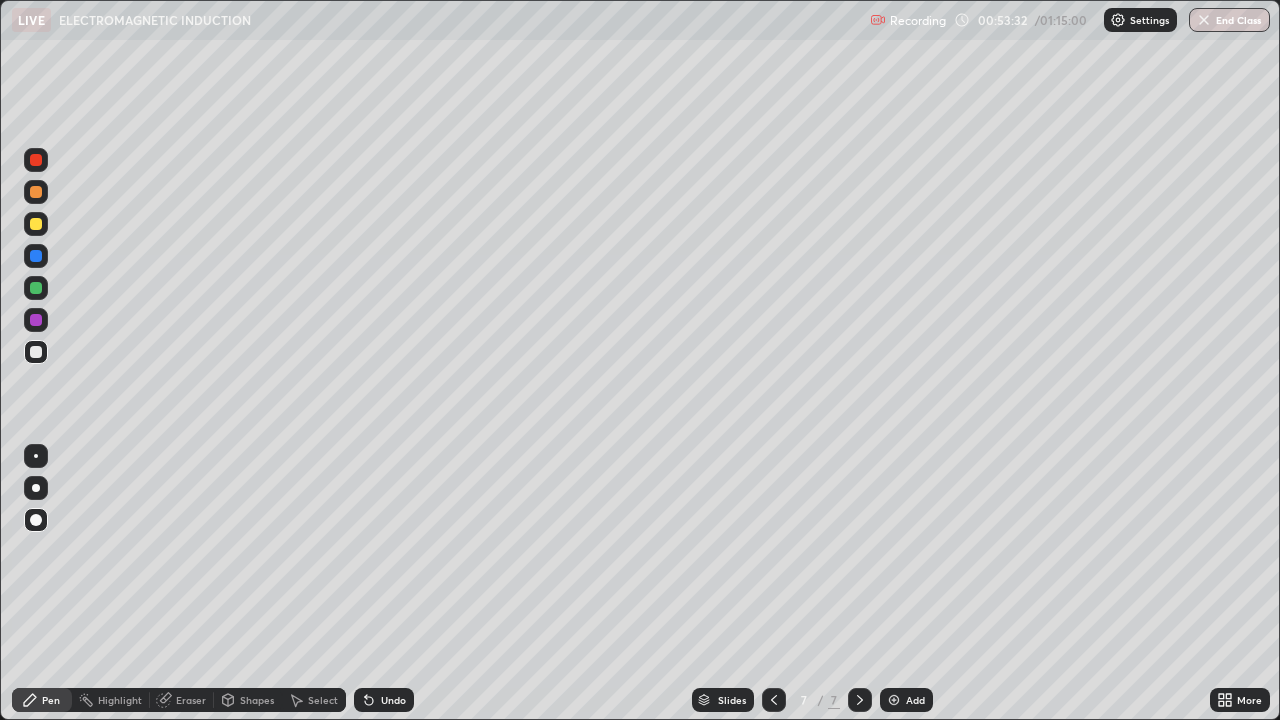 click at bounding box center [36, 224] 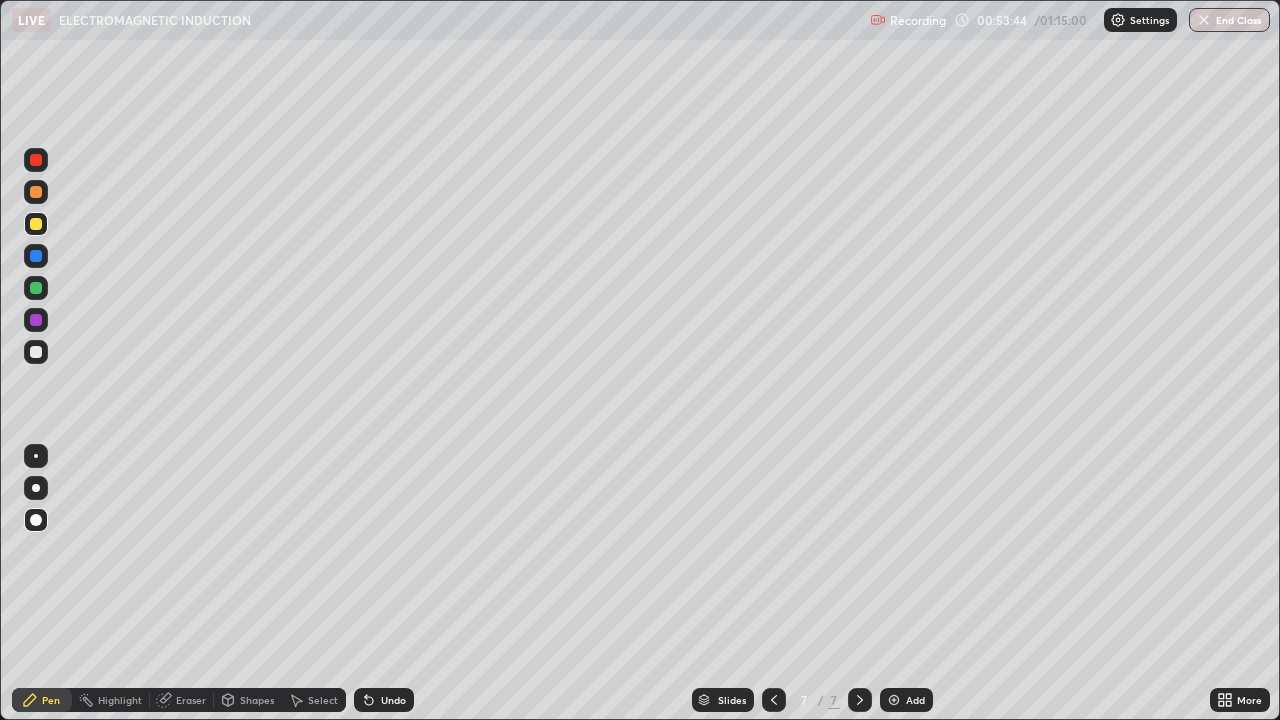 click at bounding box center [36, 352] 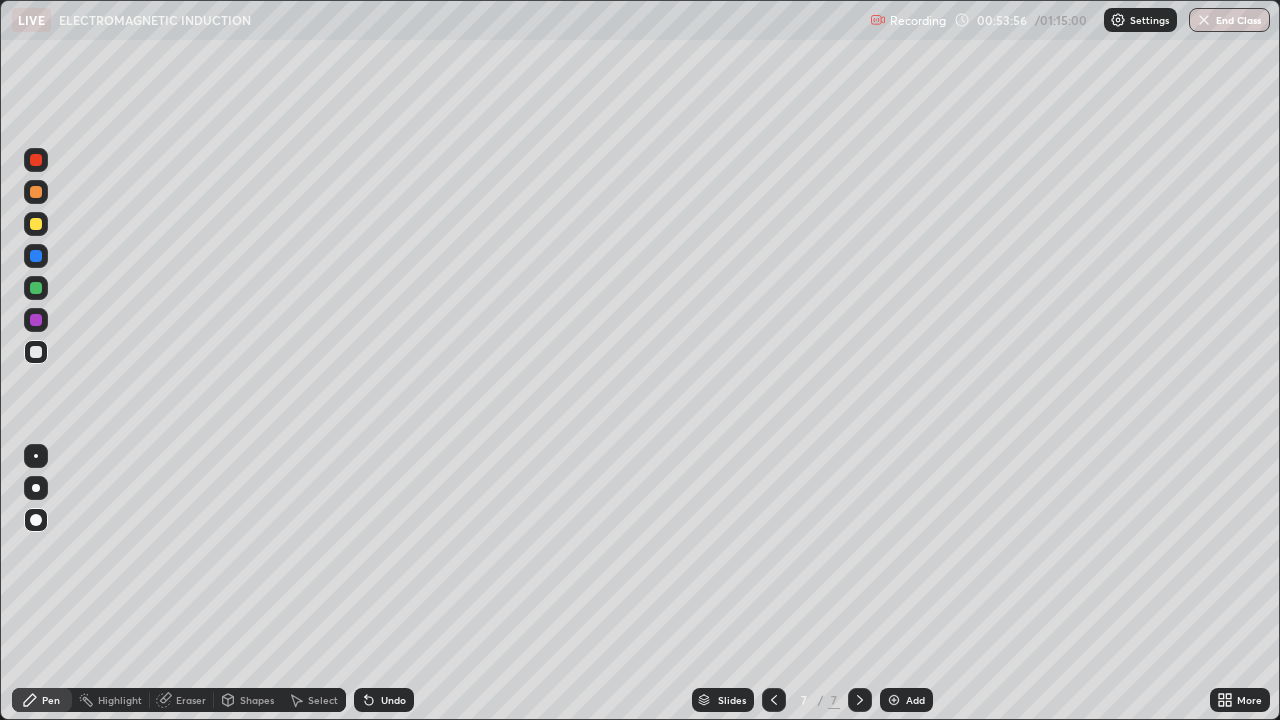 click at bounding box center [36, 352] 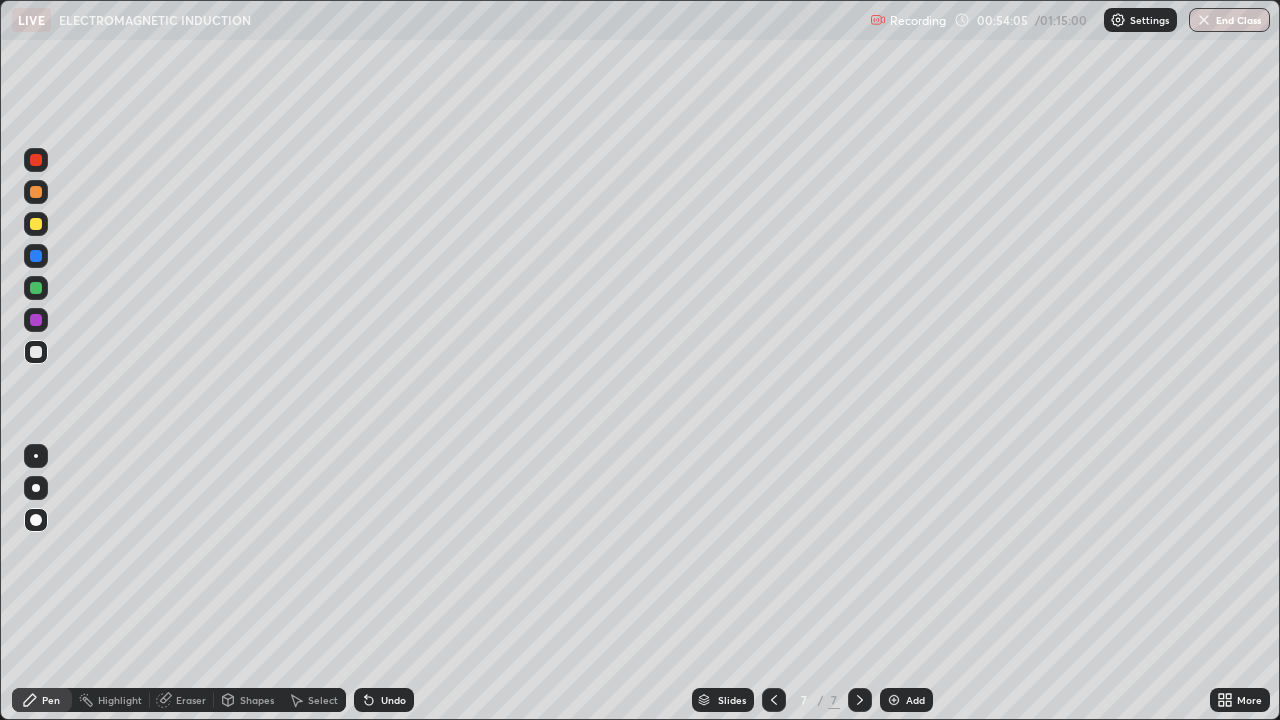 click at bounding box center (36, 352) 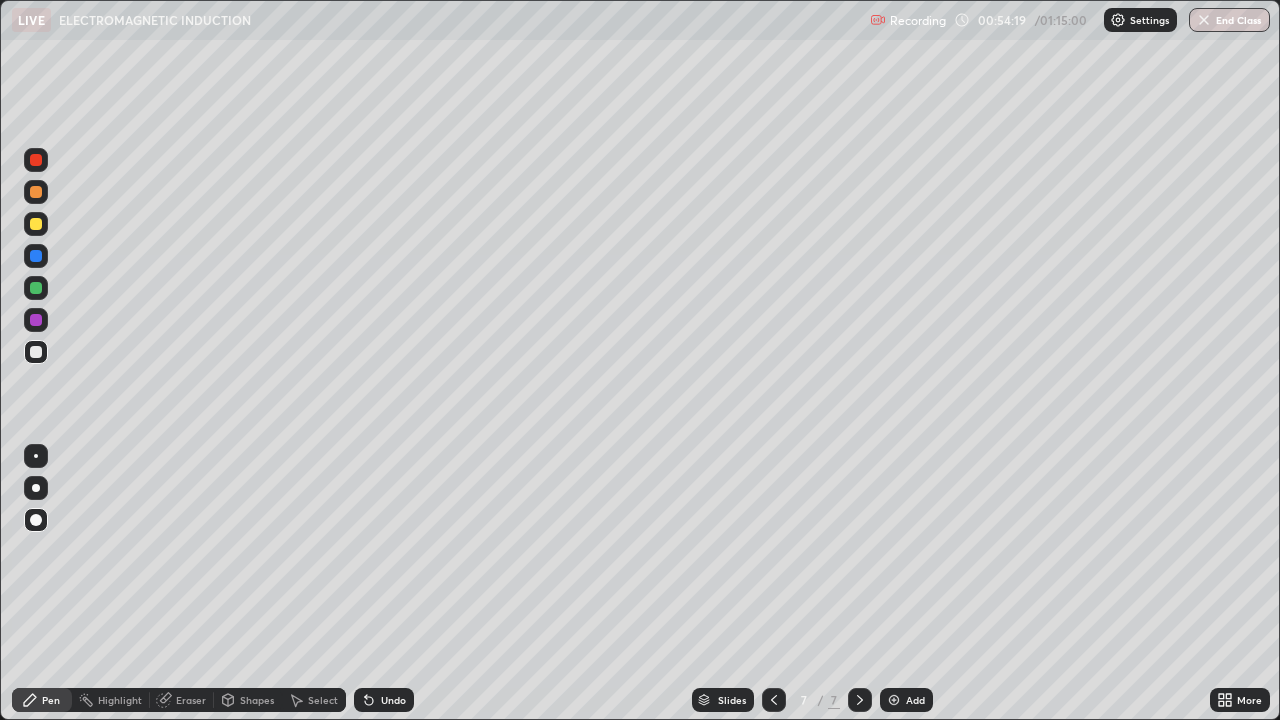 click at bounding box center [36, 256] 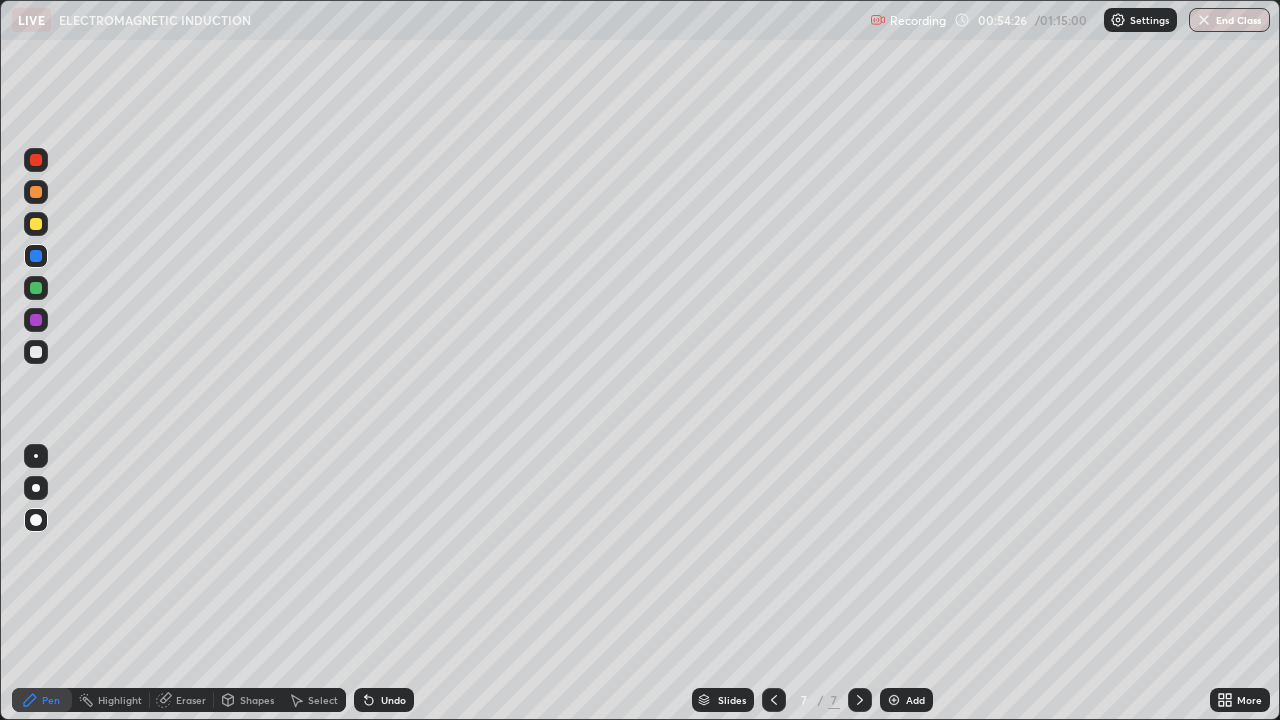 click at bounding box center (36, 352) 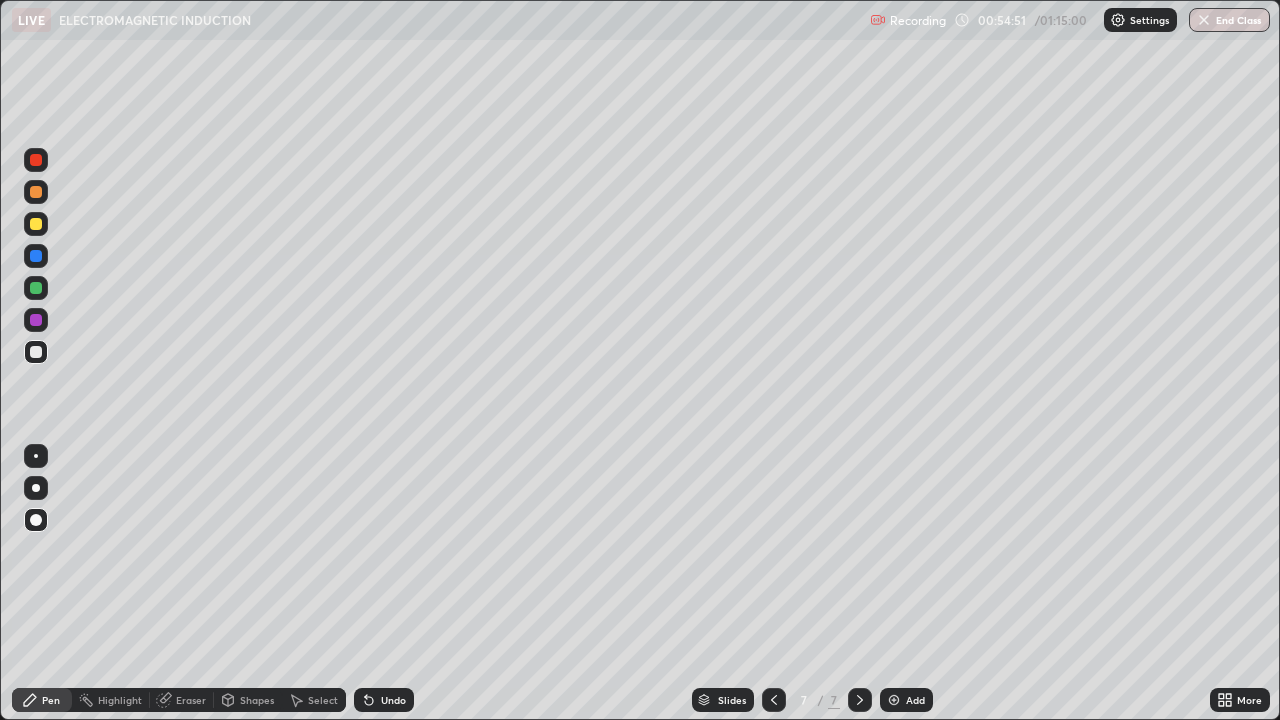 click at bounding box center [36, 224] 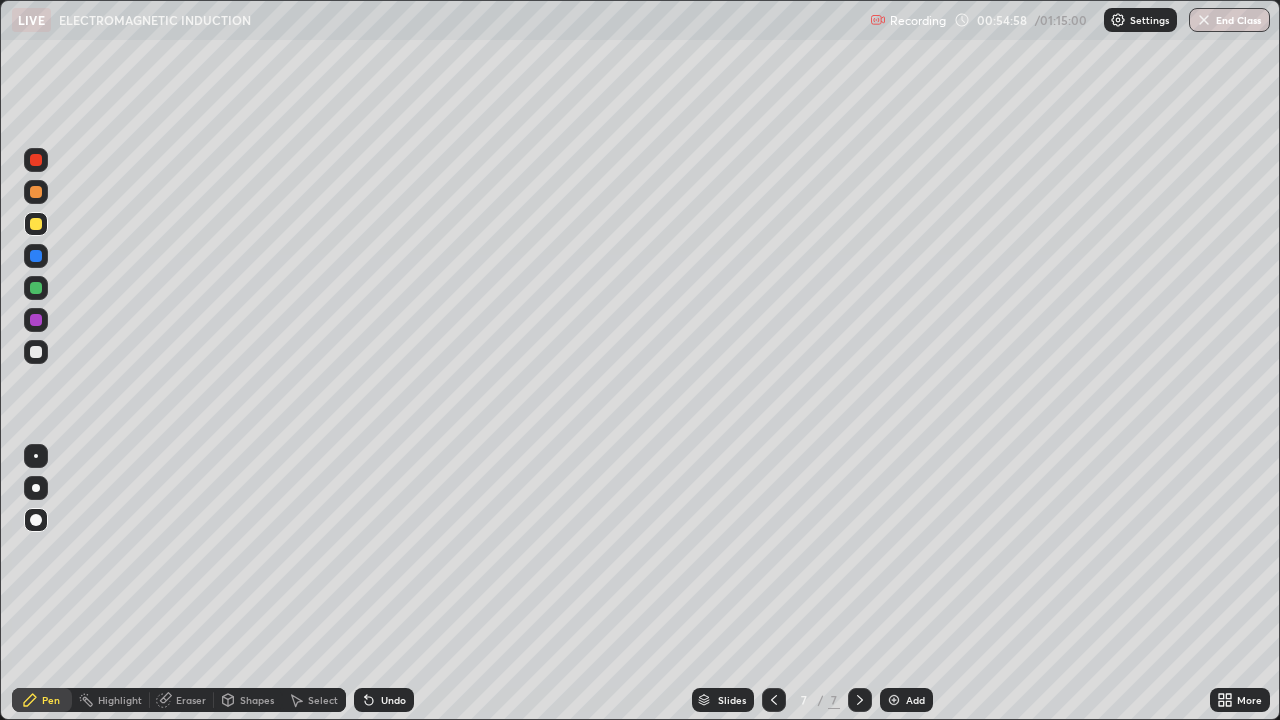 click at bounding box center (36, 352) 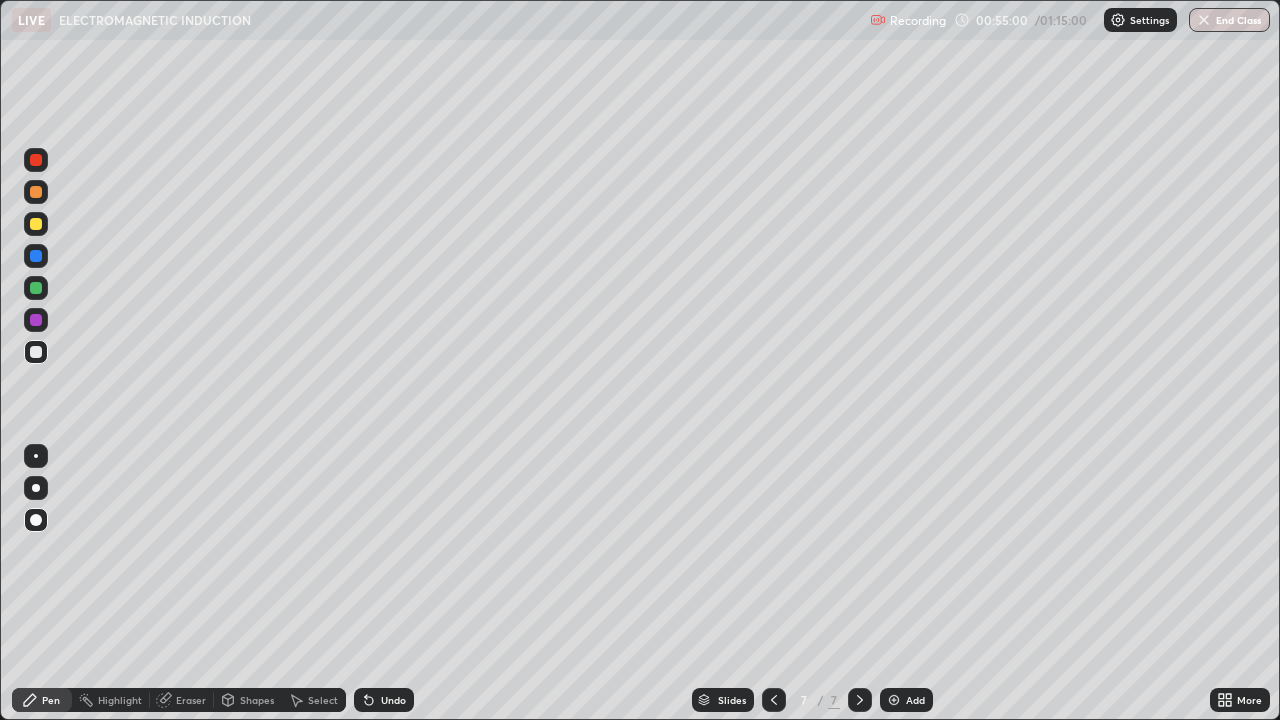 click at bounding box center [36, 256] 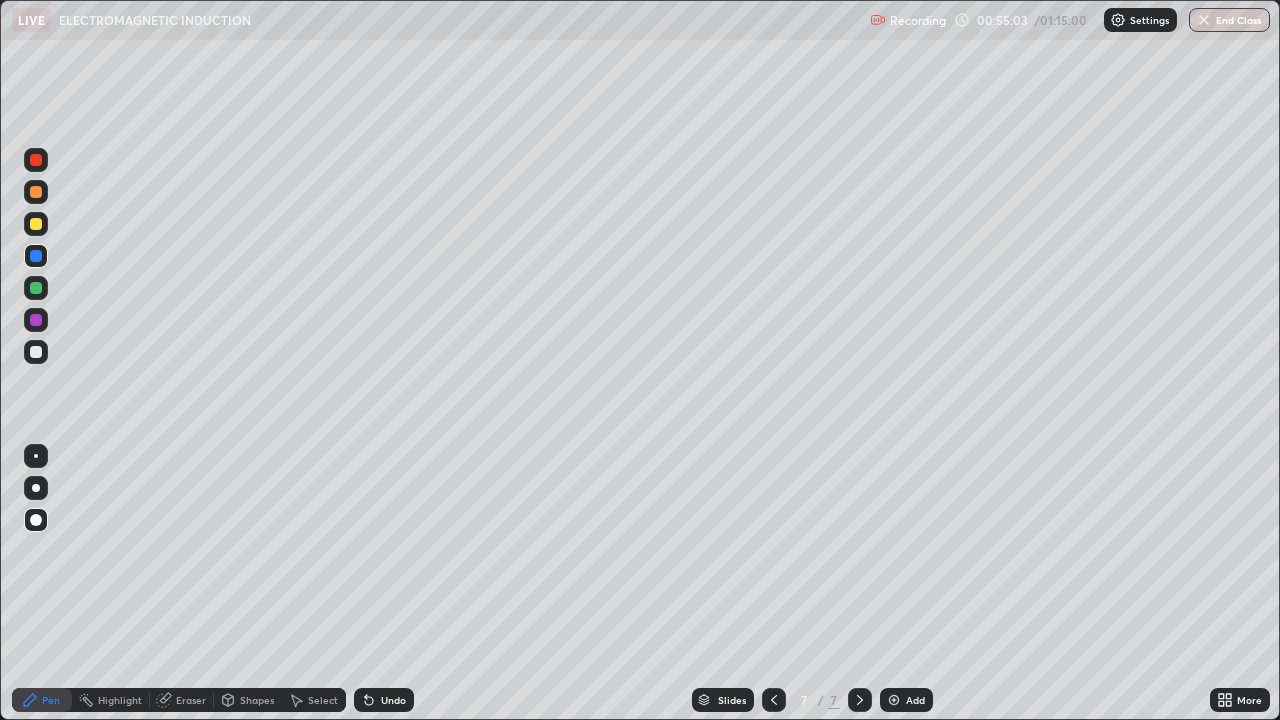 click at bounding box center [36, 288] 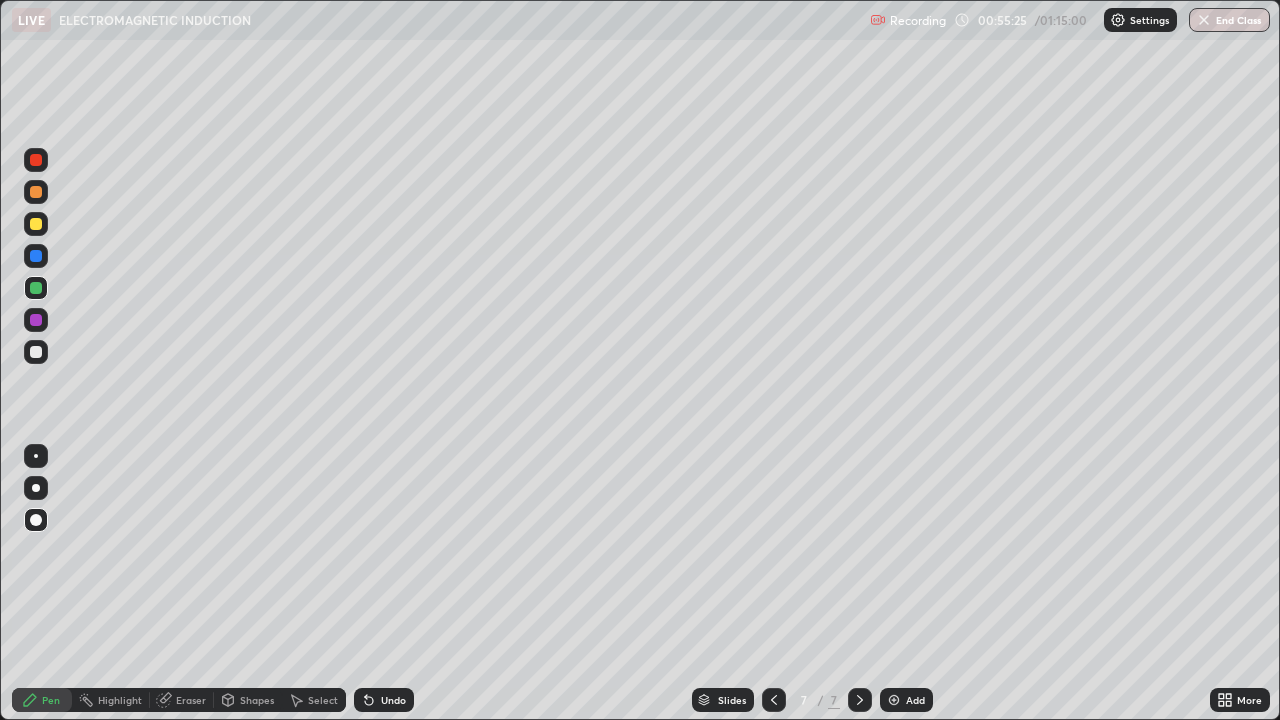 click at bounding box center (36, 352) 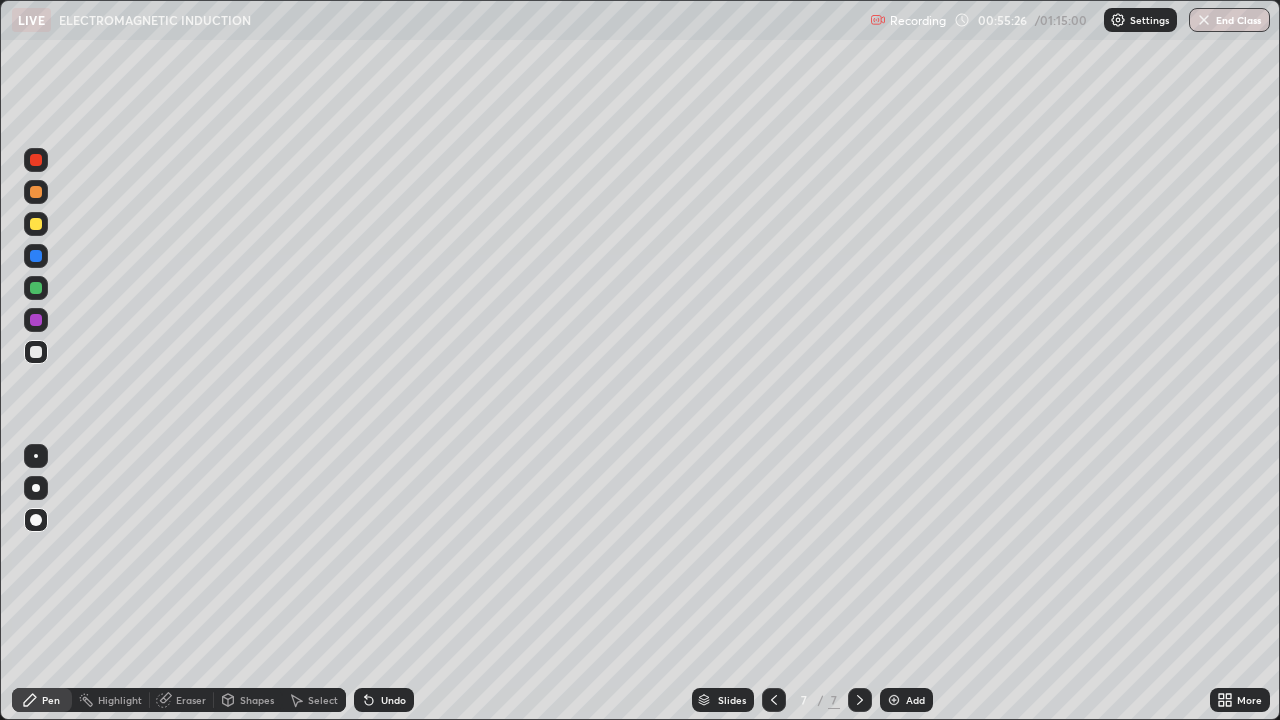 click at bounding box center [36, 320] 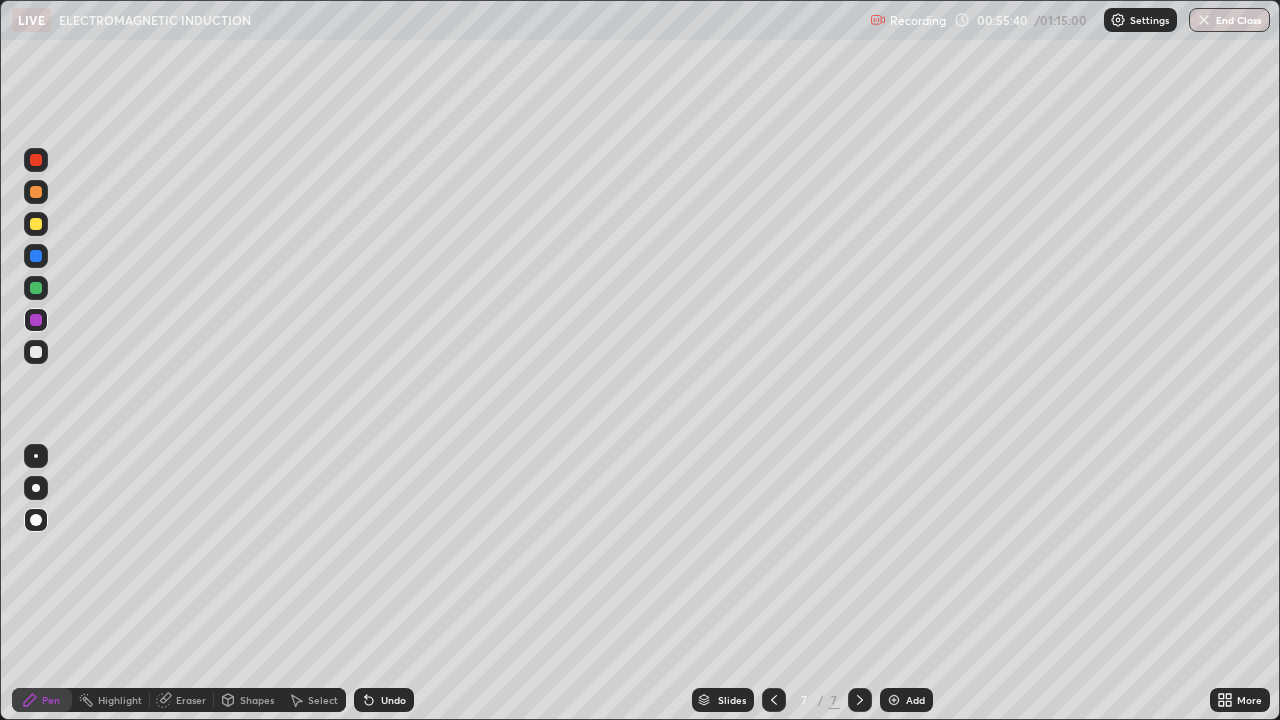 click at bounding box center [36, 288] 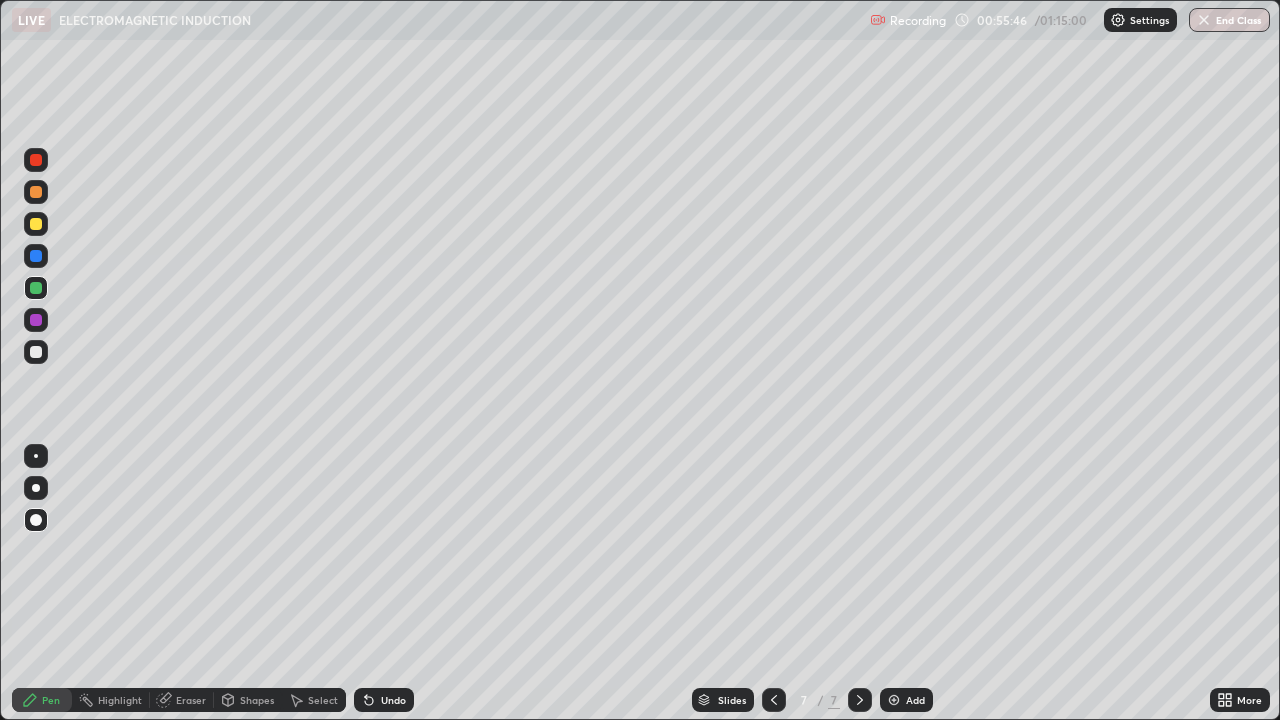 click on "Undo" at bounding box center (393, 700) 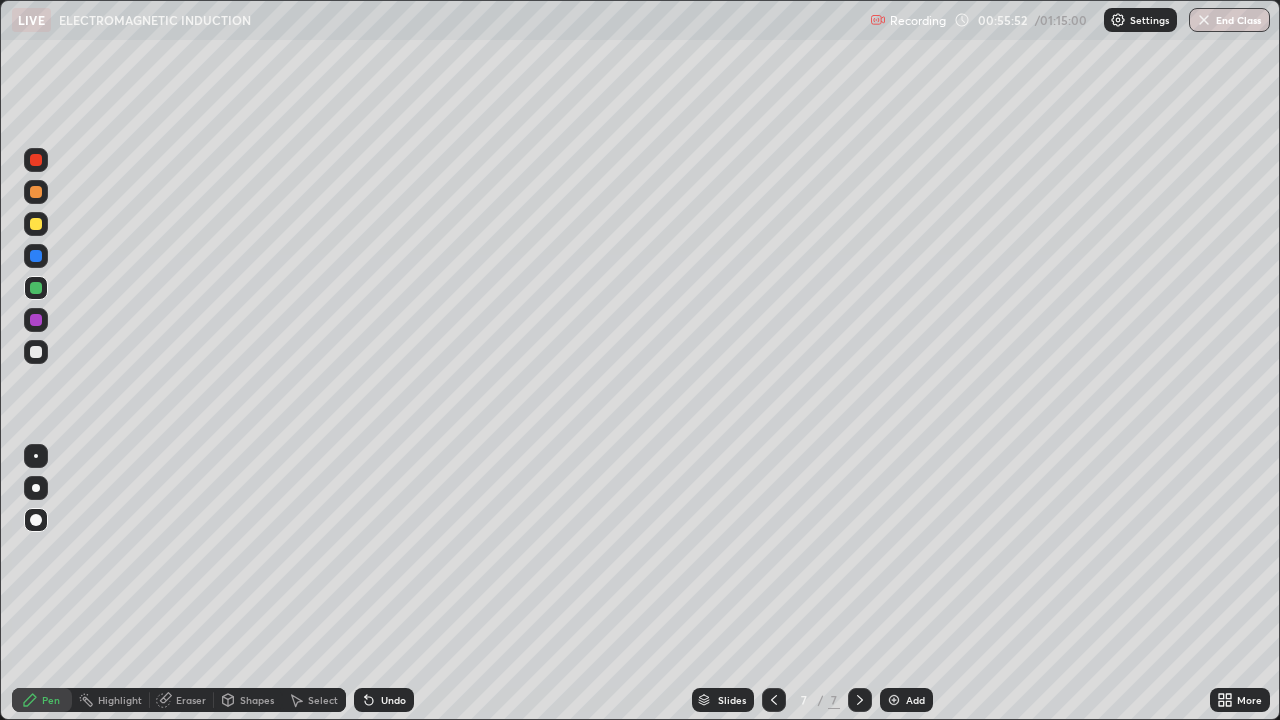 click at bounding box center (36, 352) 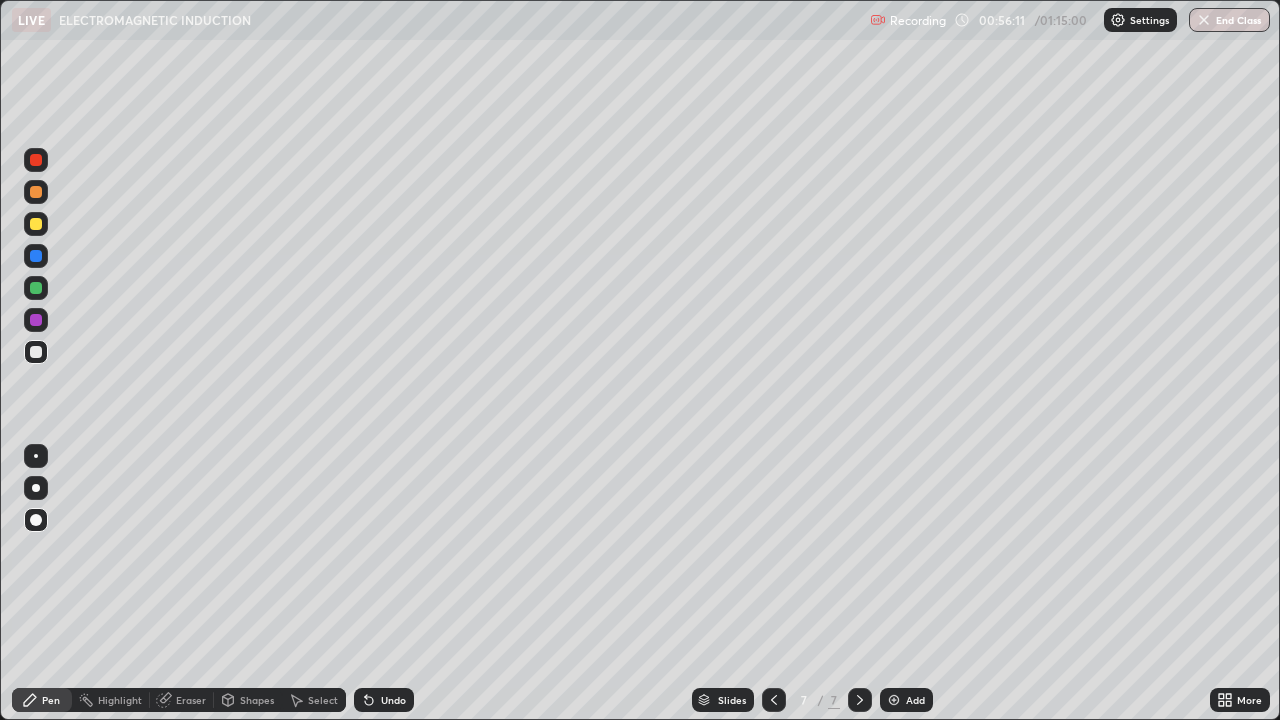 click at bounding box center (36, 288) 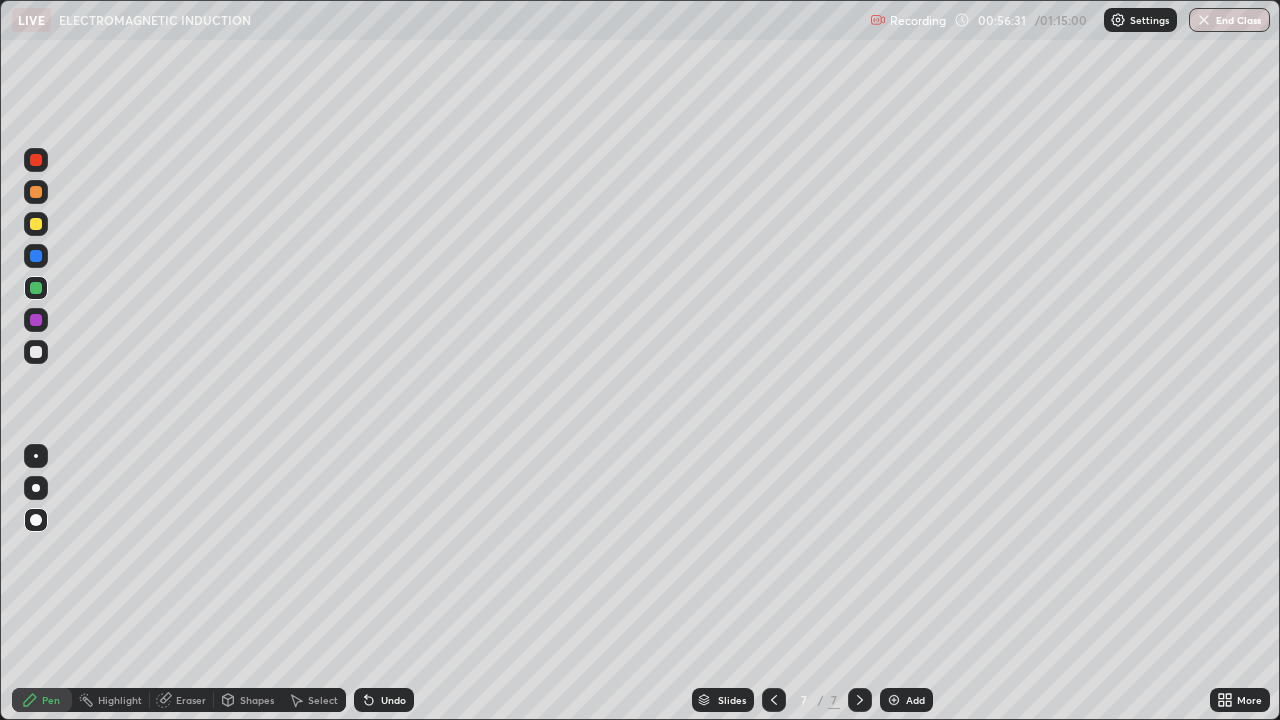 click at bounding box center (36, 256) 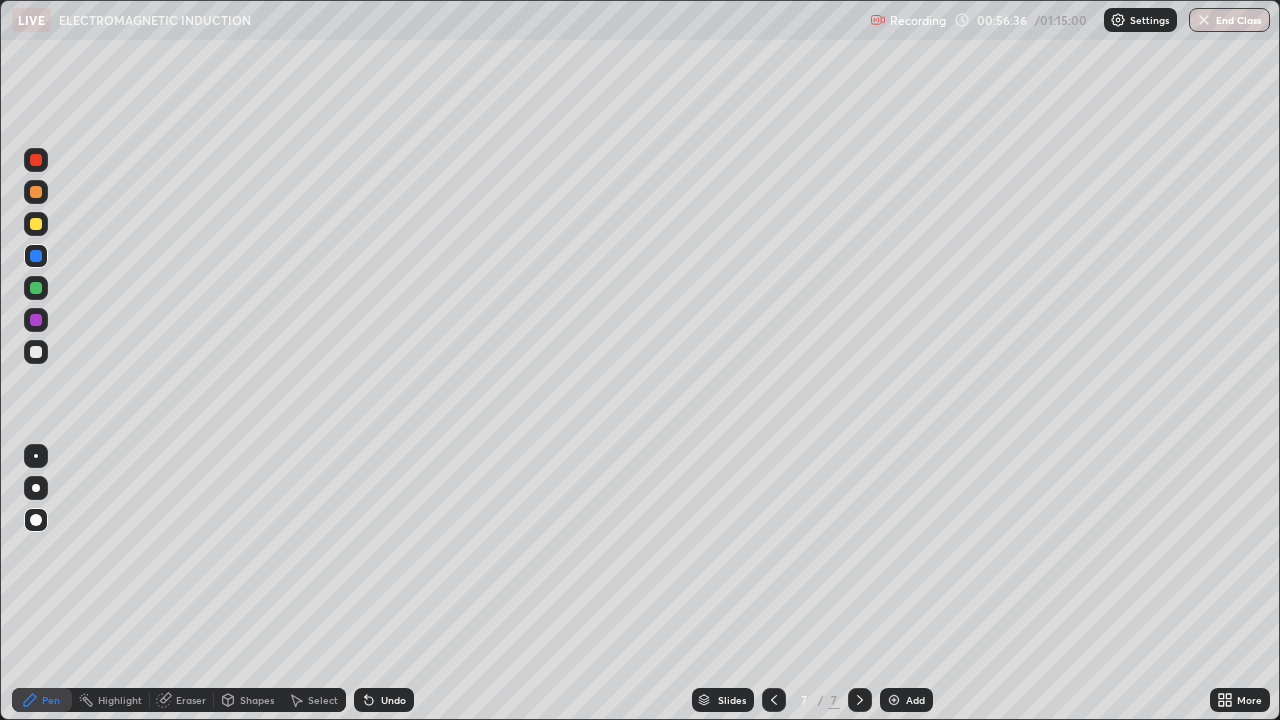 click at bounding box center (36, 224) 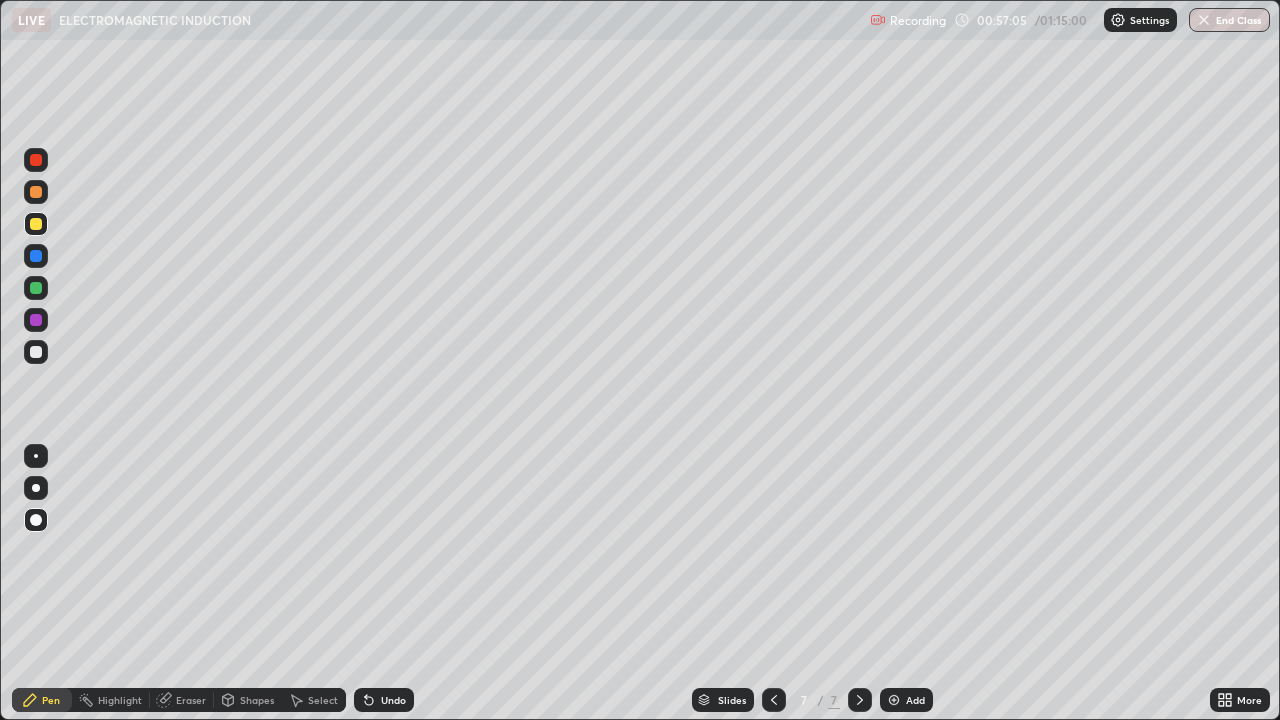 click at bounding box center (36, 288) 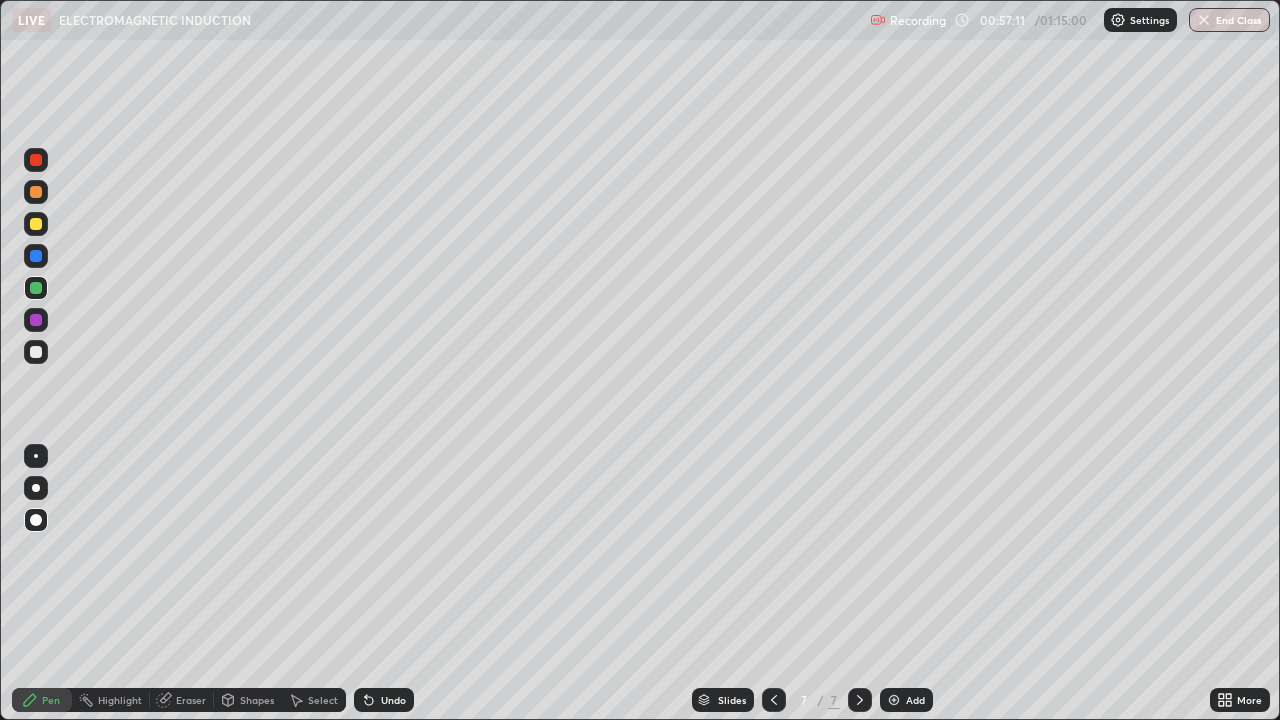 click on "Undo" at bounding box center (393, 700) 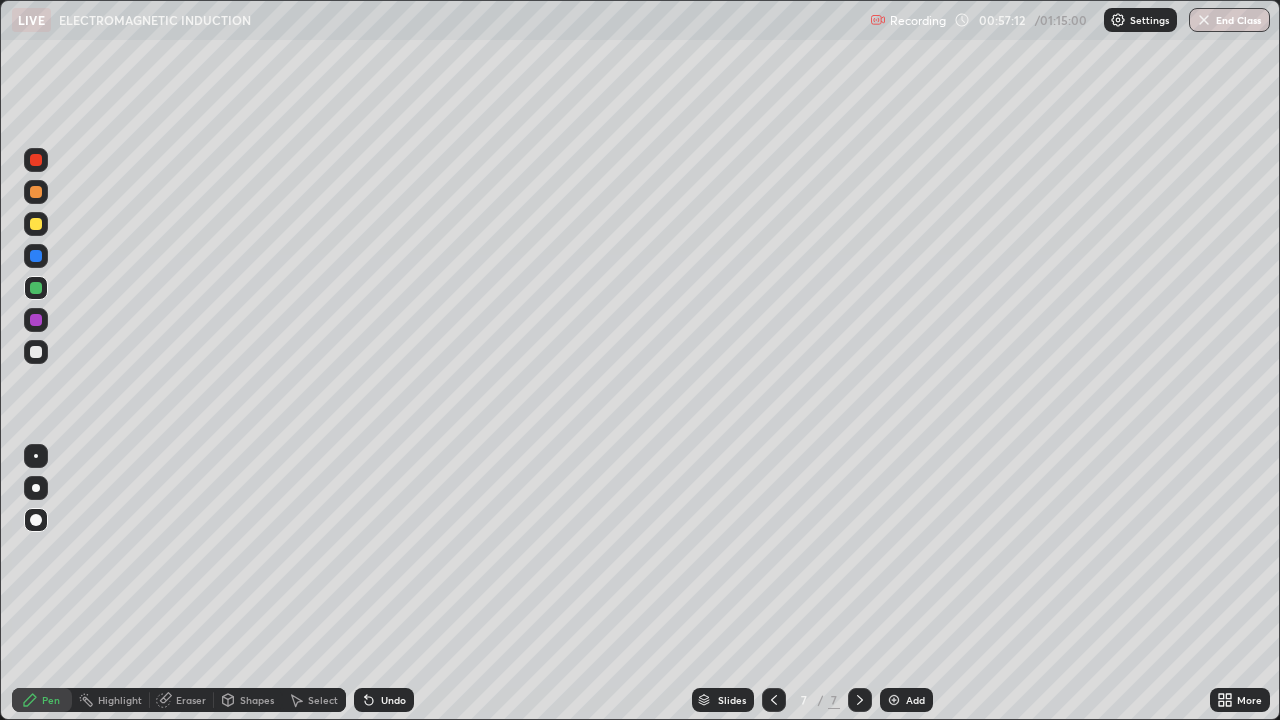 click at bounding box center [36, 160] 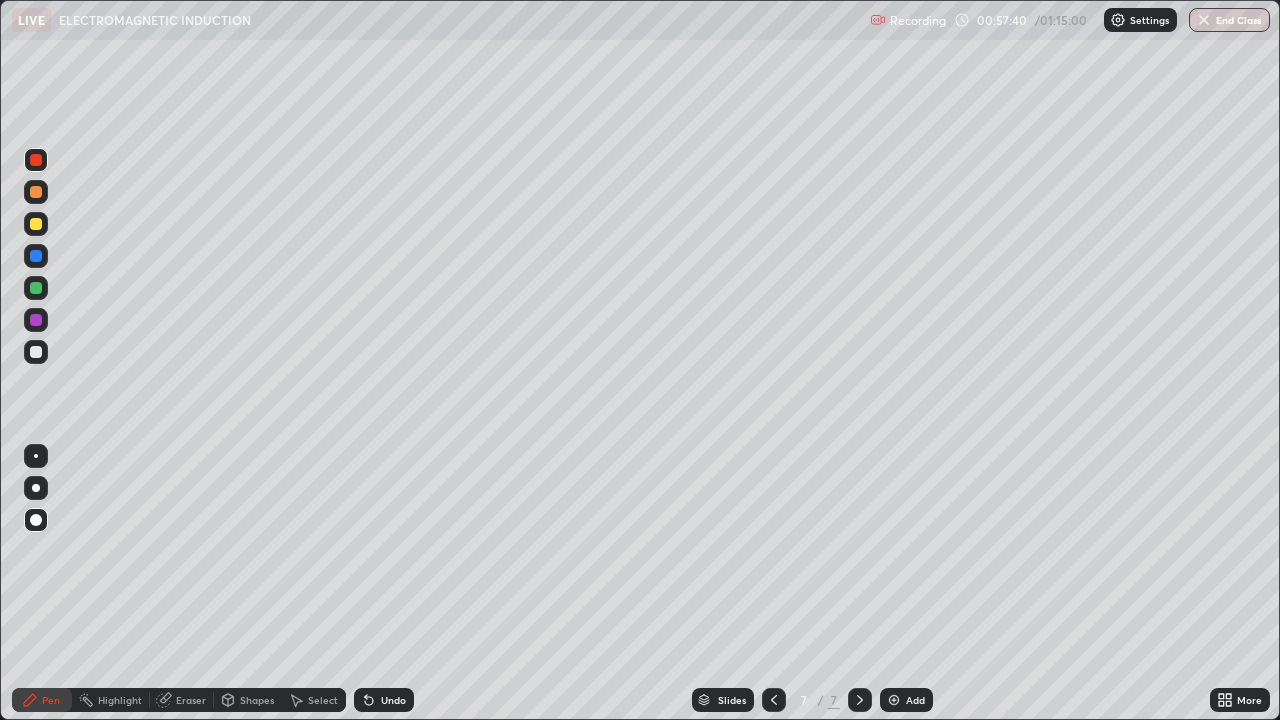 click at bounding box center (36, 352) 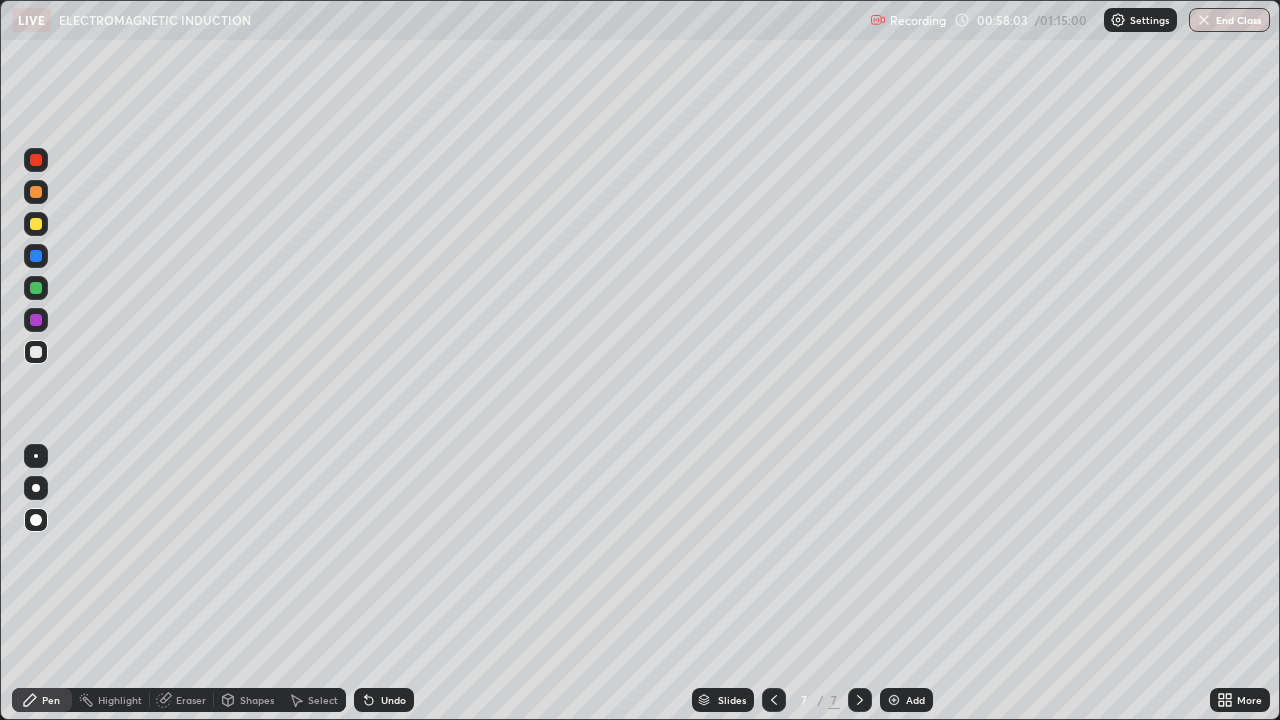 click on "Undo" at bounding box center [393, 700] 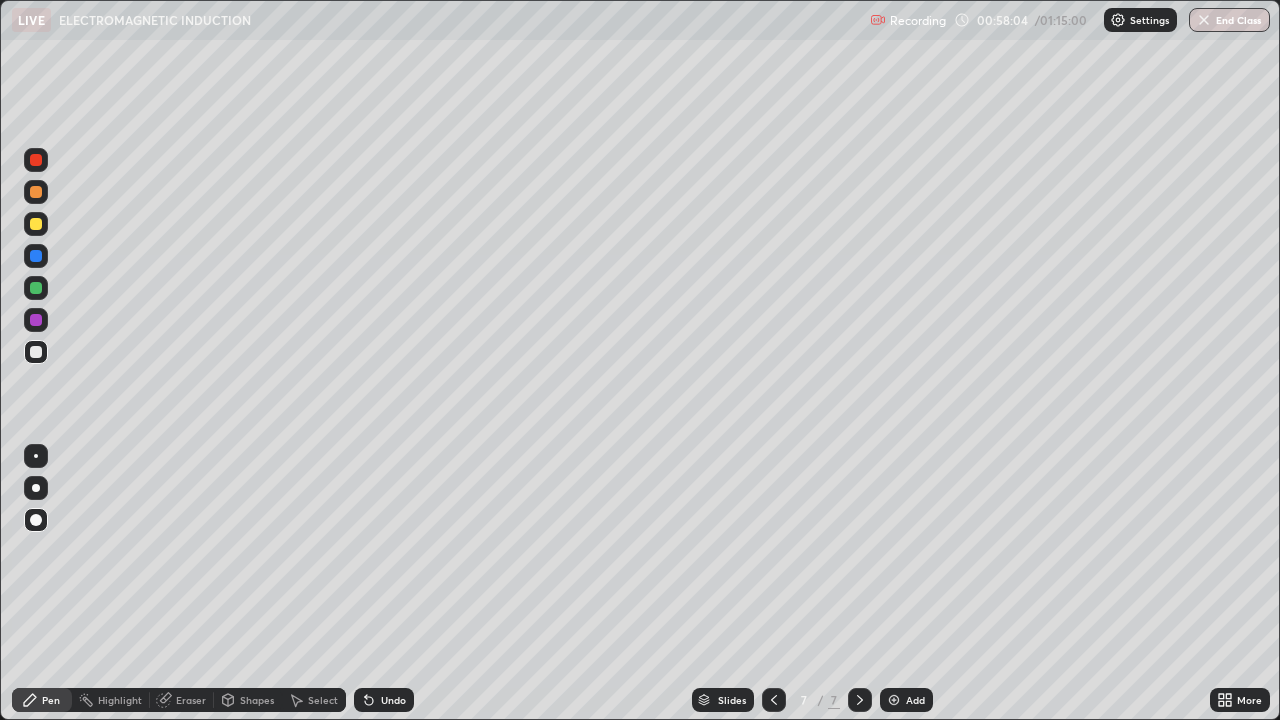 click on "Undo" at bounding box center [384, 700] 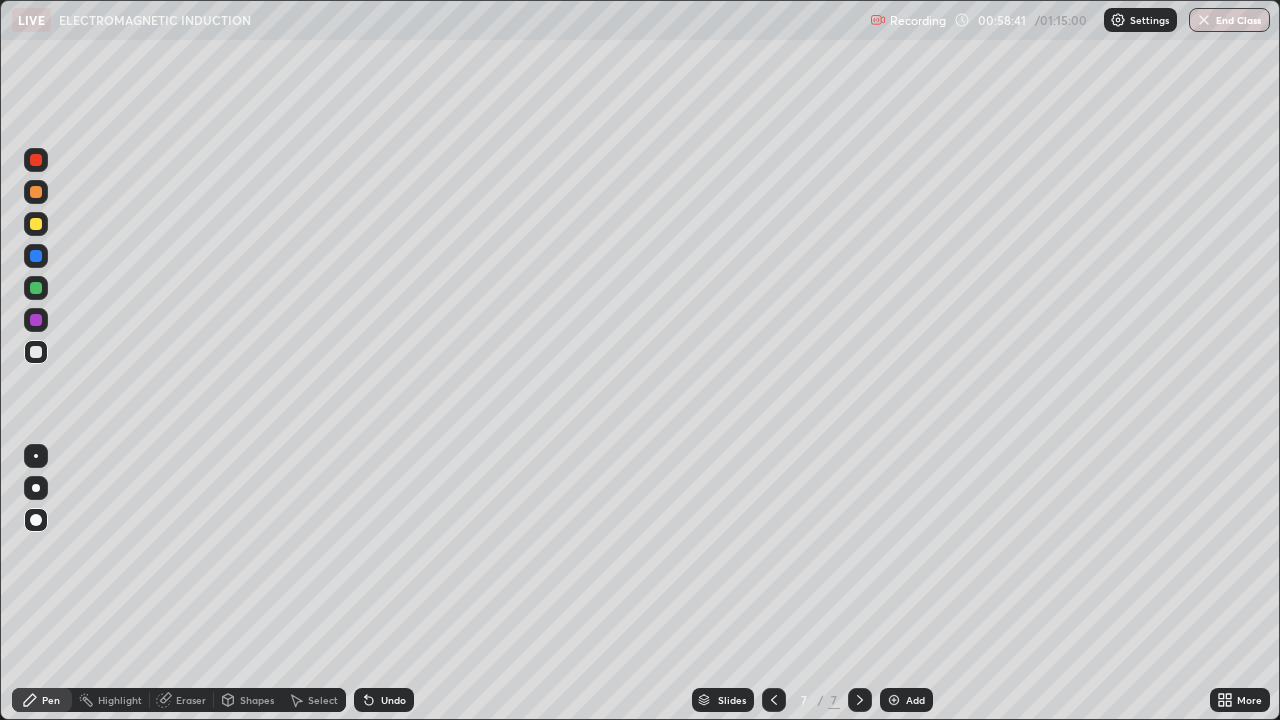 click at bounding box center [36, 224] 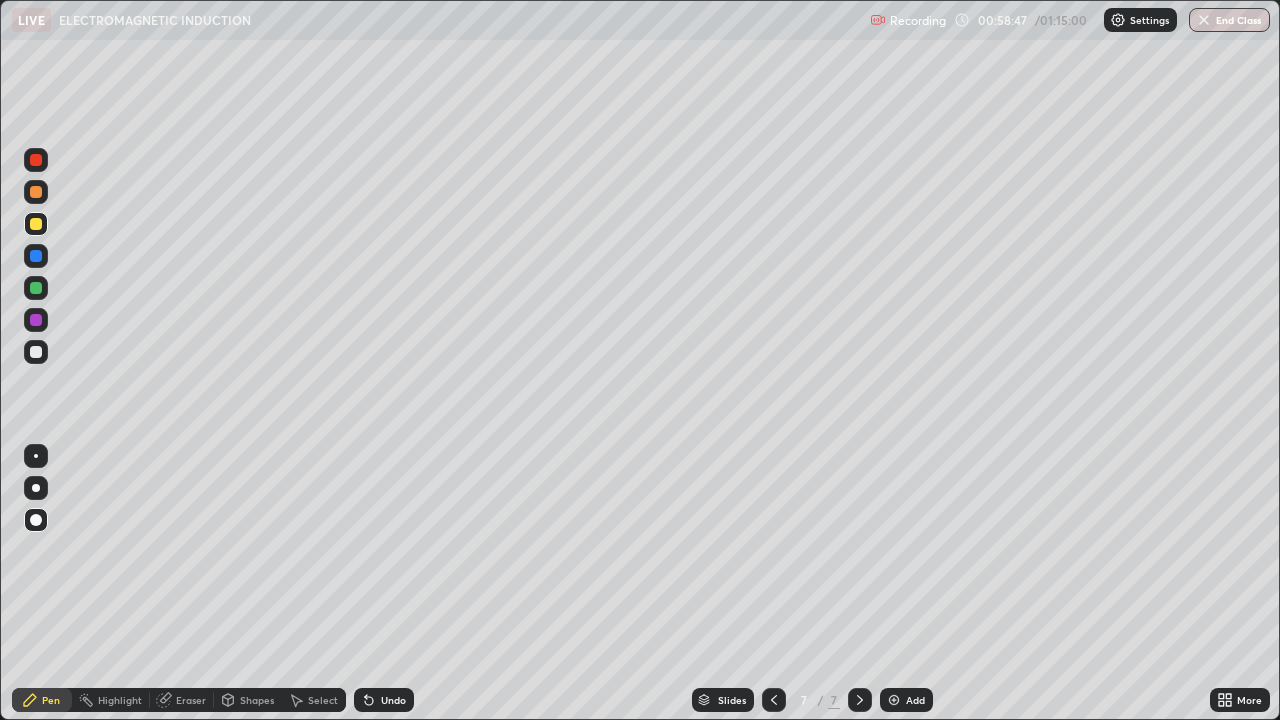 click 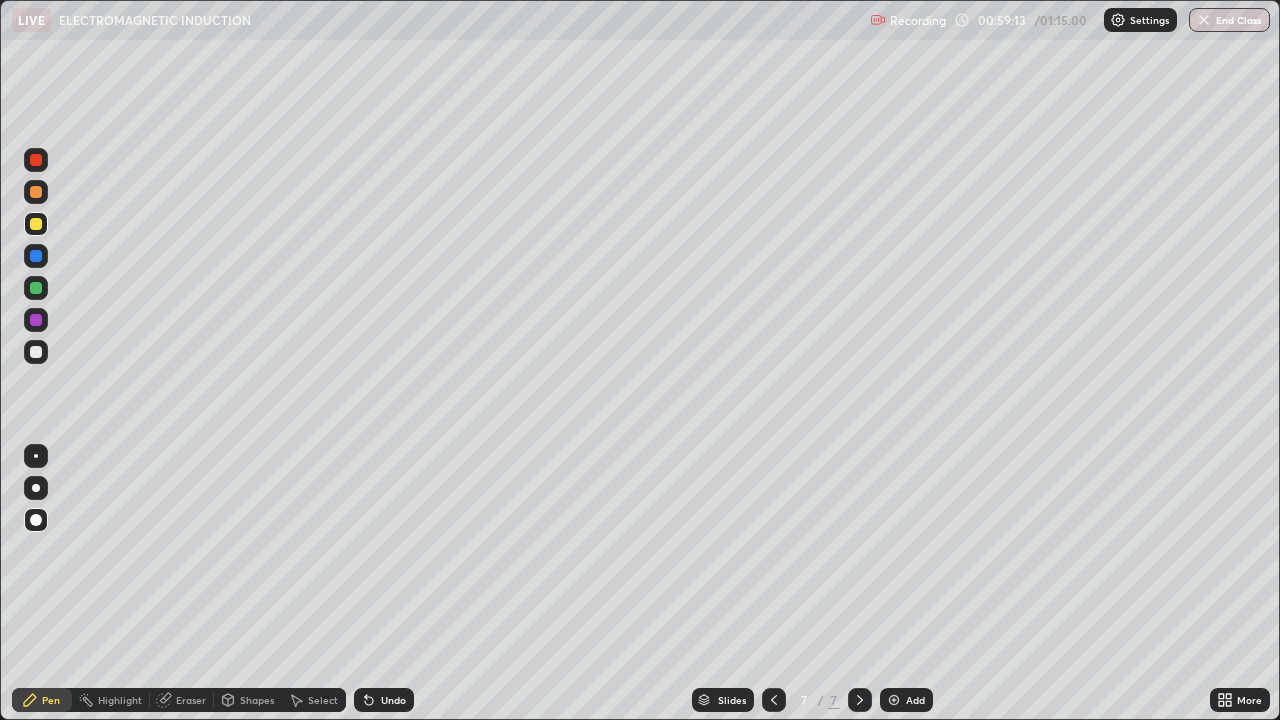 click 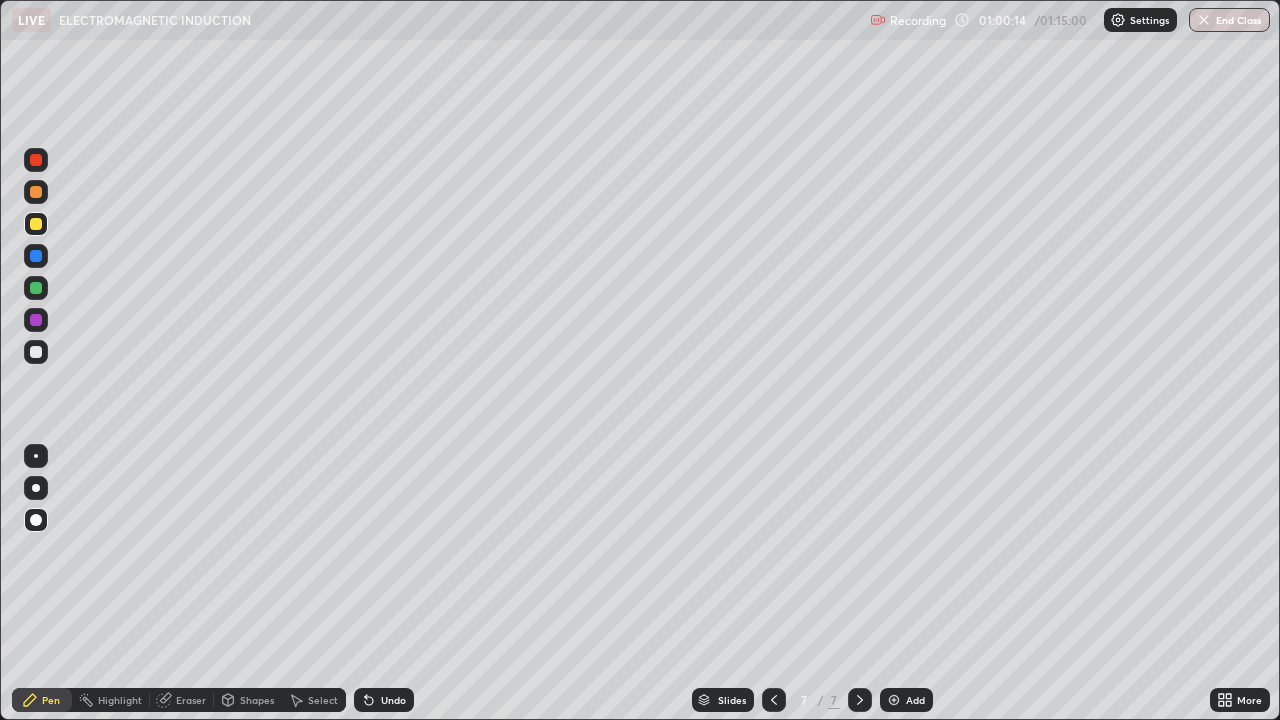 click at bounding box center (36, 352) 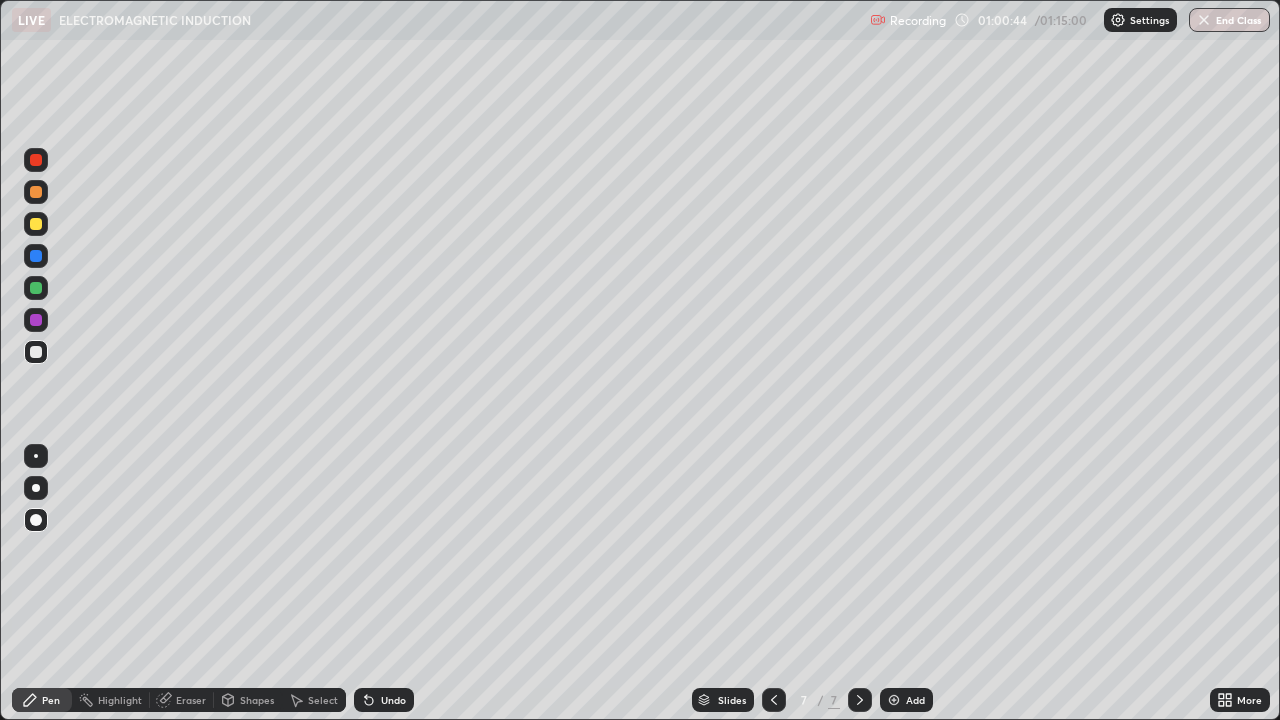 click on "Undo" at bounding box center (384, 700) 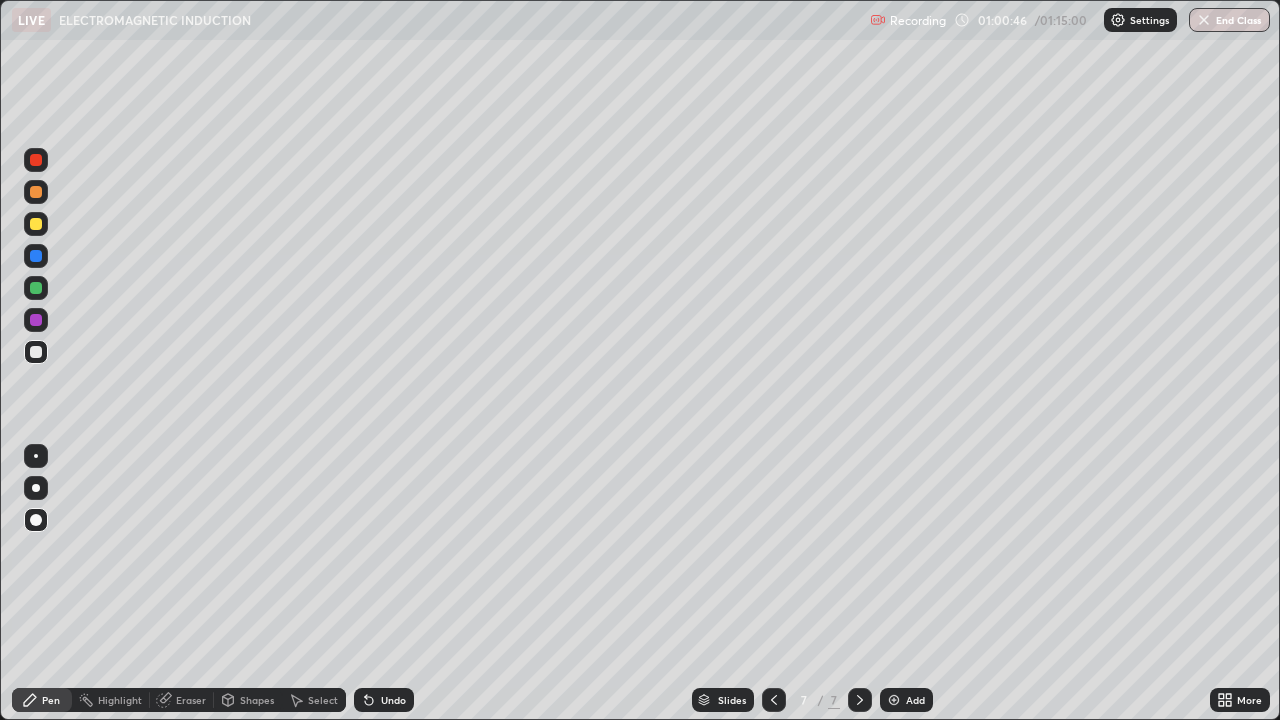 click on "Undo" at bounding box center (393, 700) 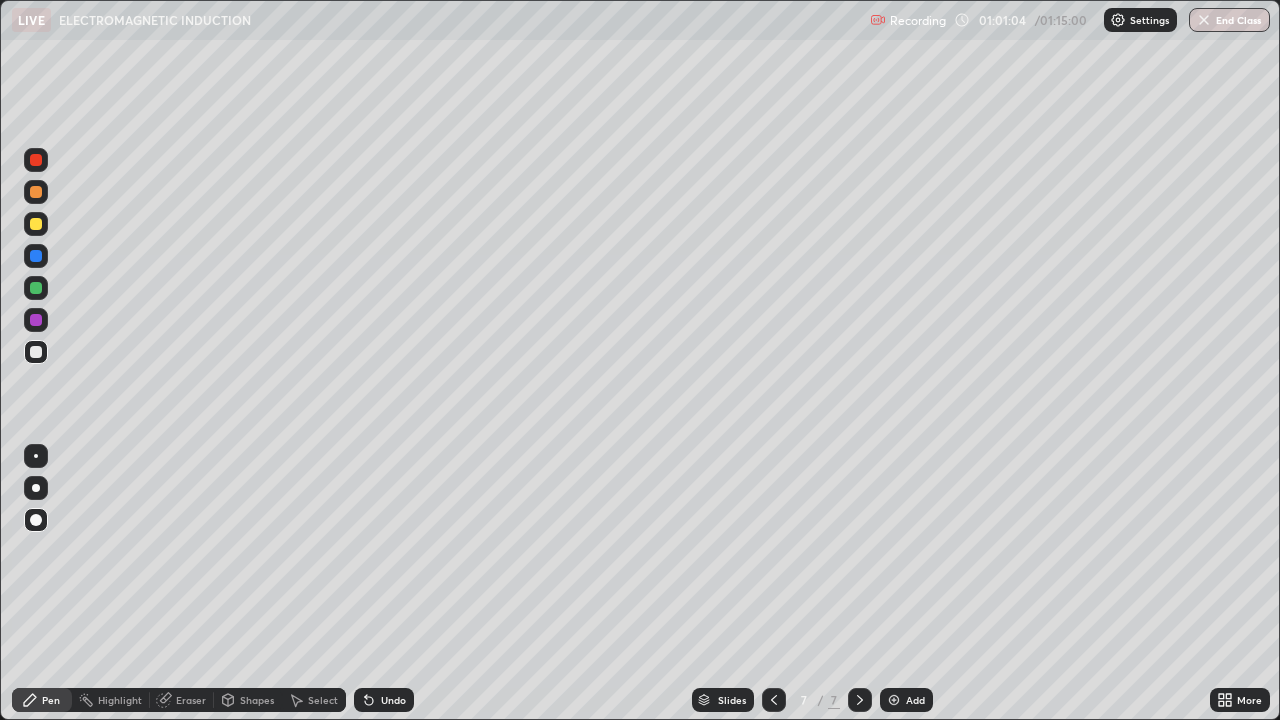 click on "Undo" at bounding box center [384, 700] 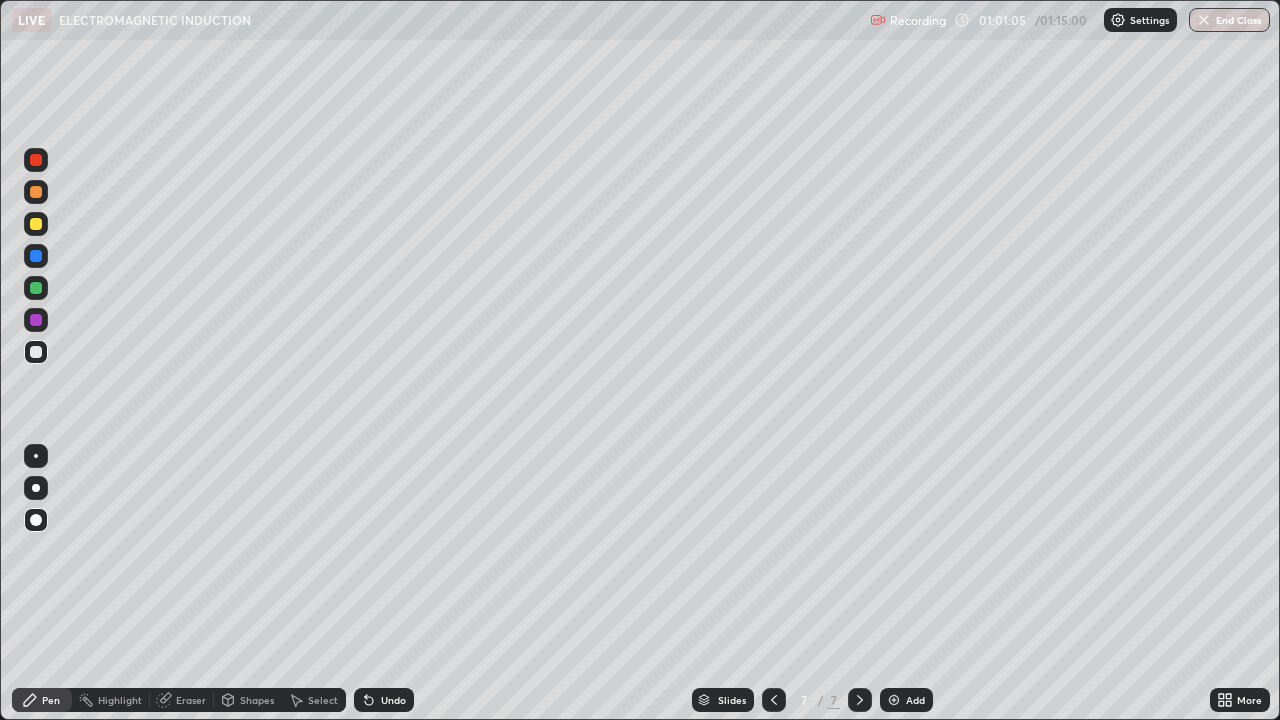 click on "Undo" at bounding box center (384, 700) 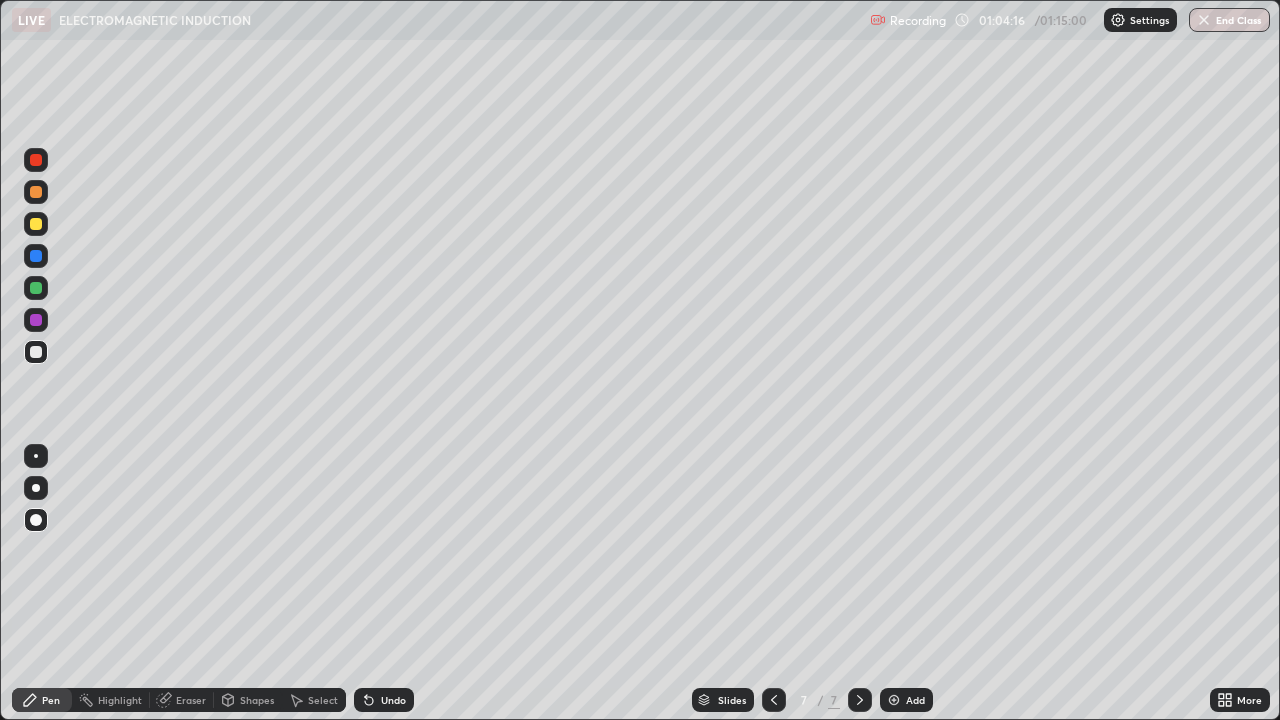 click on "Add" at bounding box center [906, 700] 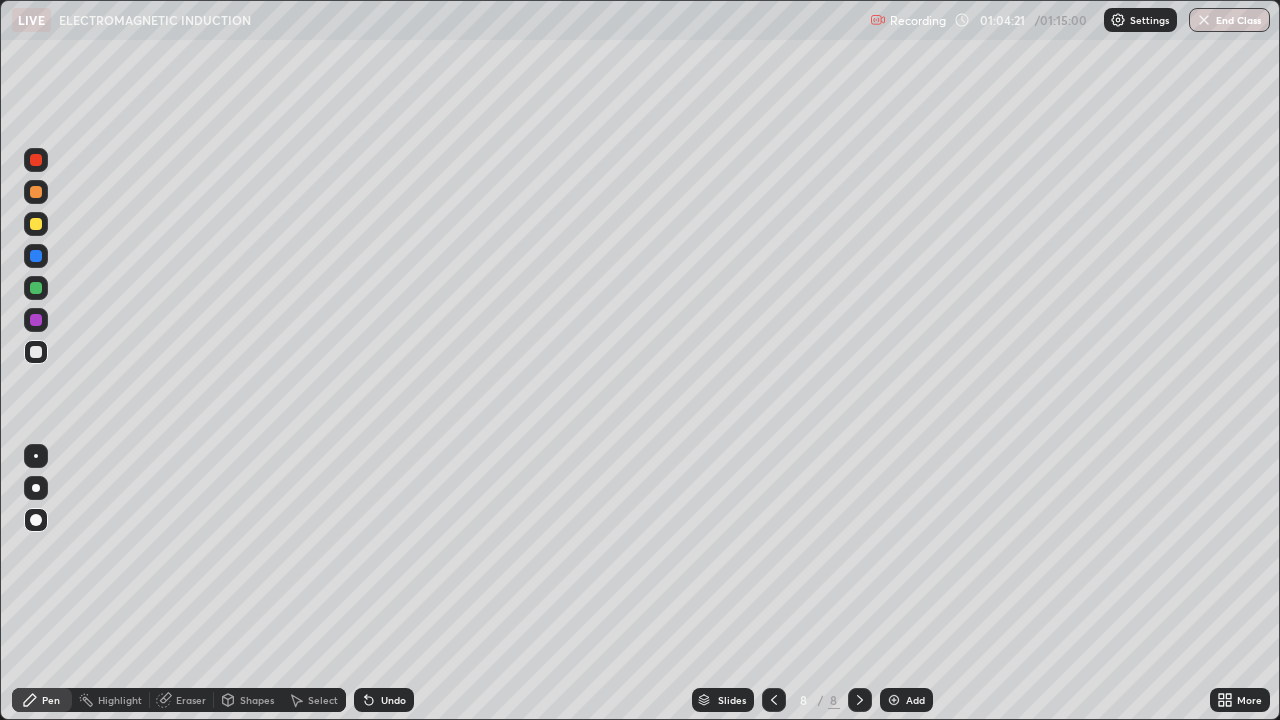 click at bounding box center (36, 352) 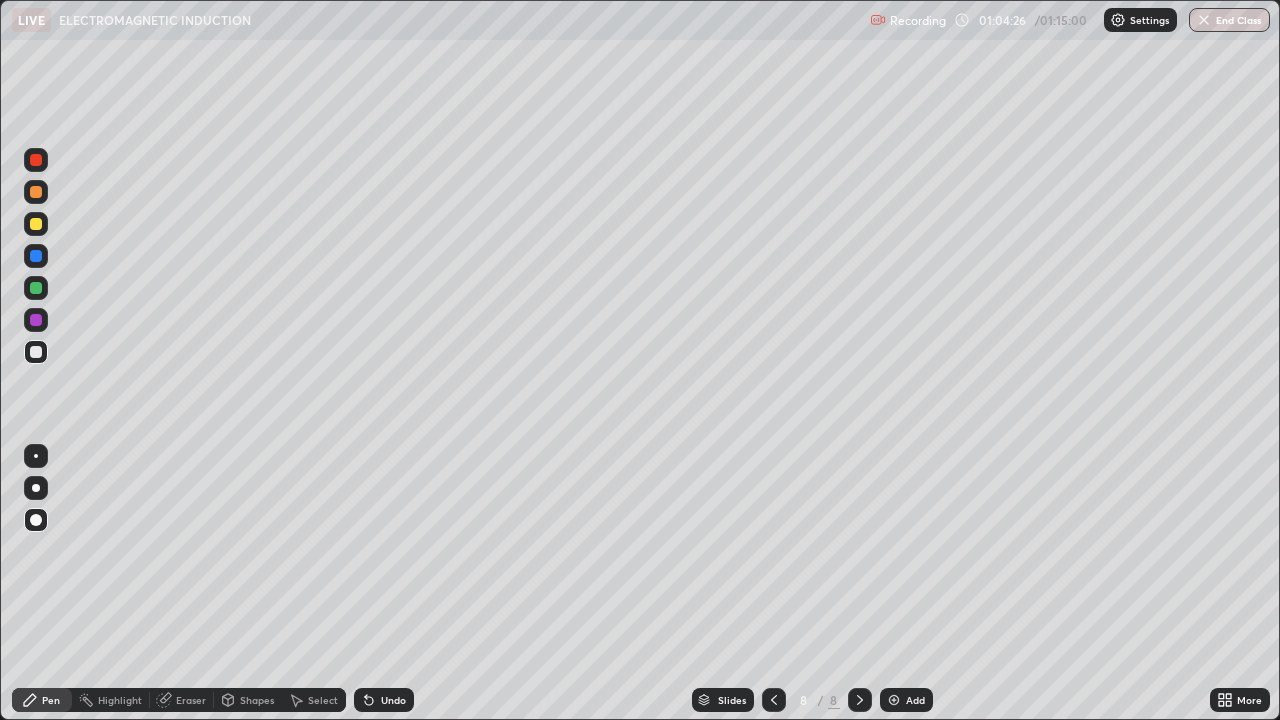 click at bounding box center [36, 192] 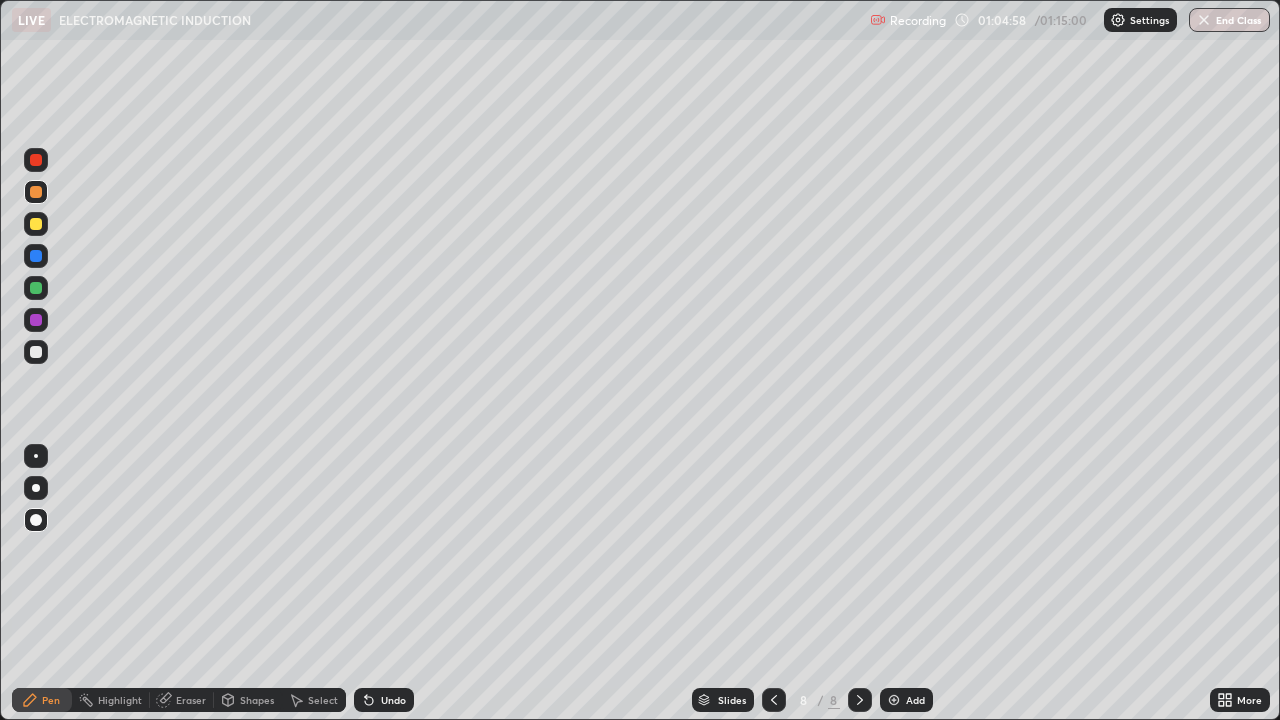 click at bounding box center (36, 224) 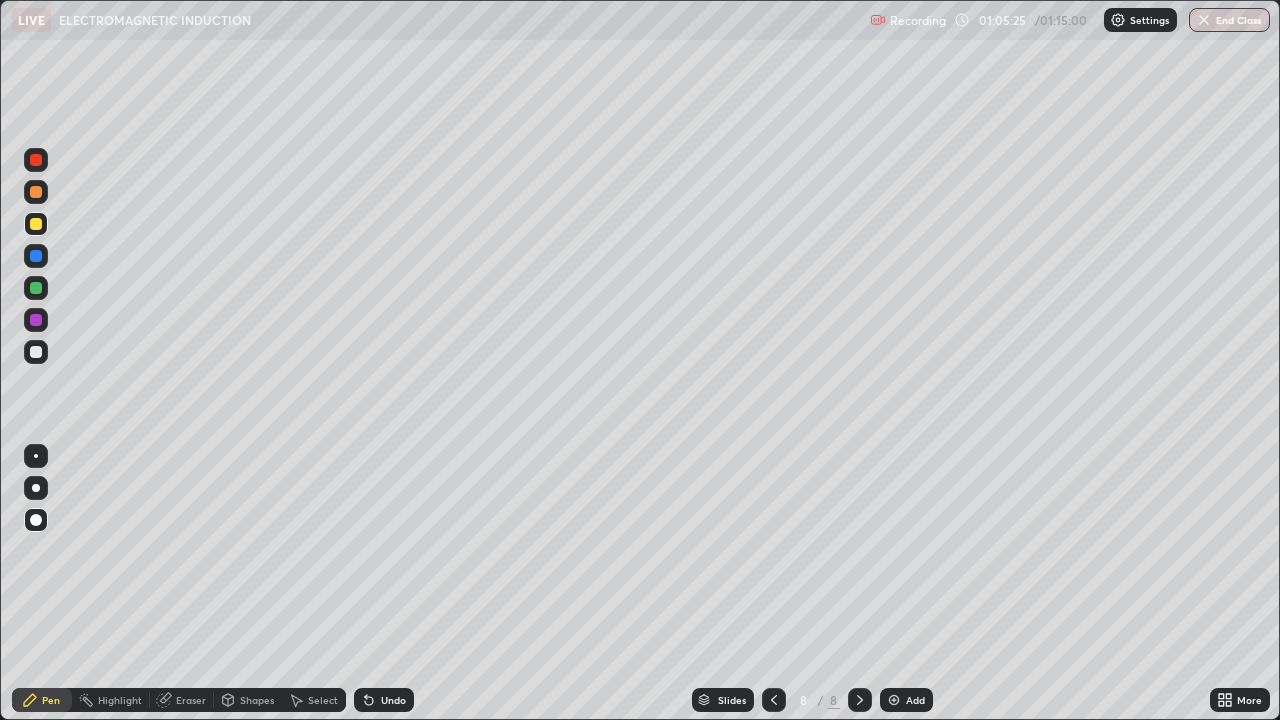 click 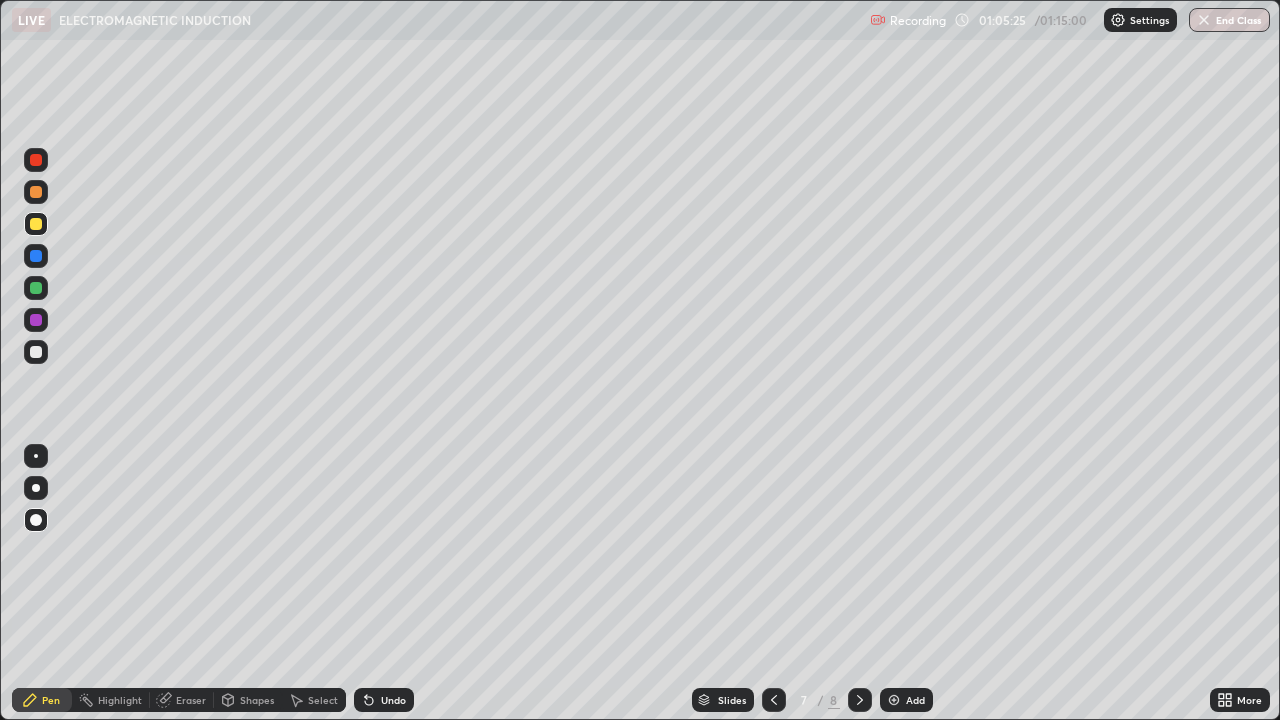 click 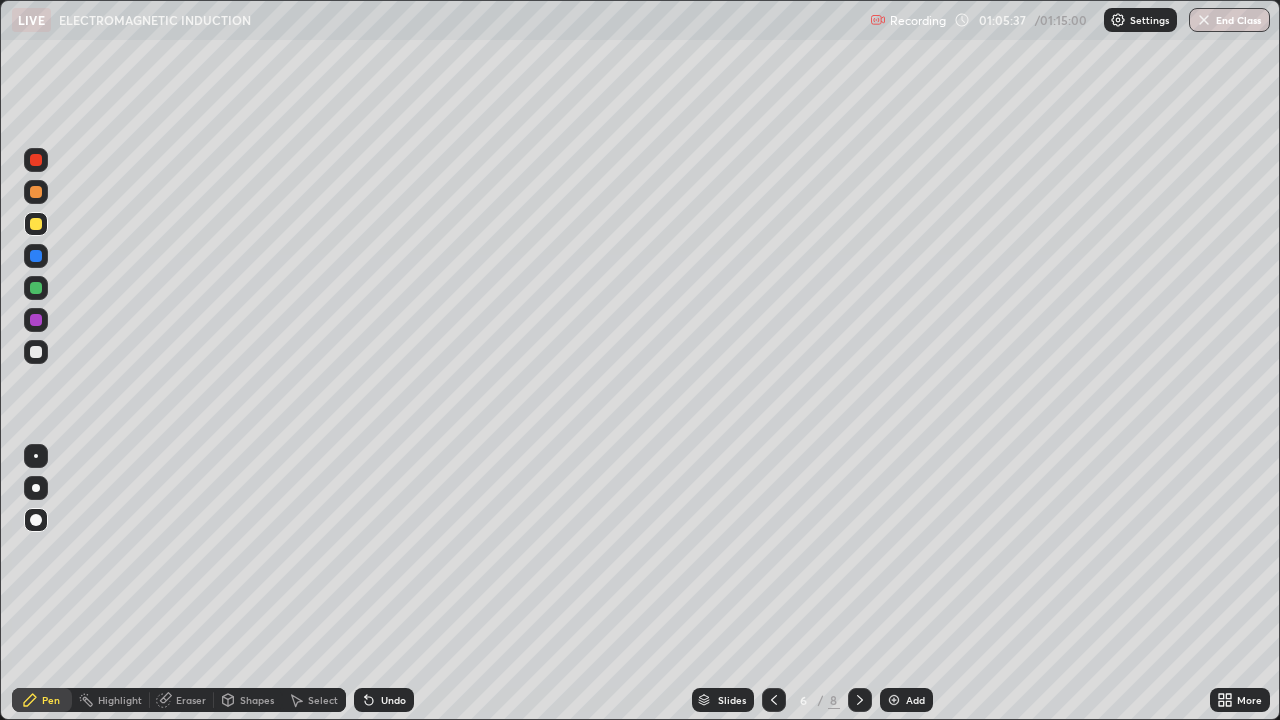 click 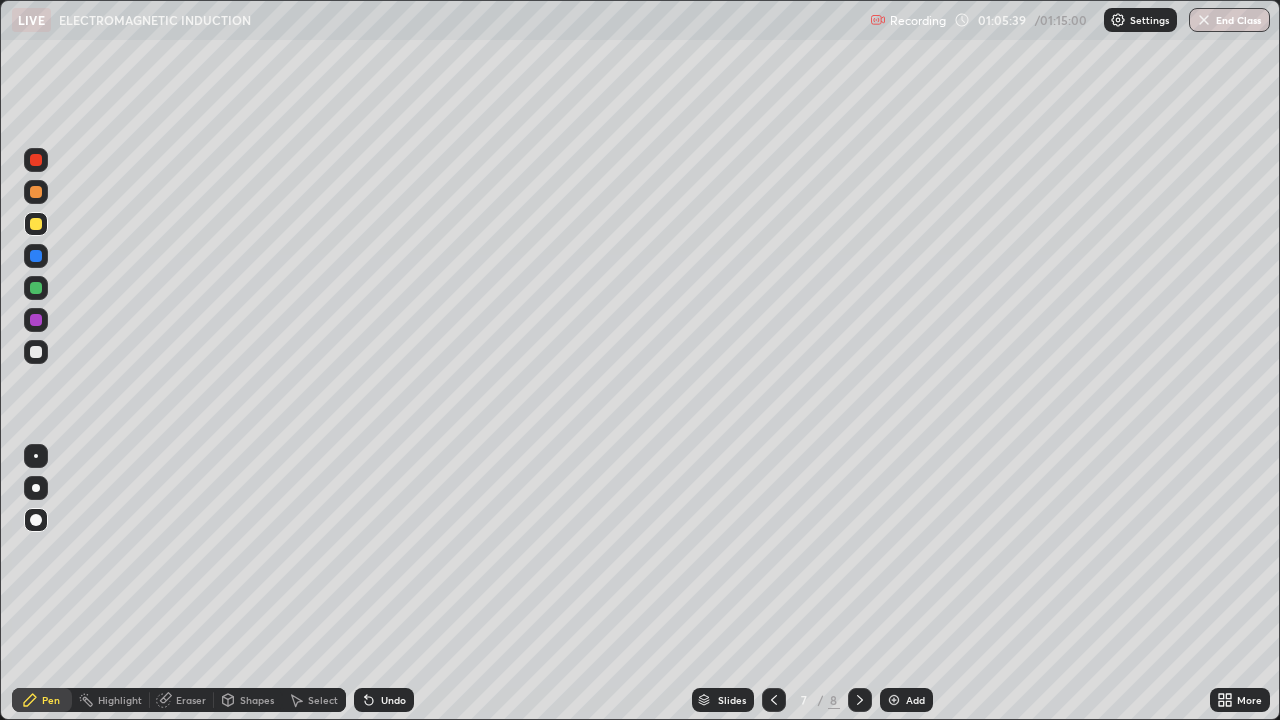 click 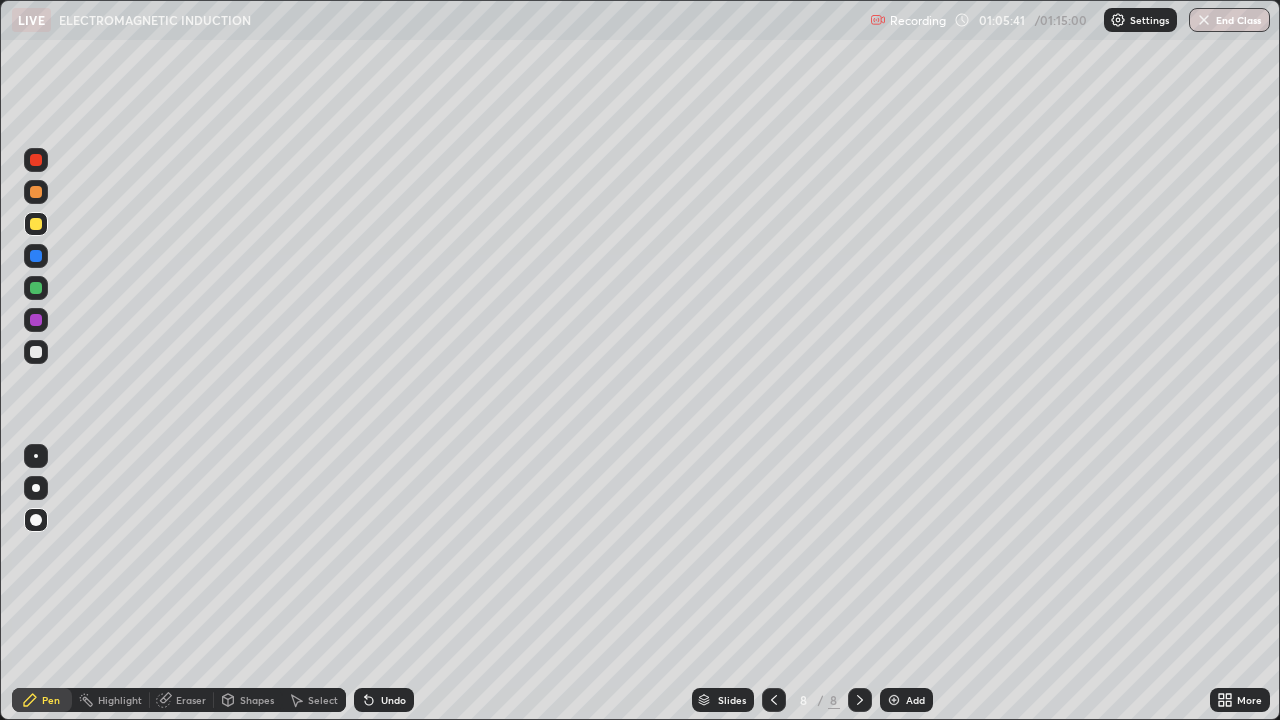 click at bounding box center (36, 352) 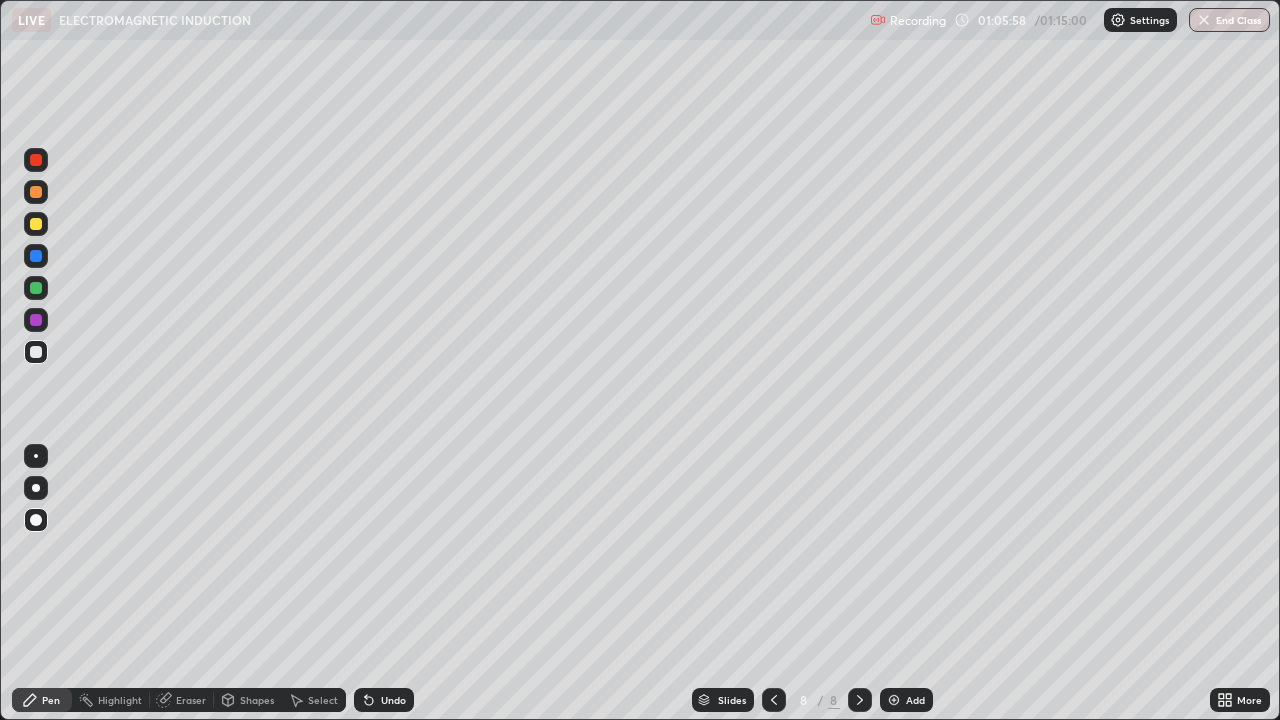 click on "Undo" at bounding box center (393, 700) 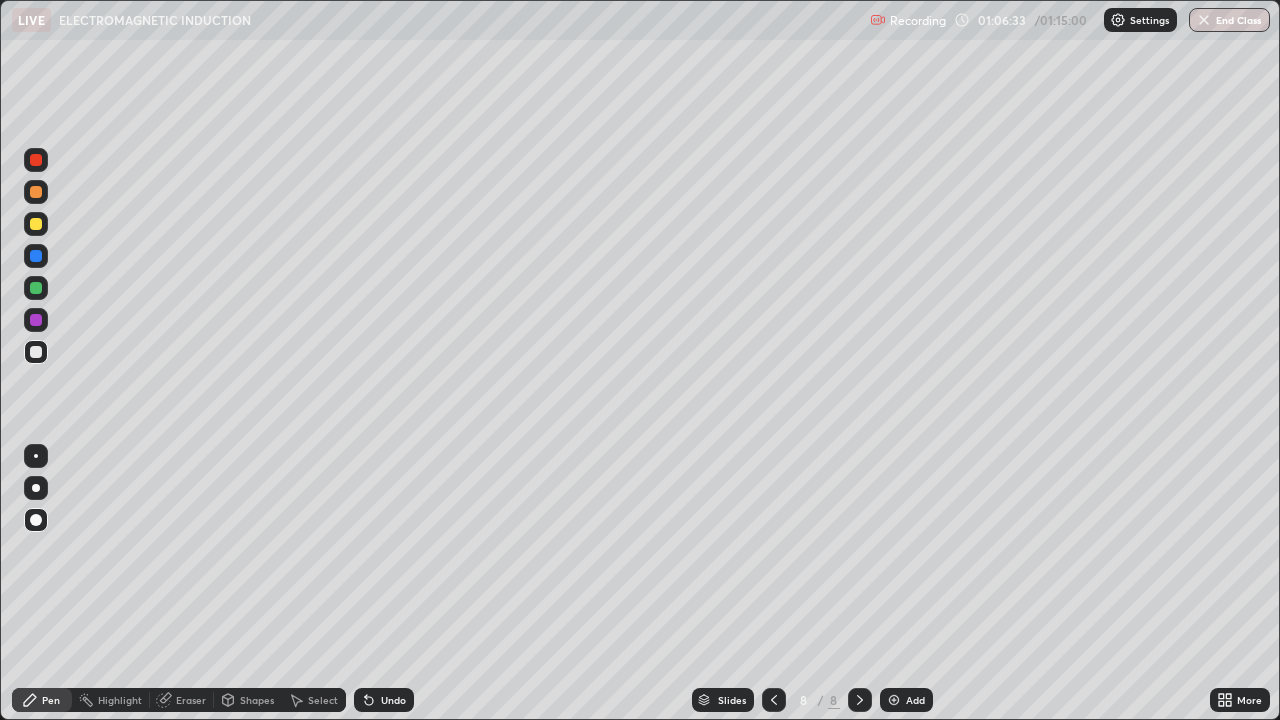 click at bounding box center (36, 224) 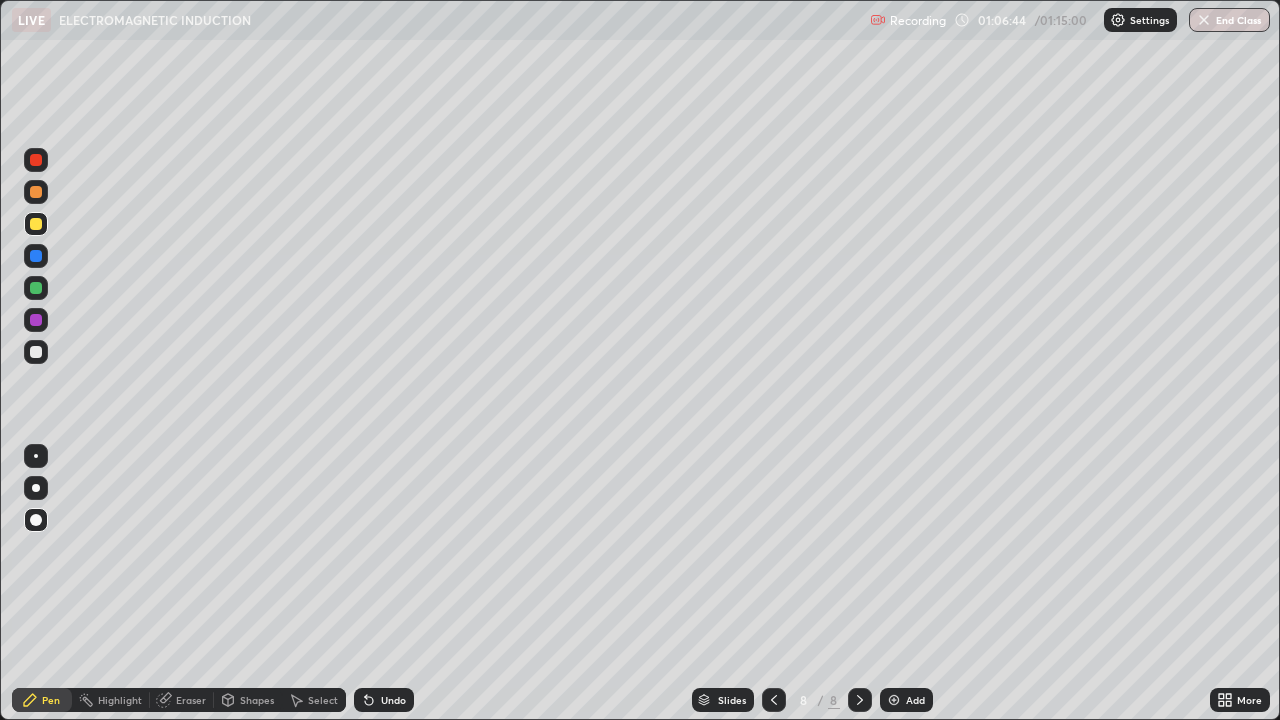 click 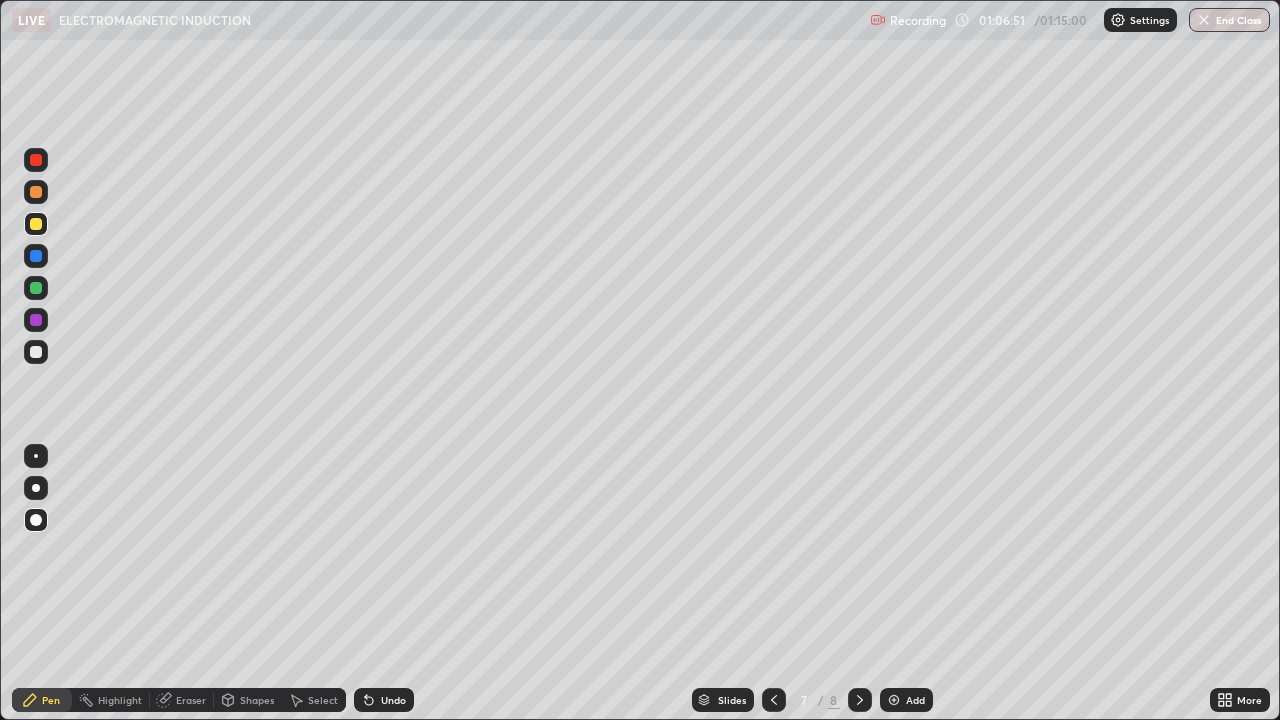 click 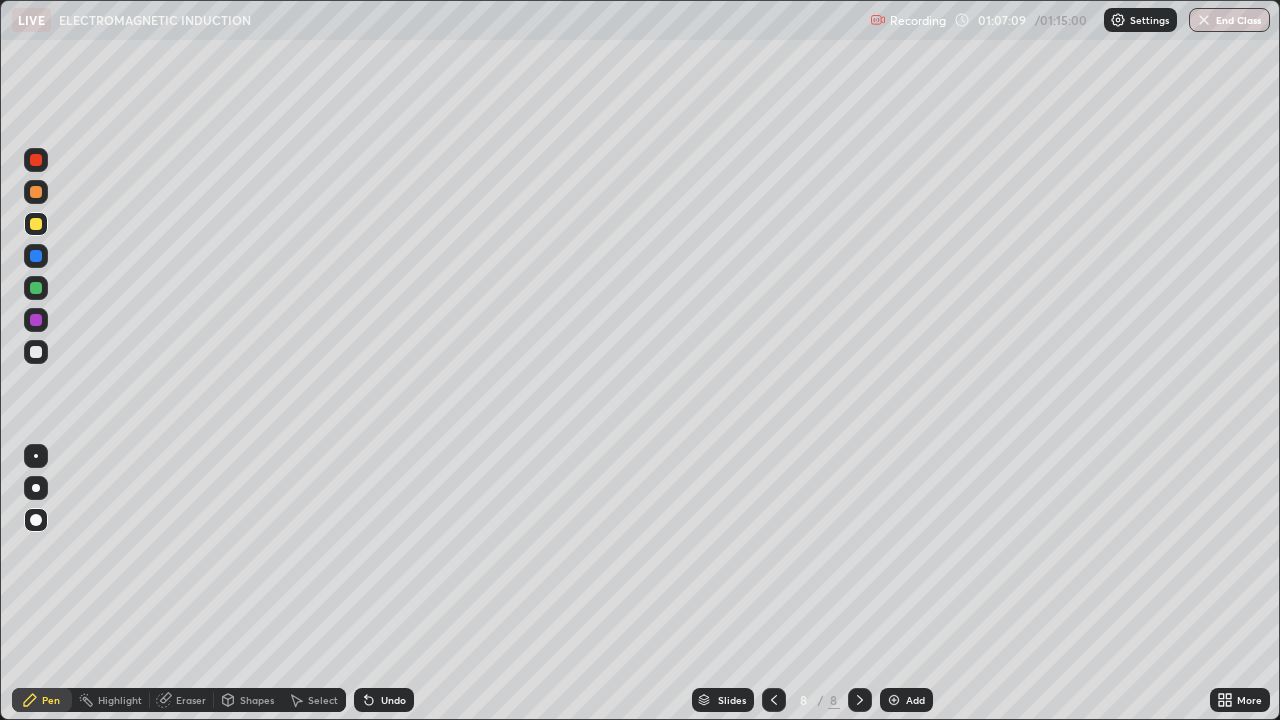 click at bounding box center [36, 192] 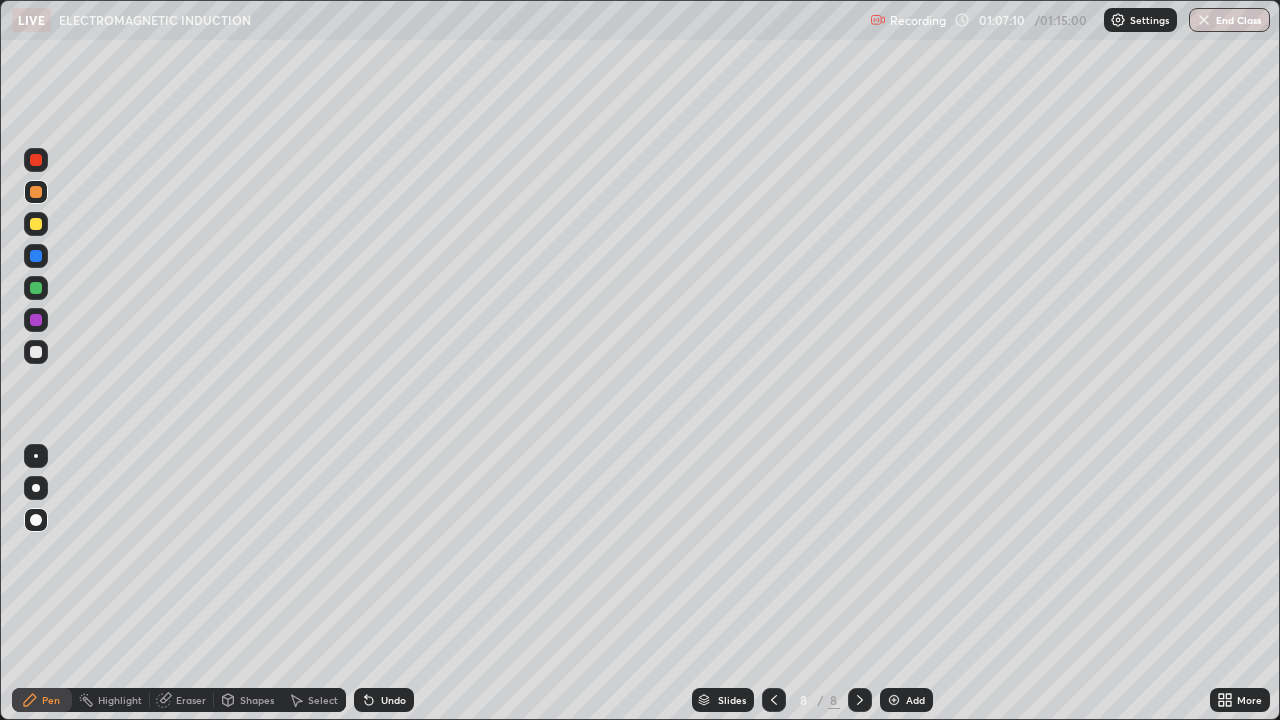 click at bounding box center [36, 288] 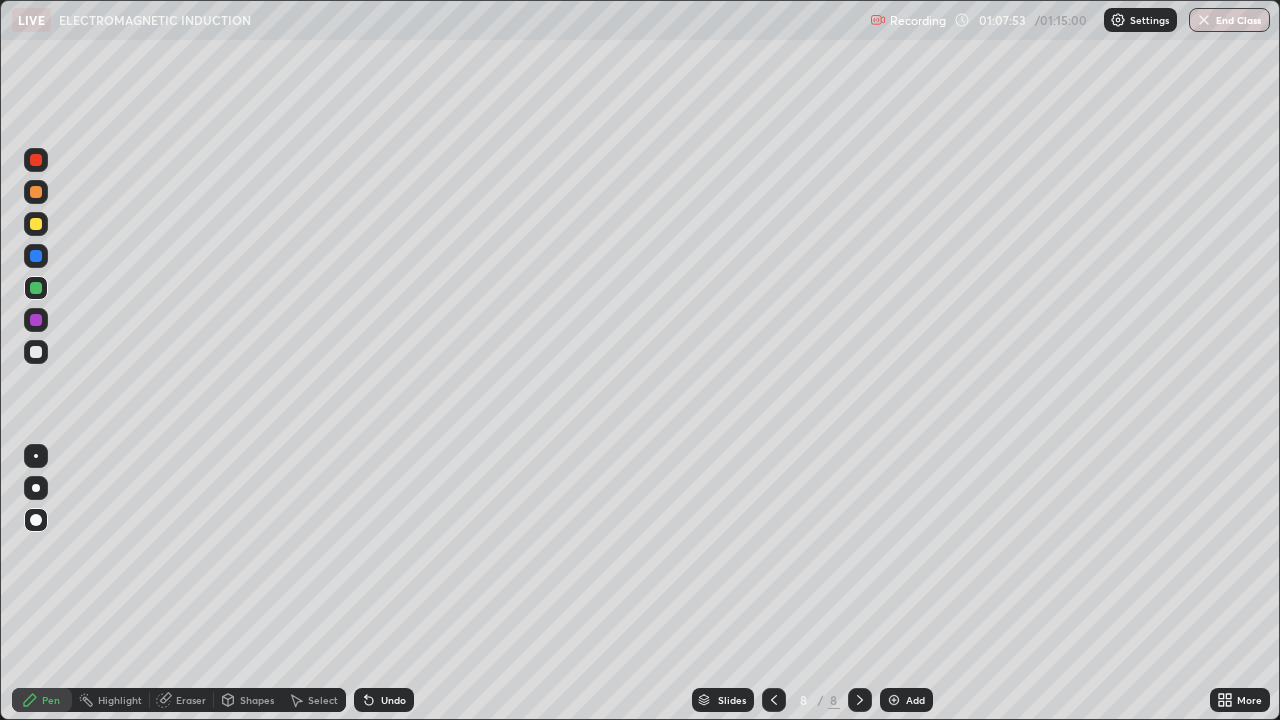 click at bounding box center (36, 352) 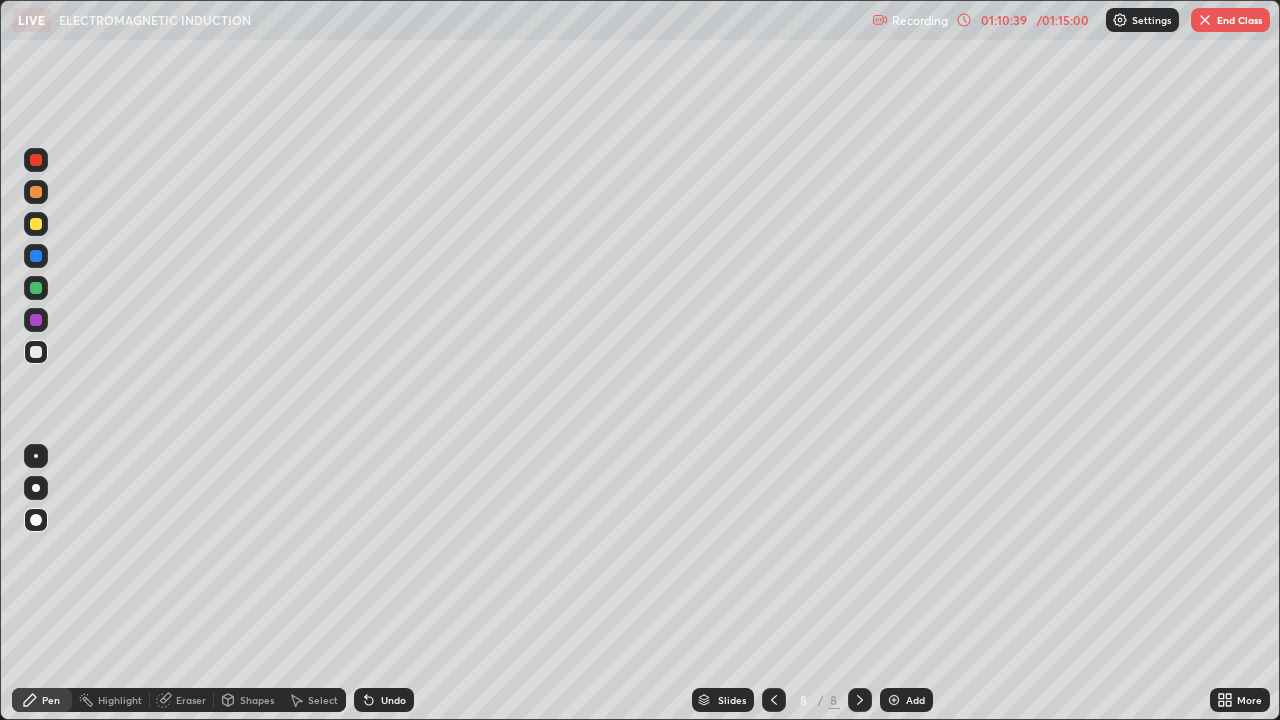click on "End Class" at bounding box center (1230, 20) 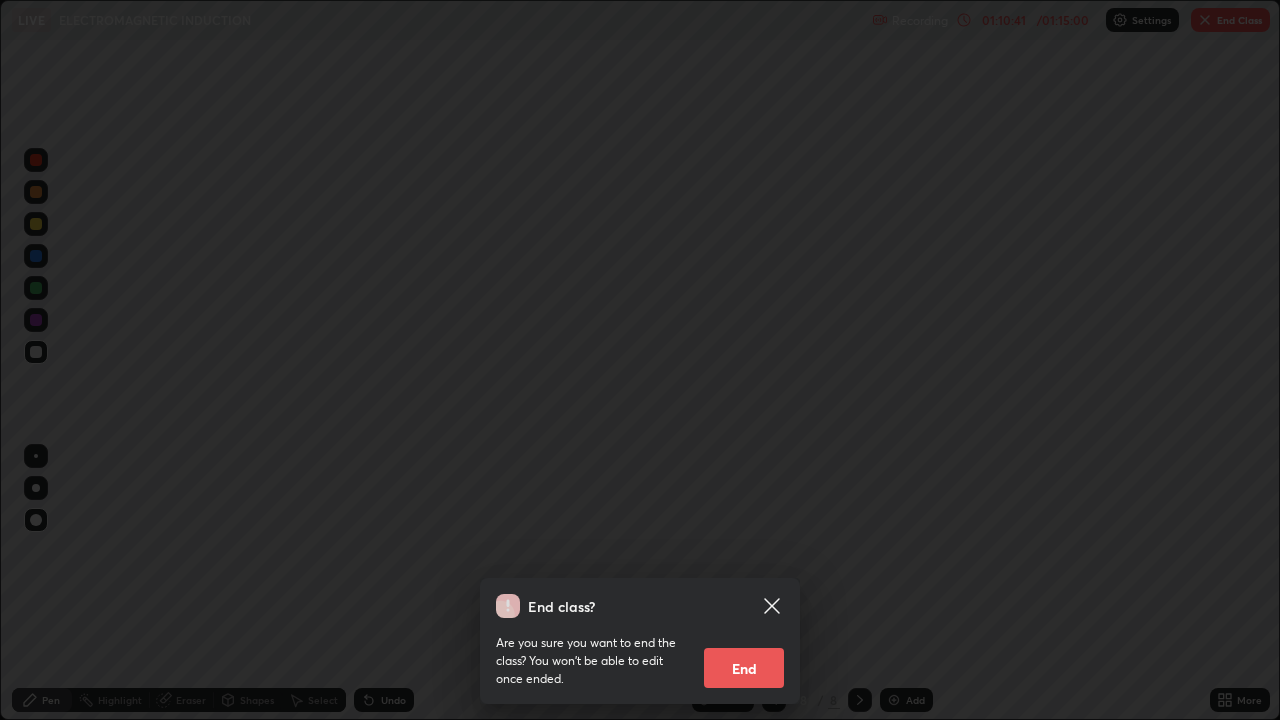 click on "End" at bounding box center [744, 668] 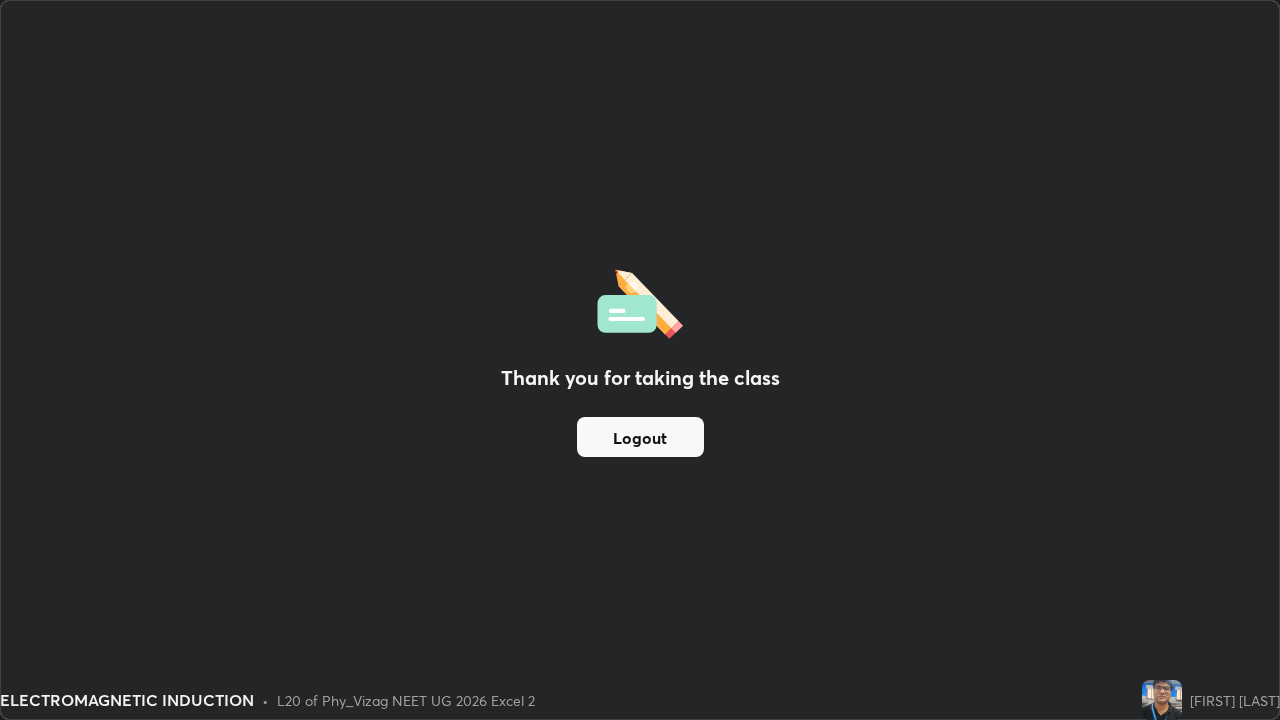 click on "Logout" at bounding box center [640, 437] 